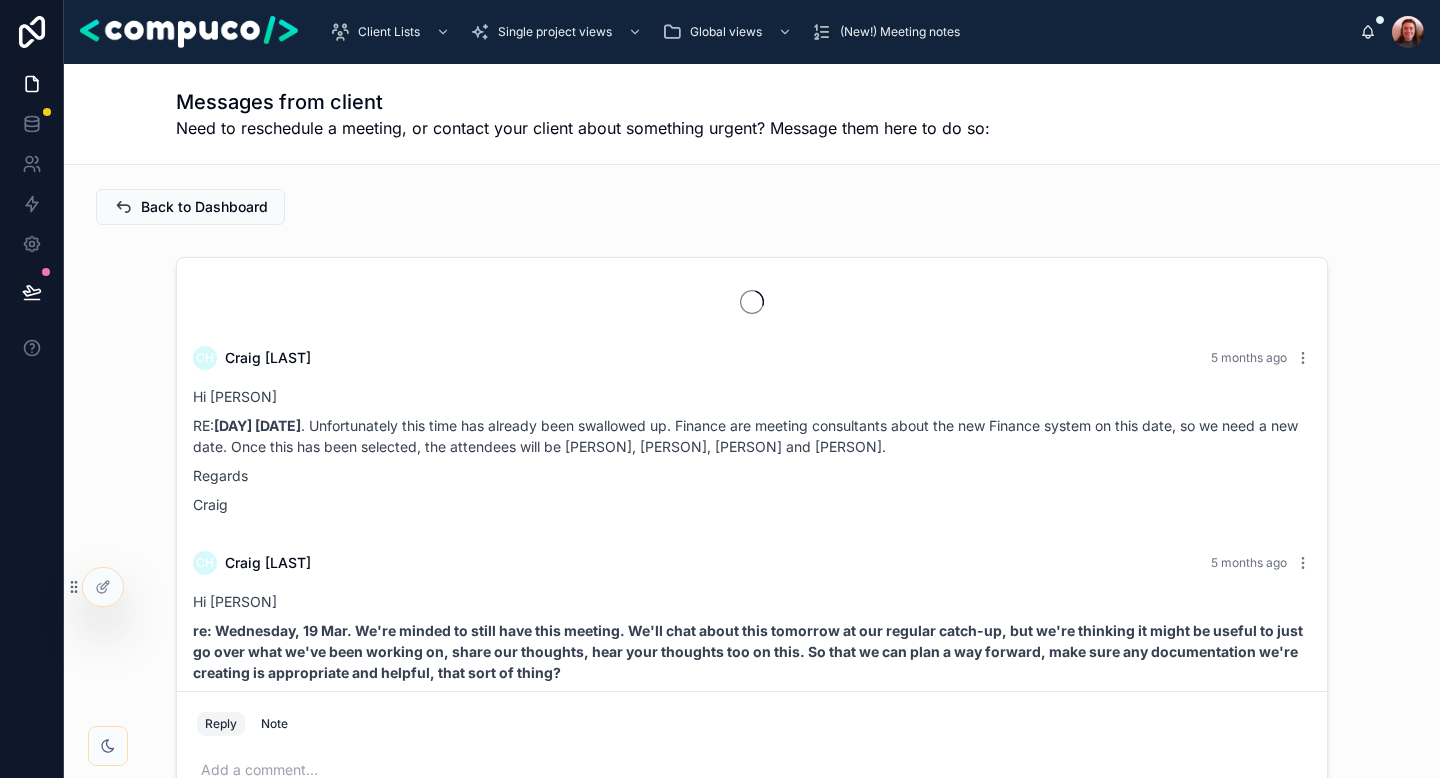 scroll, scrollTop: 0, scrollLeft: 0, axis: both 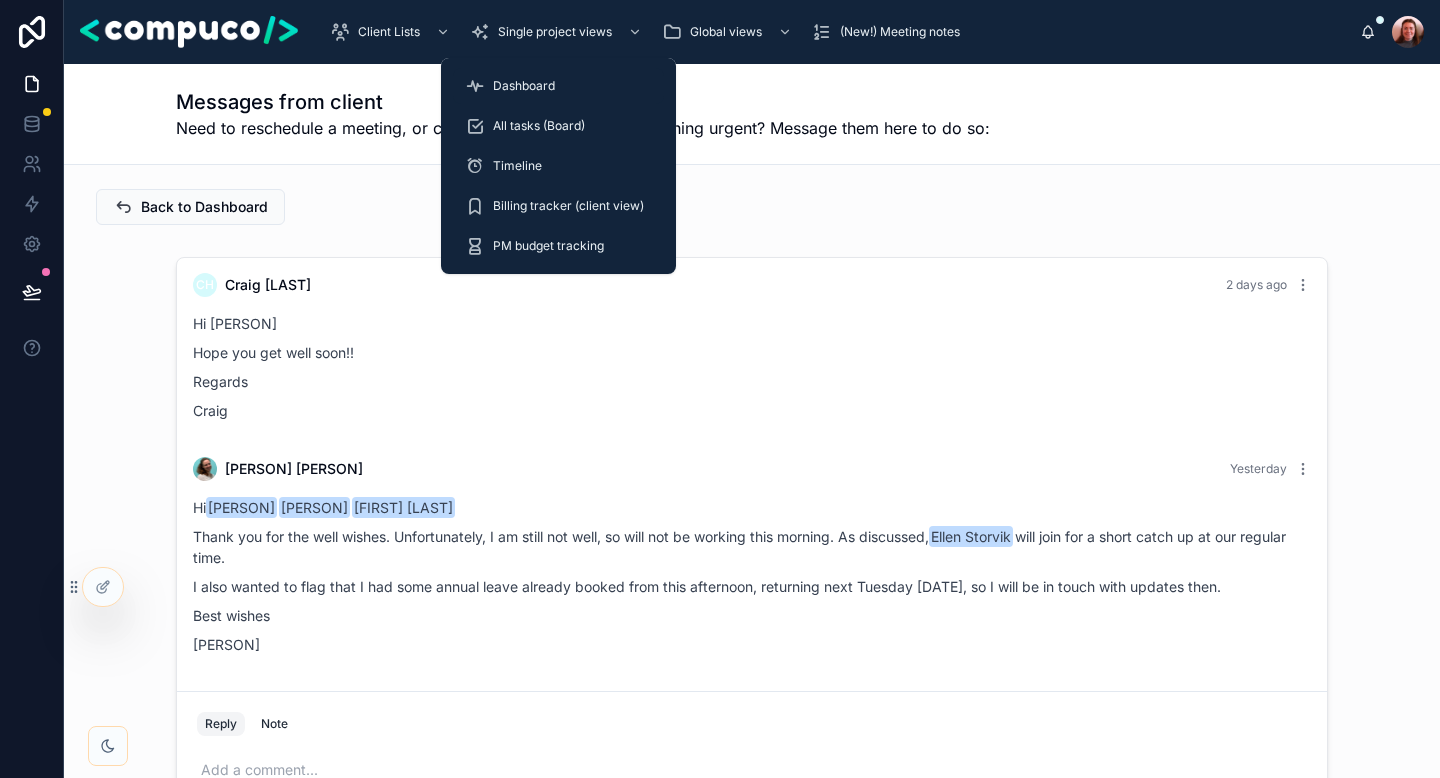 click on "Dashboard" at bounding box center (558, 86) 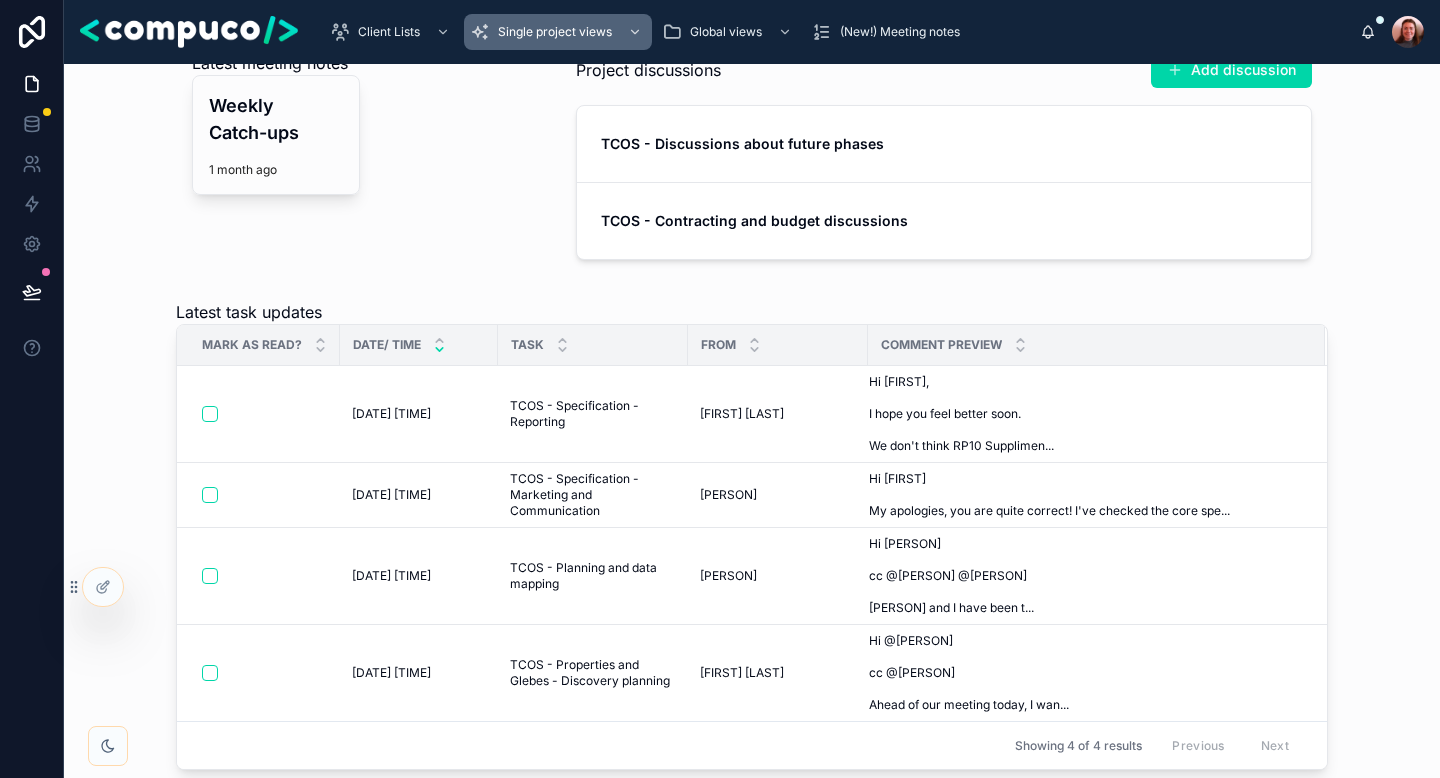 scroll, scrollTop: 283, scrollLeft: 0, axis: vertical 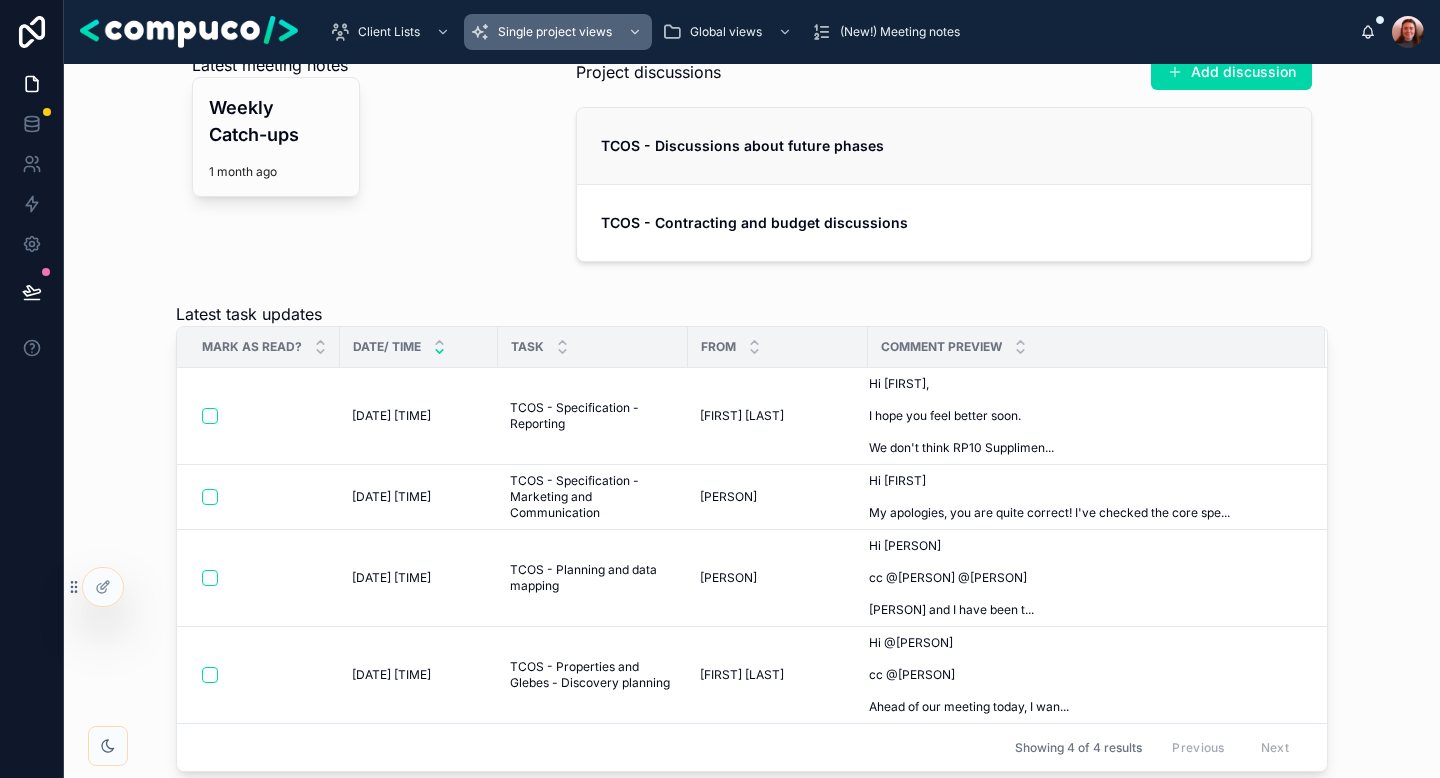click on "TCOS - Discussions about future phases" at bounding box center [944, 146] 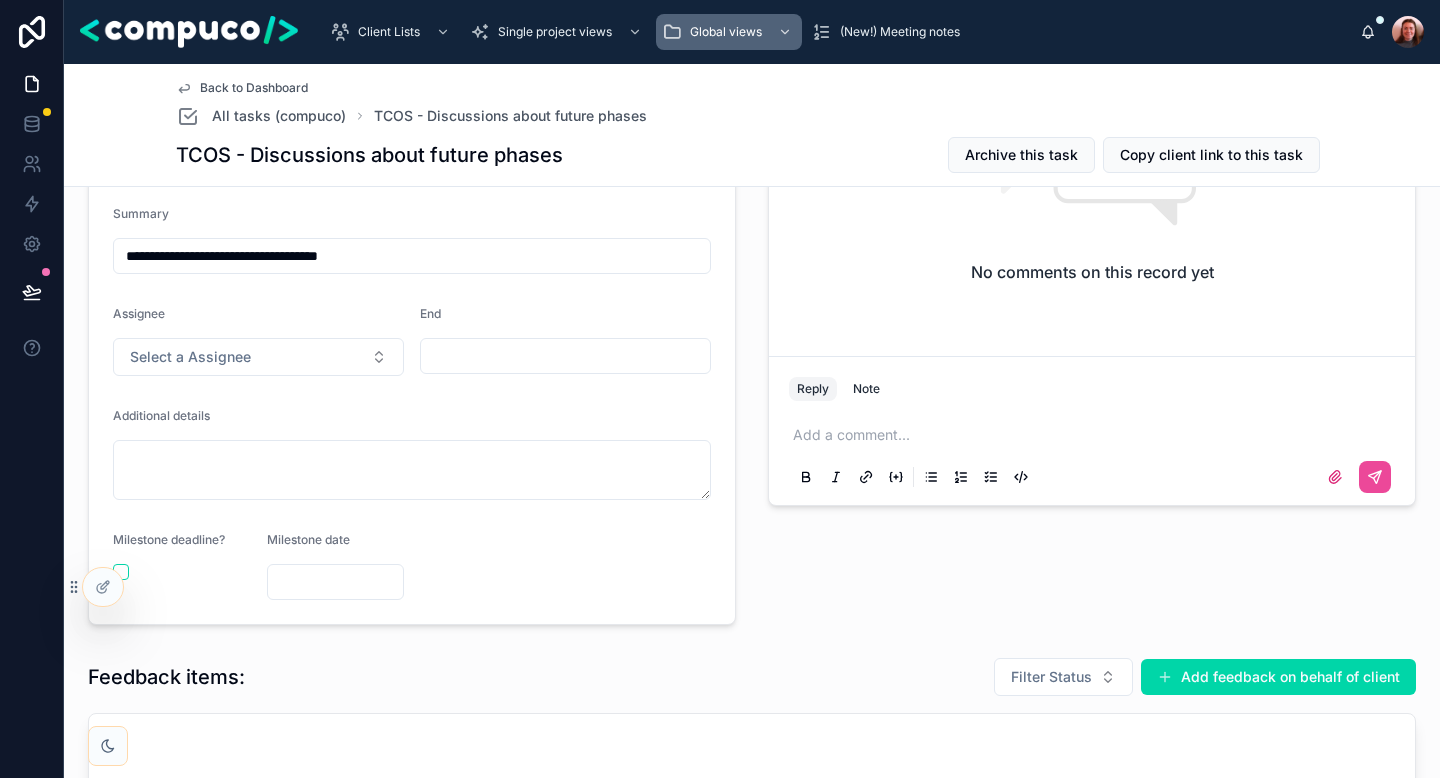 scroll, scrollTop: 0, scrollLeft: 0, axis: both 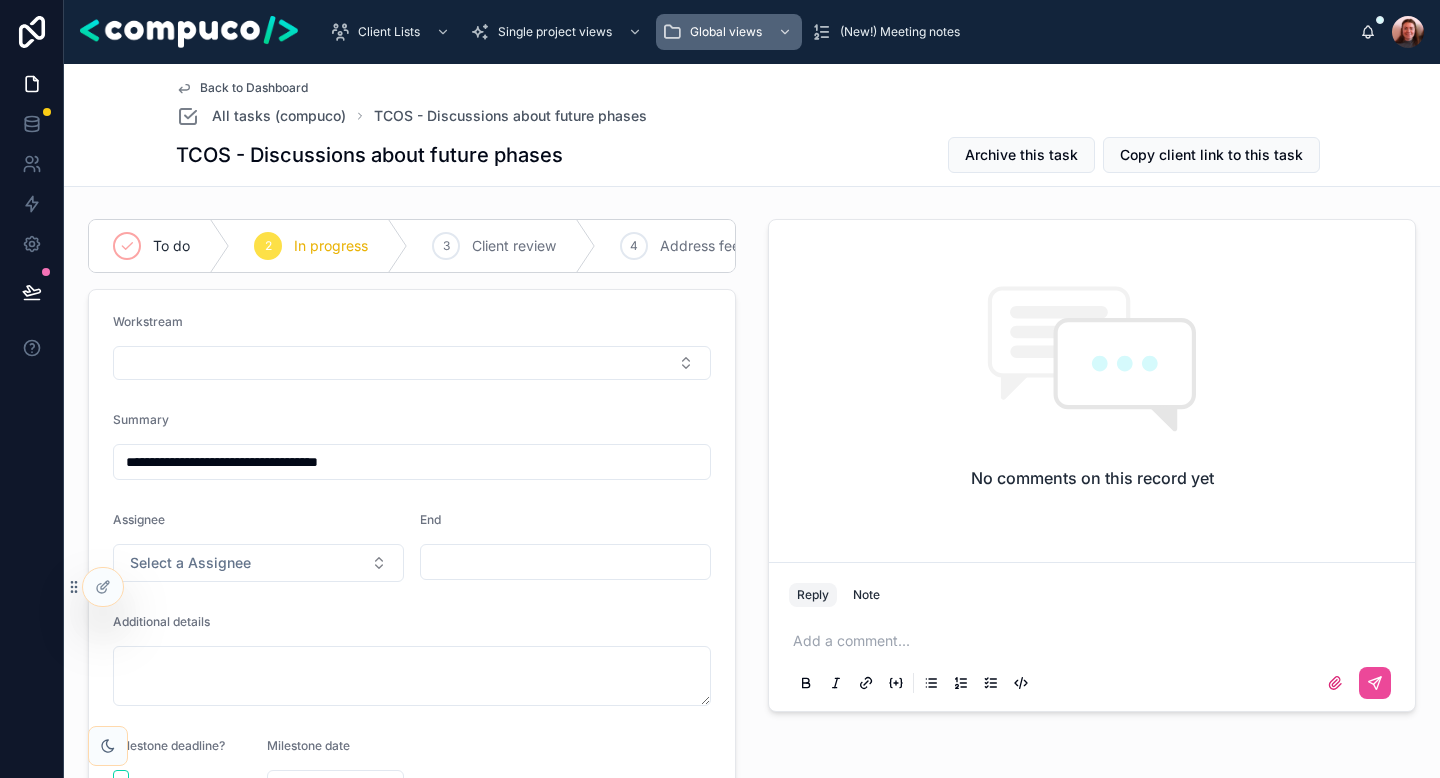 click at bounding box center (1096, 641) 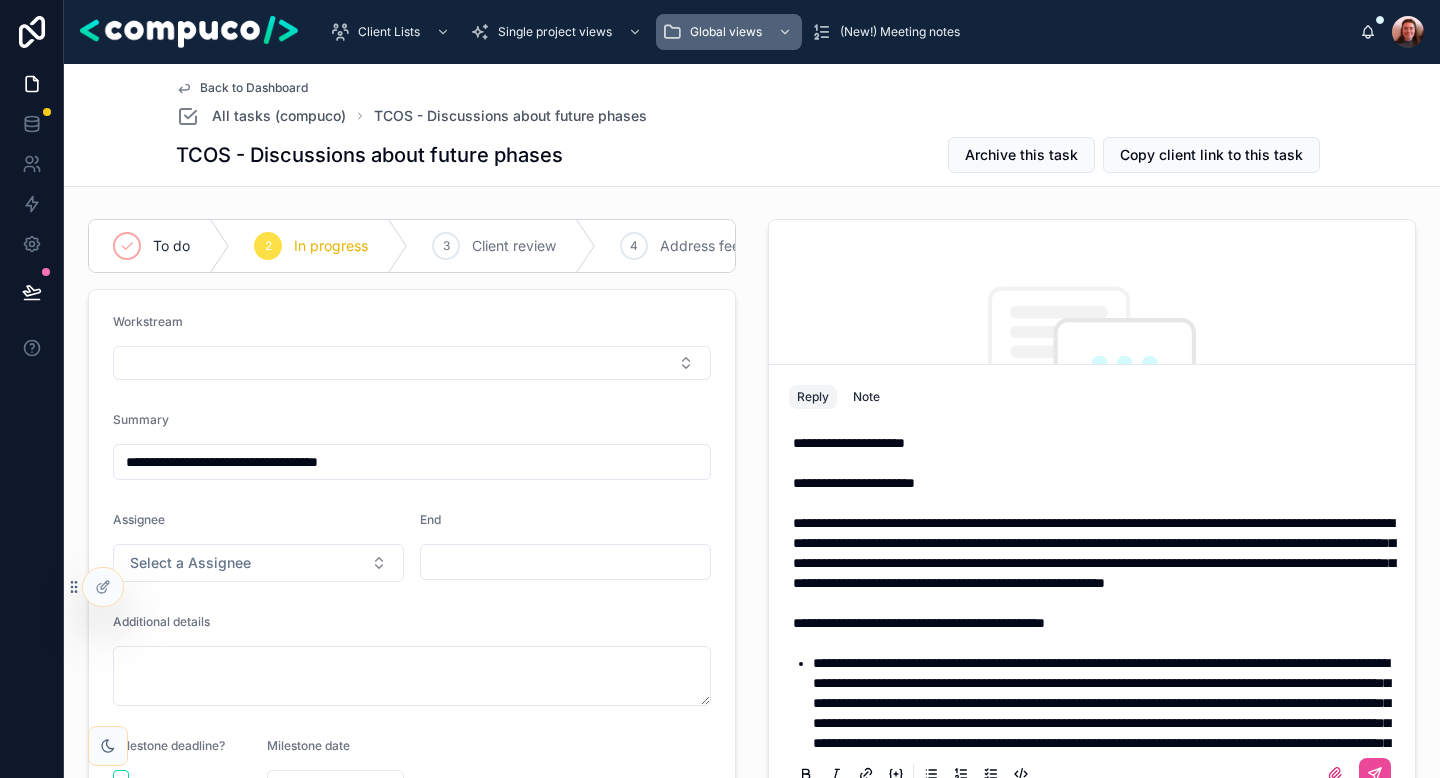 scroll, scrollTop: 809, scrollLeft: 0, axis: vertical 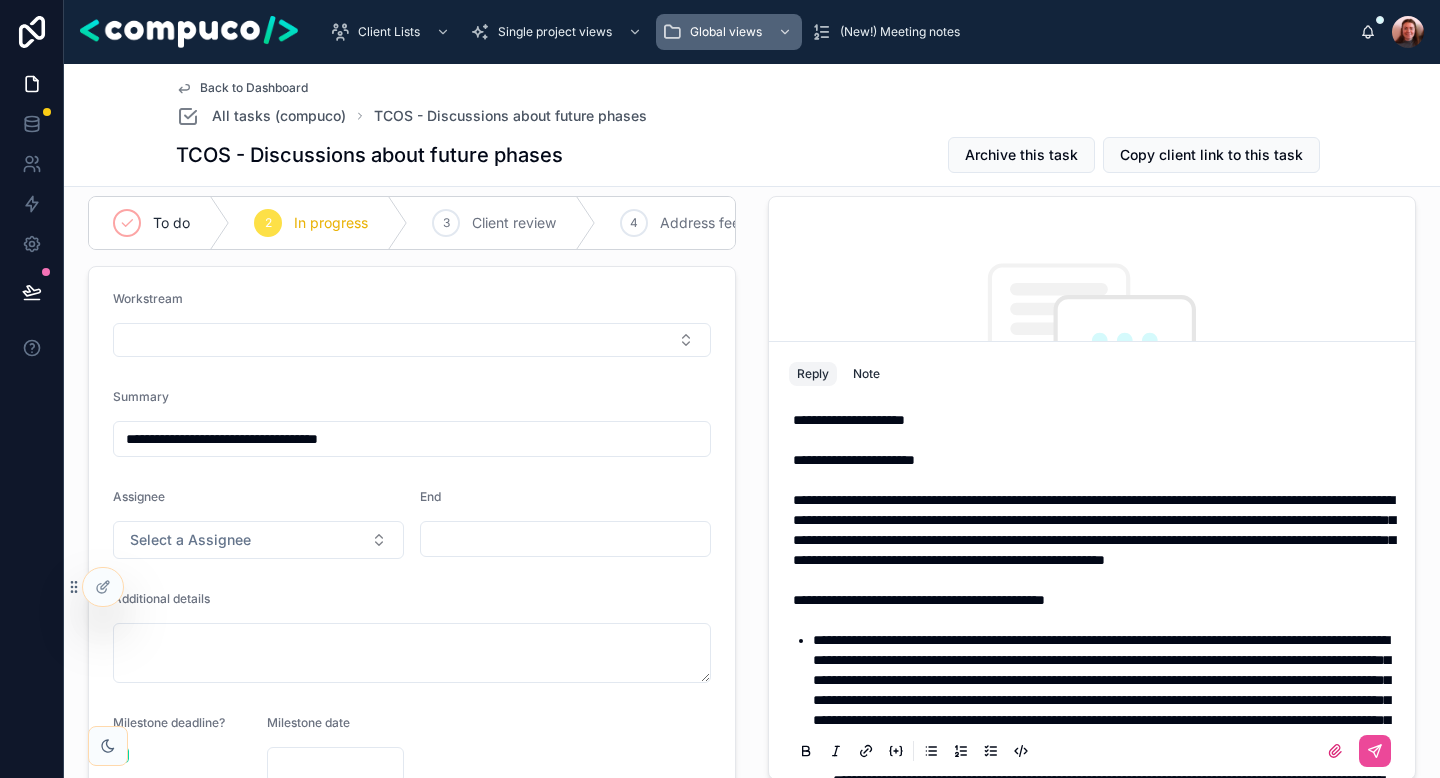click on "**********" at bounding box center [849, 420] 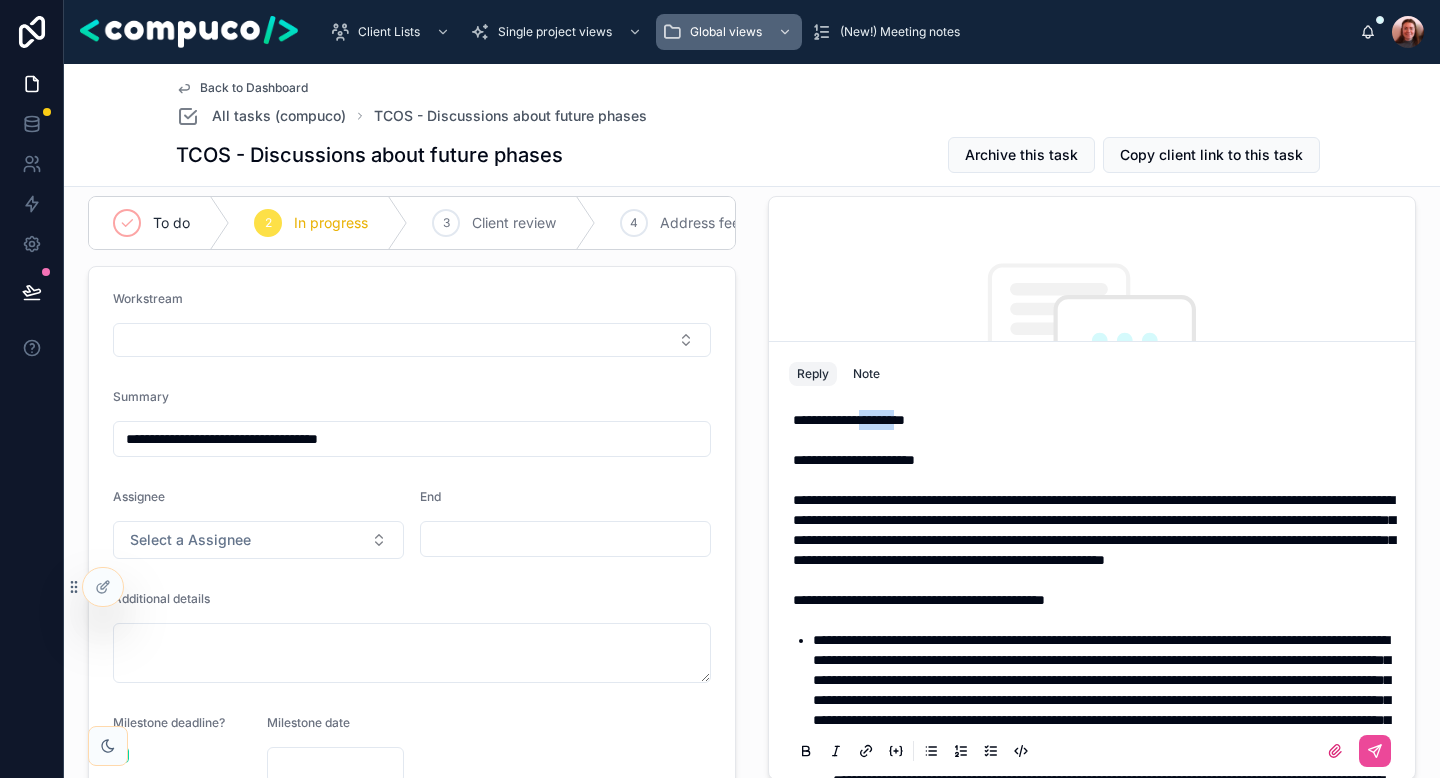 click on "**********" at bounding box center (849, 420) 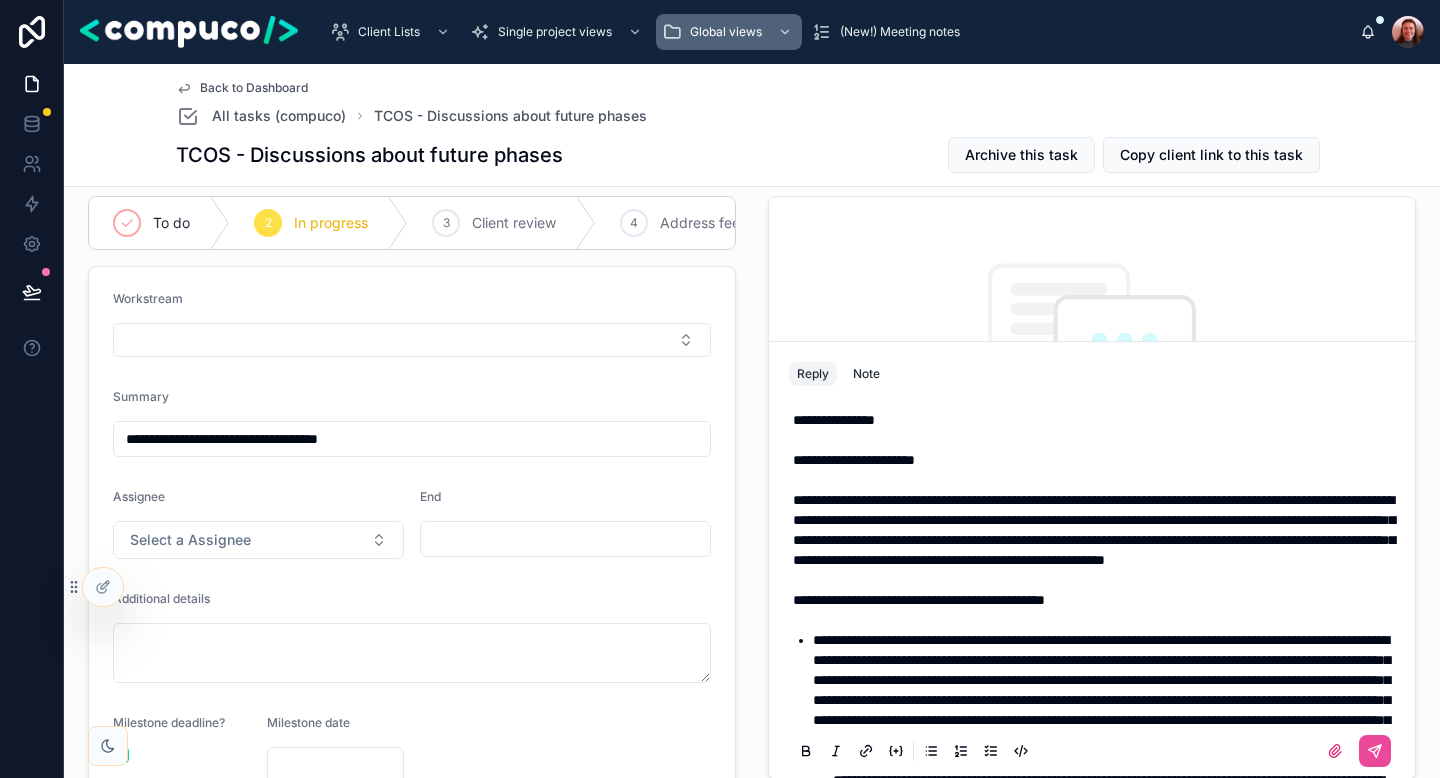 type 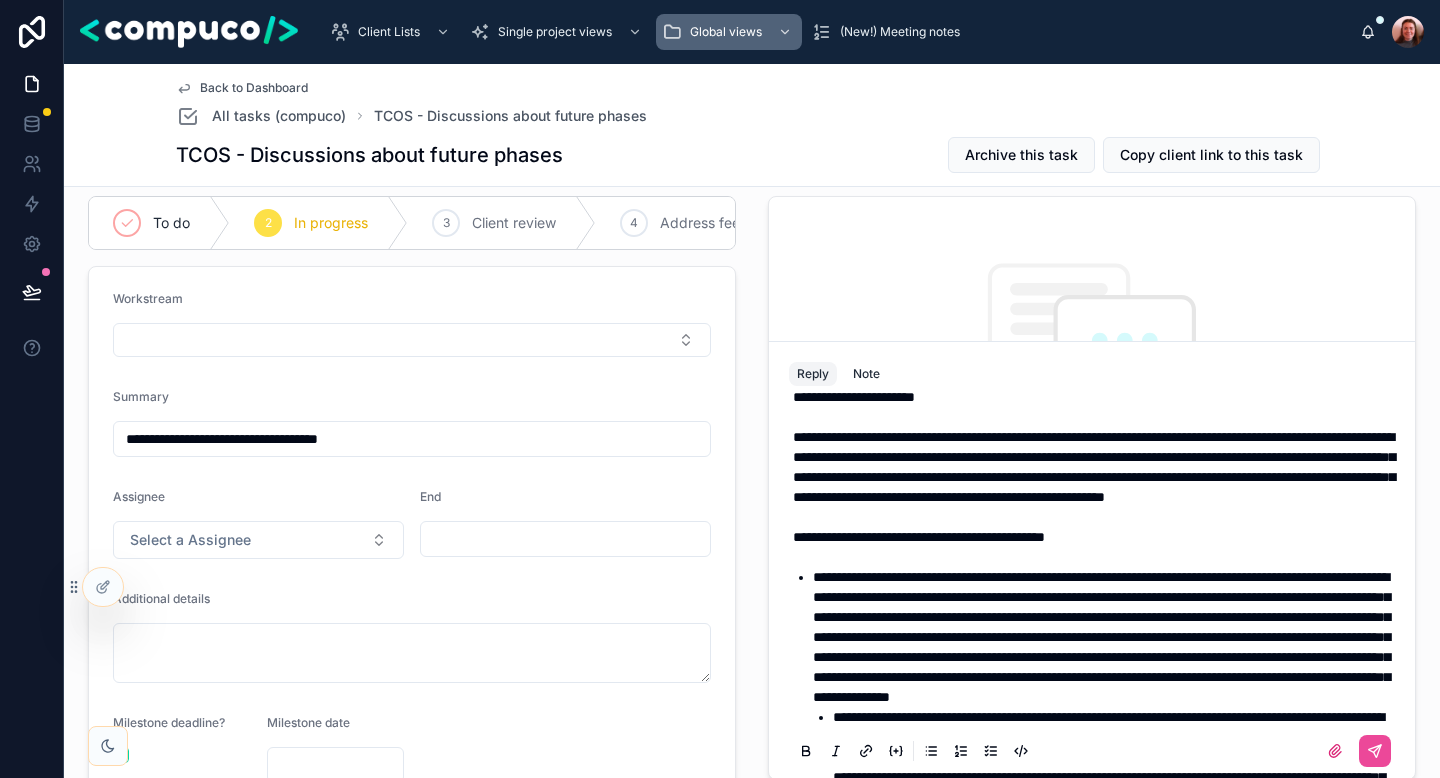 scroll, scrollTop: 65, scrollLeft: 0, axis: vertical 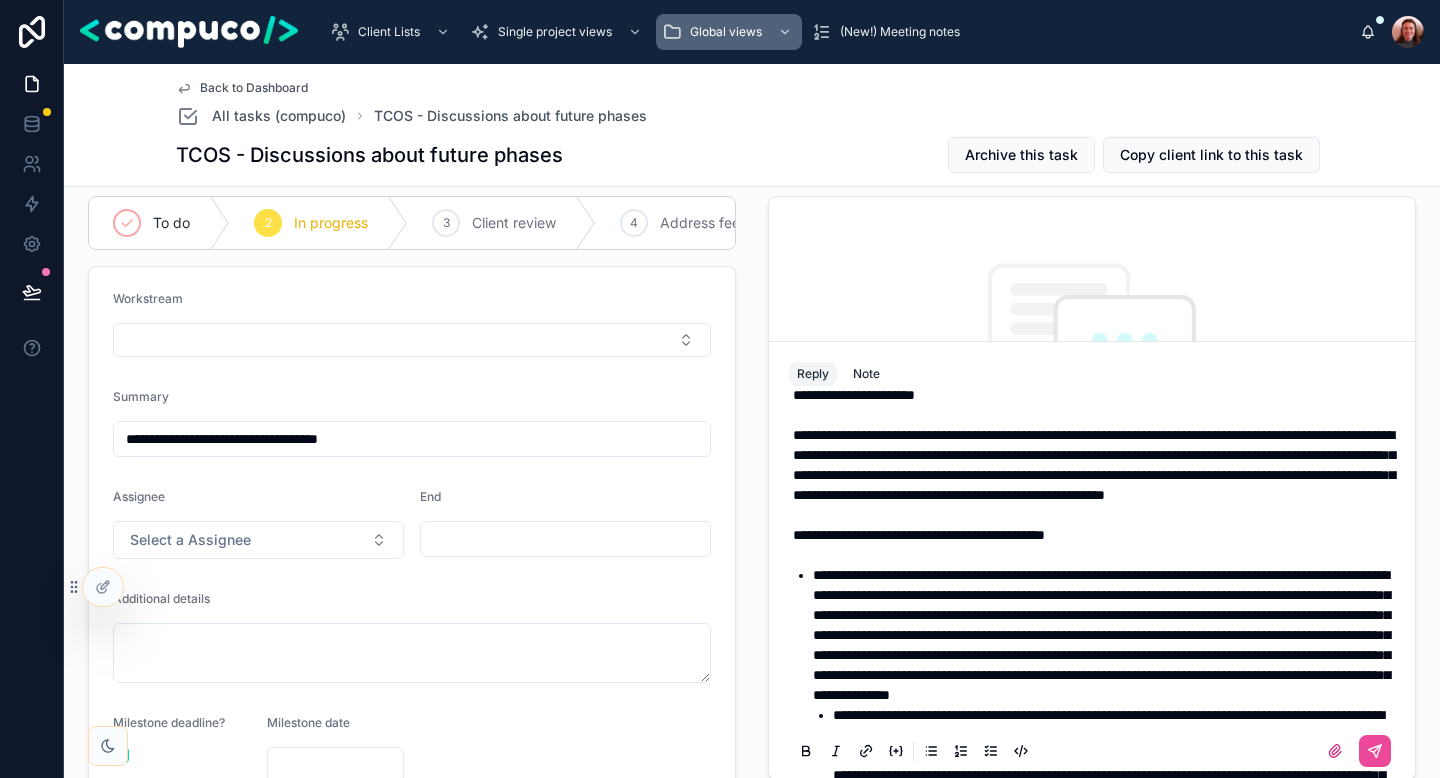 click on "**********" at bounding box center (1094, 465) 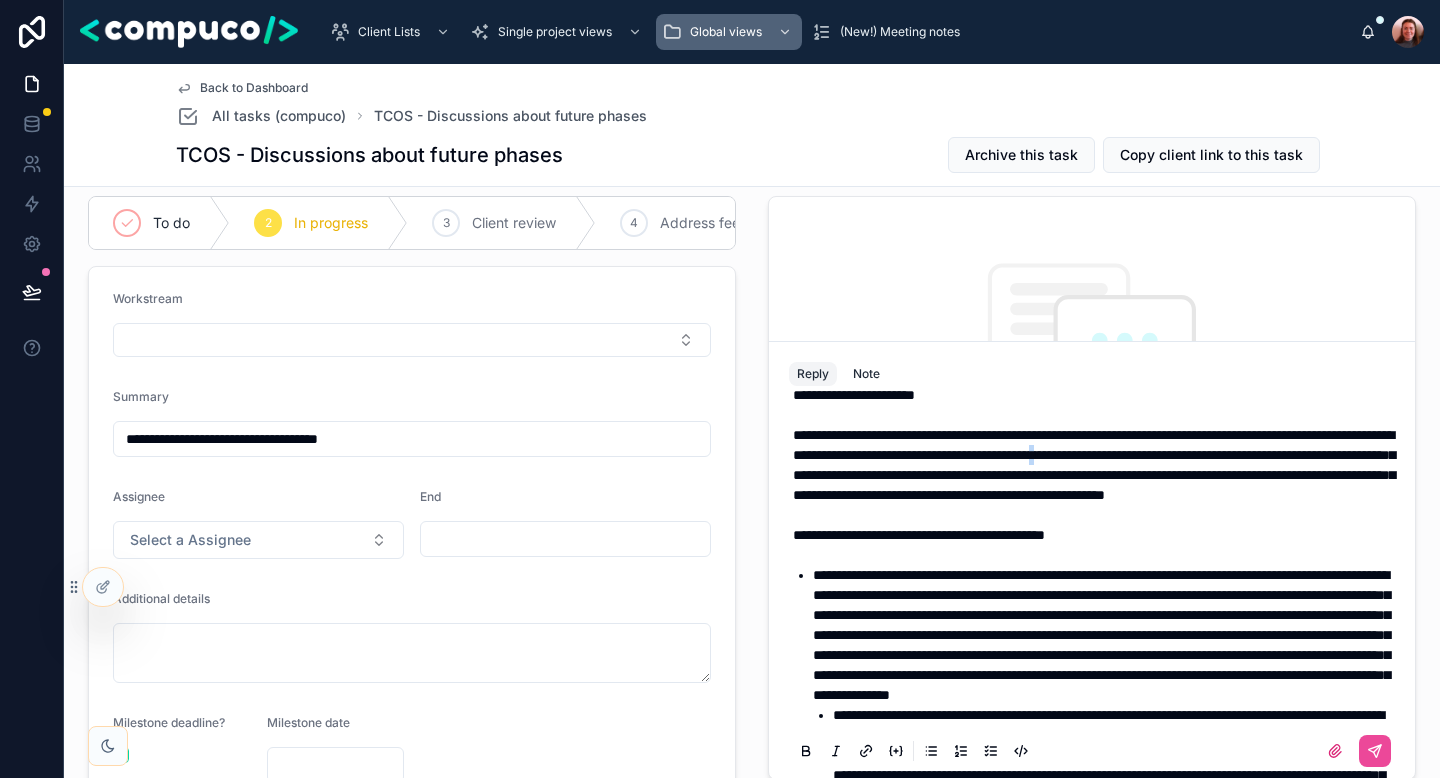 click on "**********" at bounding box center (1094, 465) 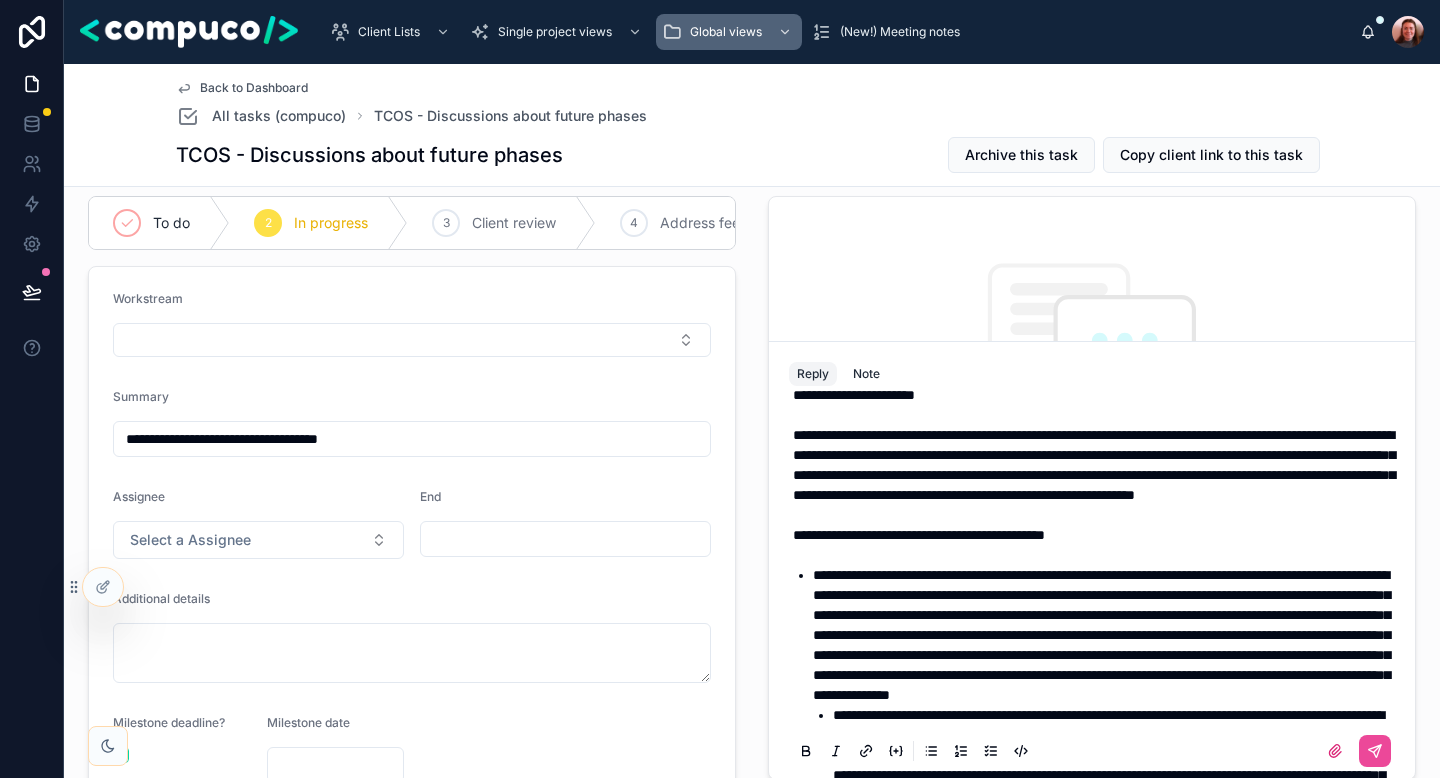 click on "**********" at bounding box center [1094, 465] 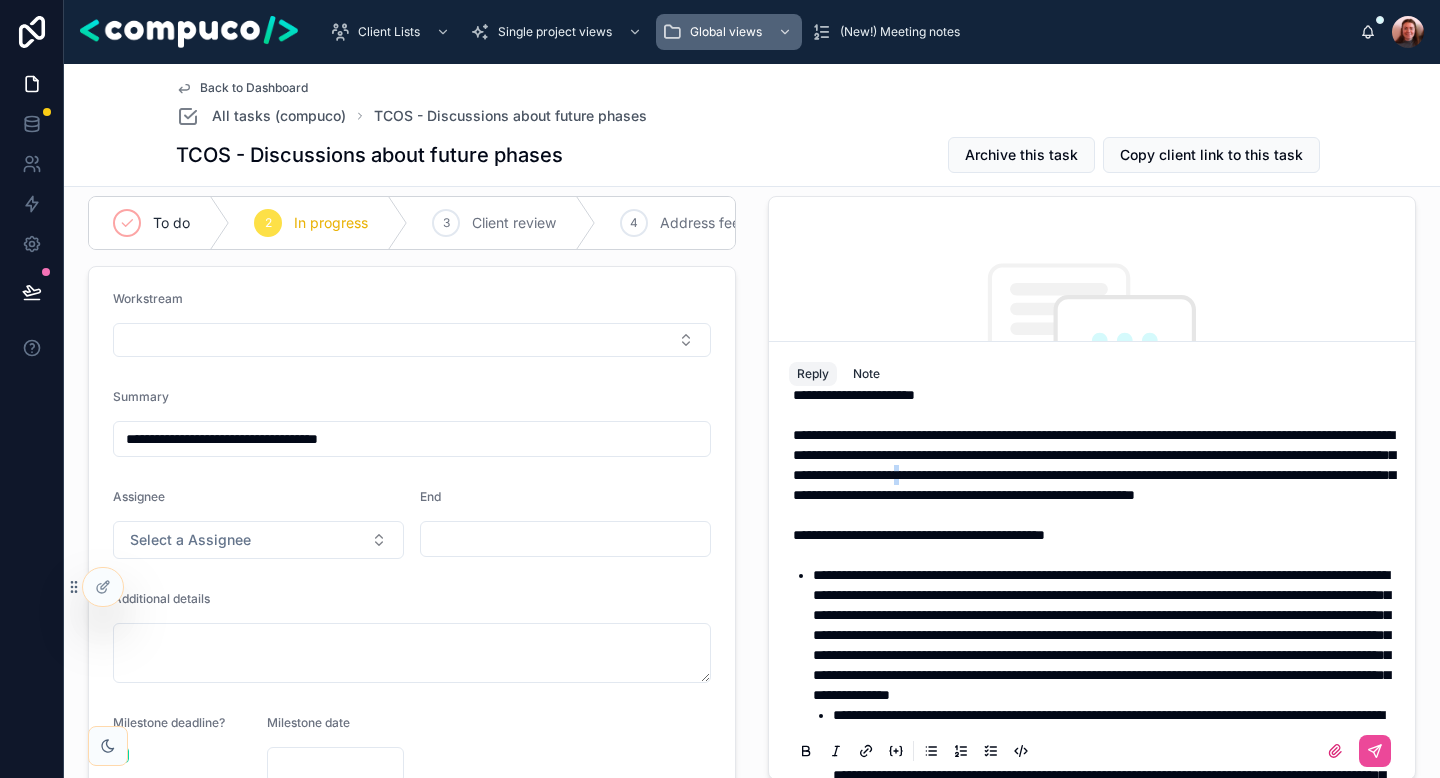 click on "**********" at bounding box center [1094, 465] 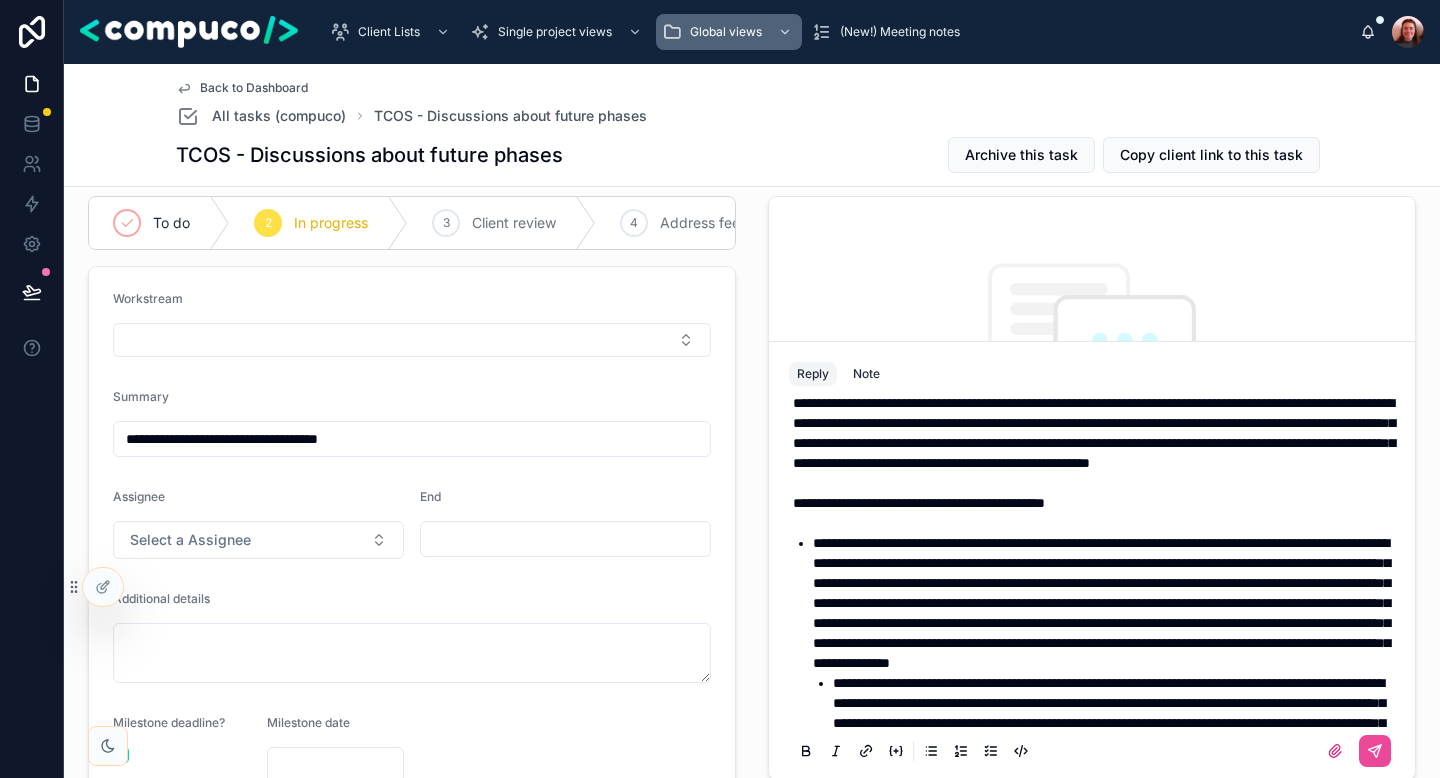 scroll, scrollTop: 105, scrollLeft: 0, axis: vertical 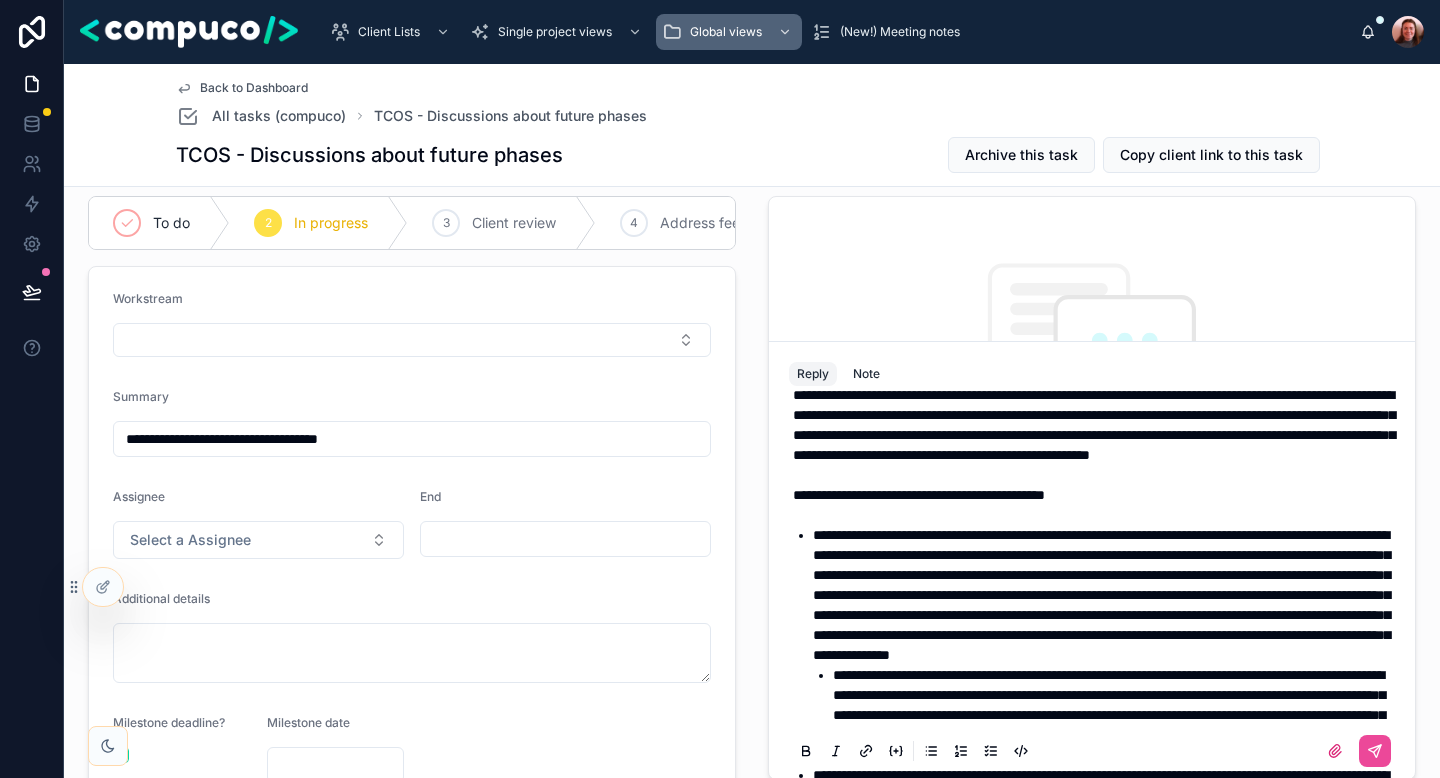 click on "**********" at bounding box center (1096, 425) 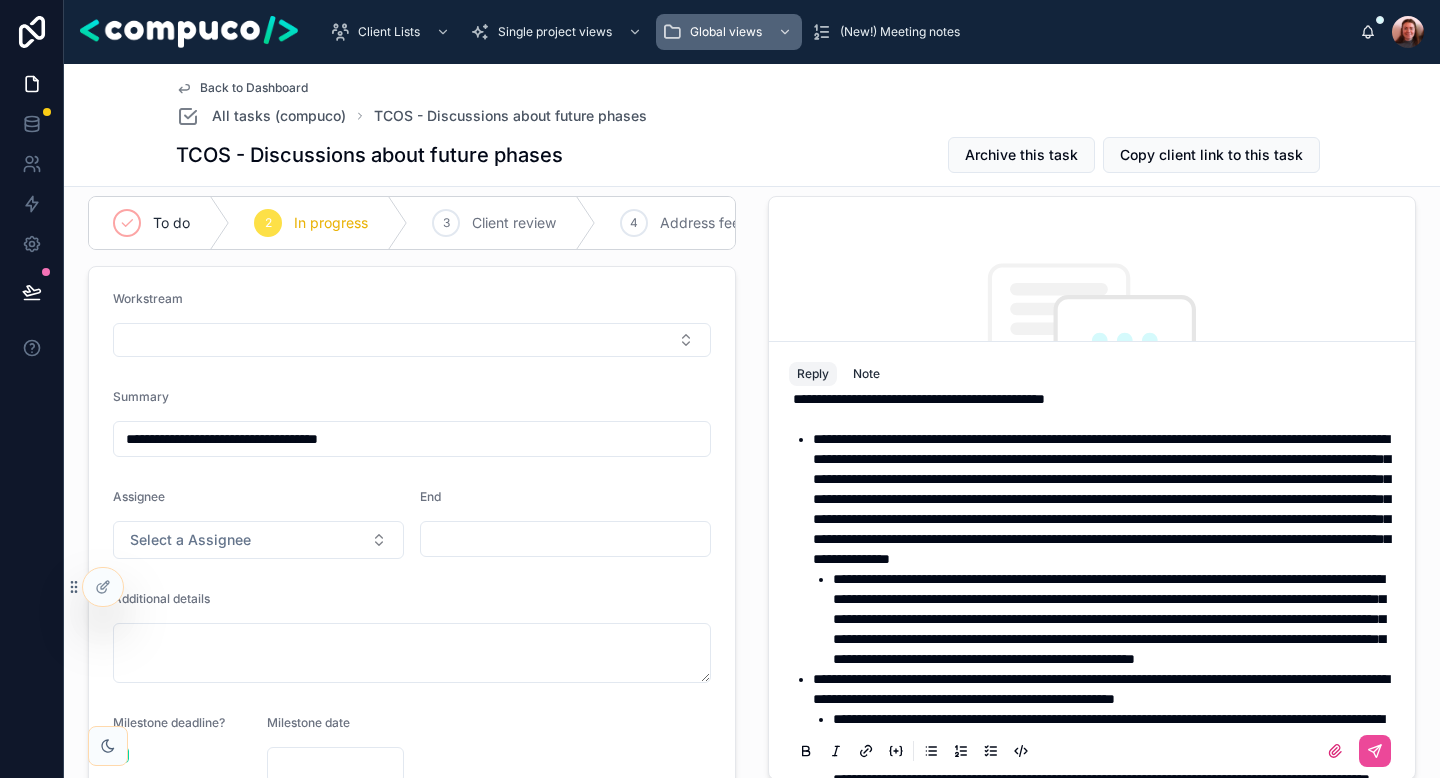 scroll, scrollTop: 208, scrollLeft: 0, axis: vertical 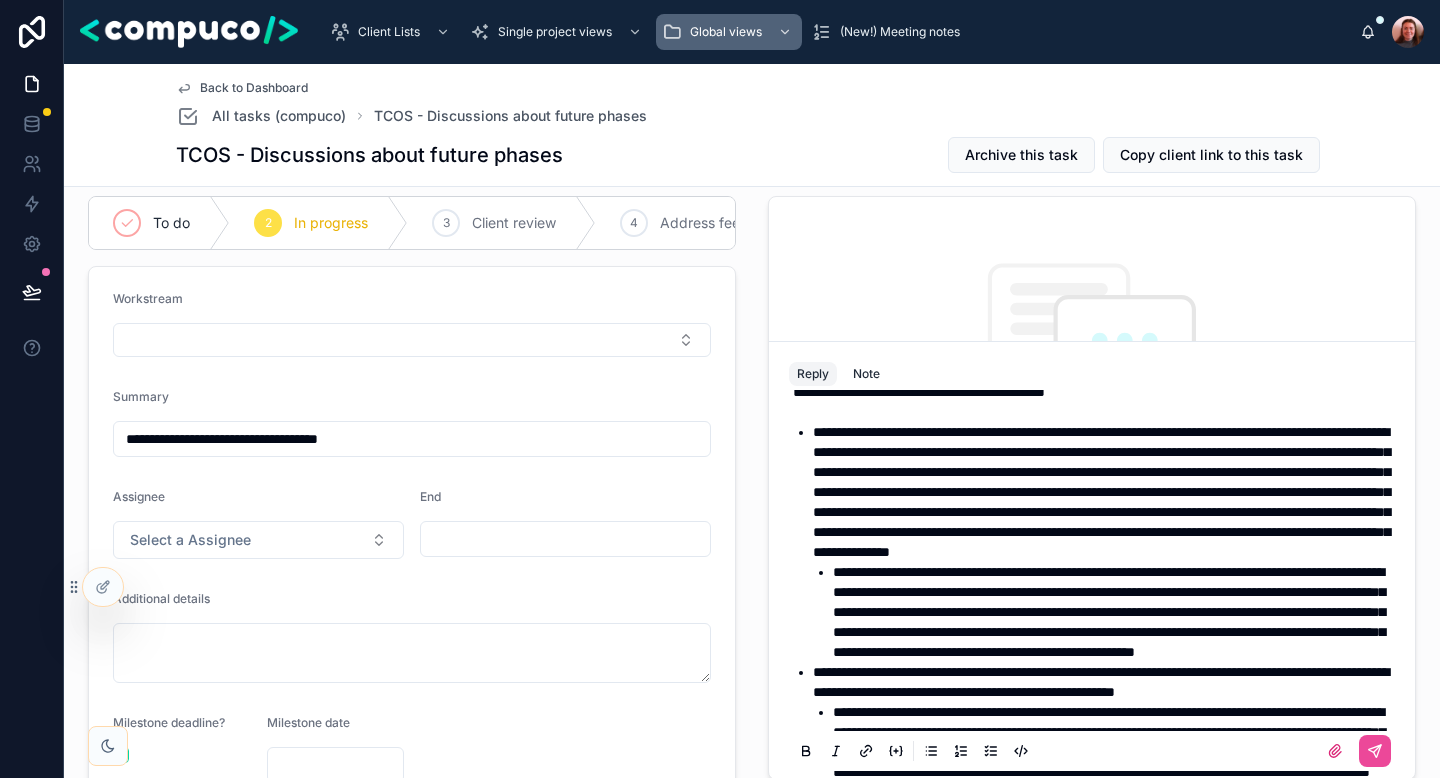 click on "**********" at bounding box center (1101, 492) 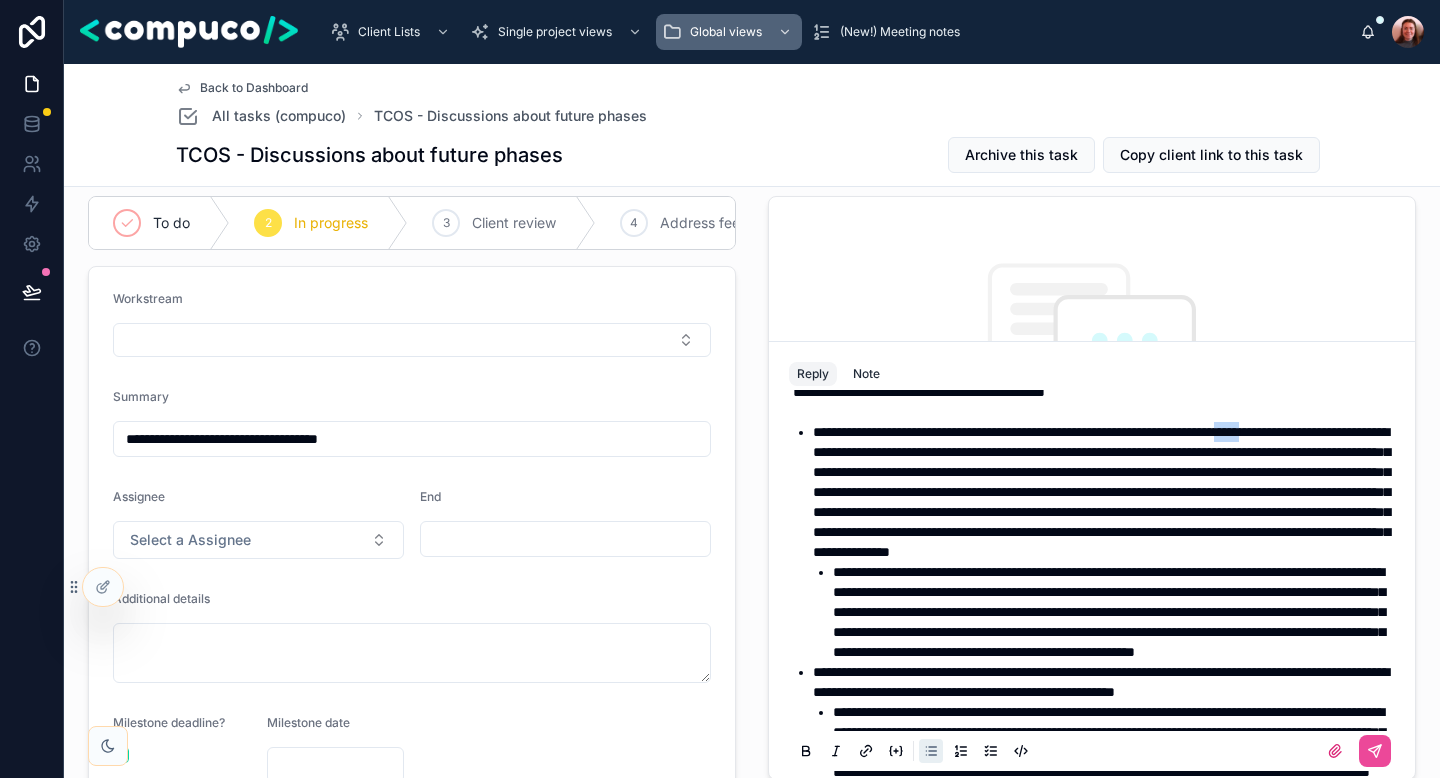 click on "**********" at bounding box center (1101, 492) 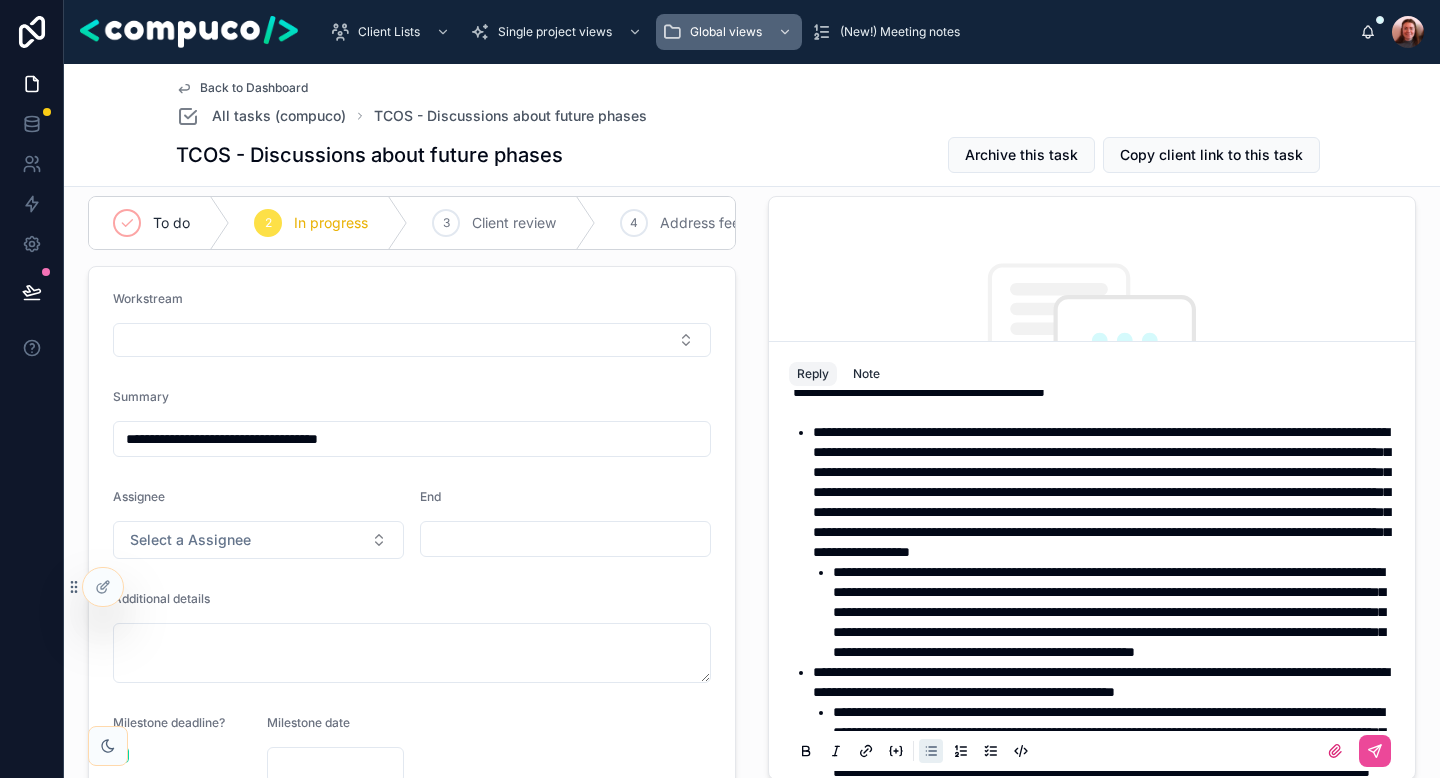 click on "**********" at bounding box center [1101, 492] 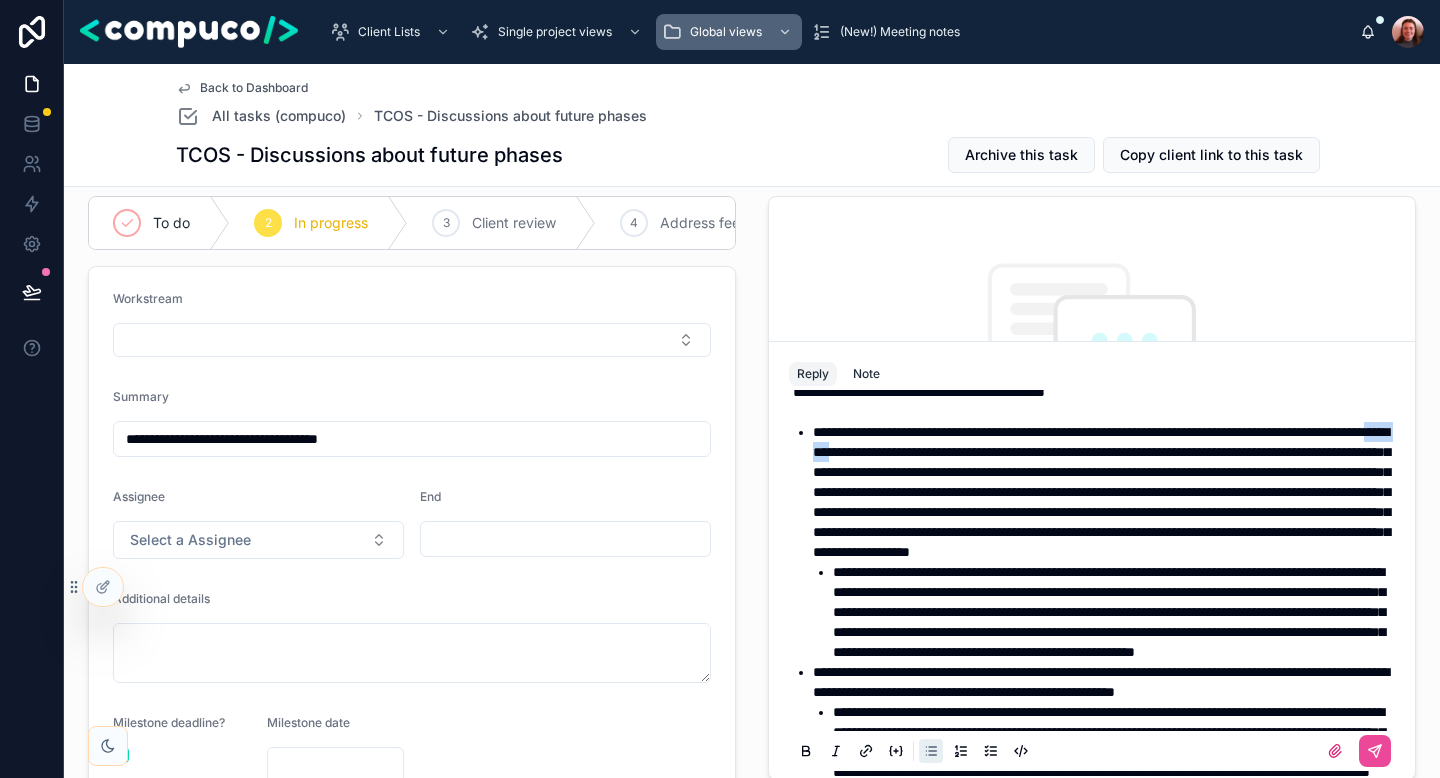 click on "**********" at bounding box center (1101, 492) 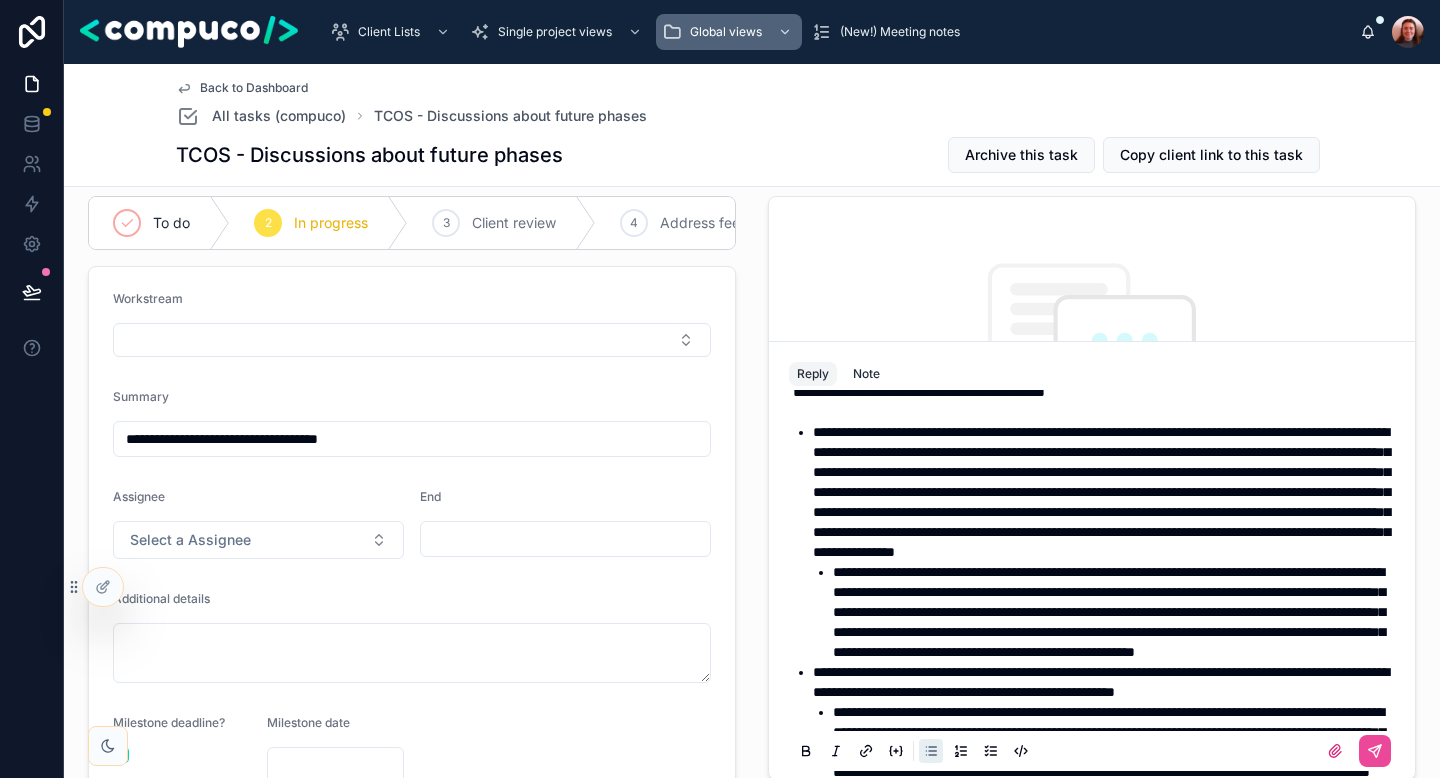 click on "**********" at bounding box center (1101, 492) 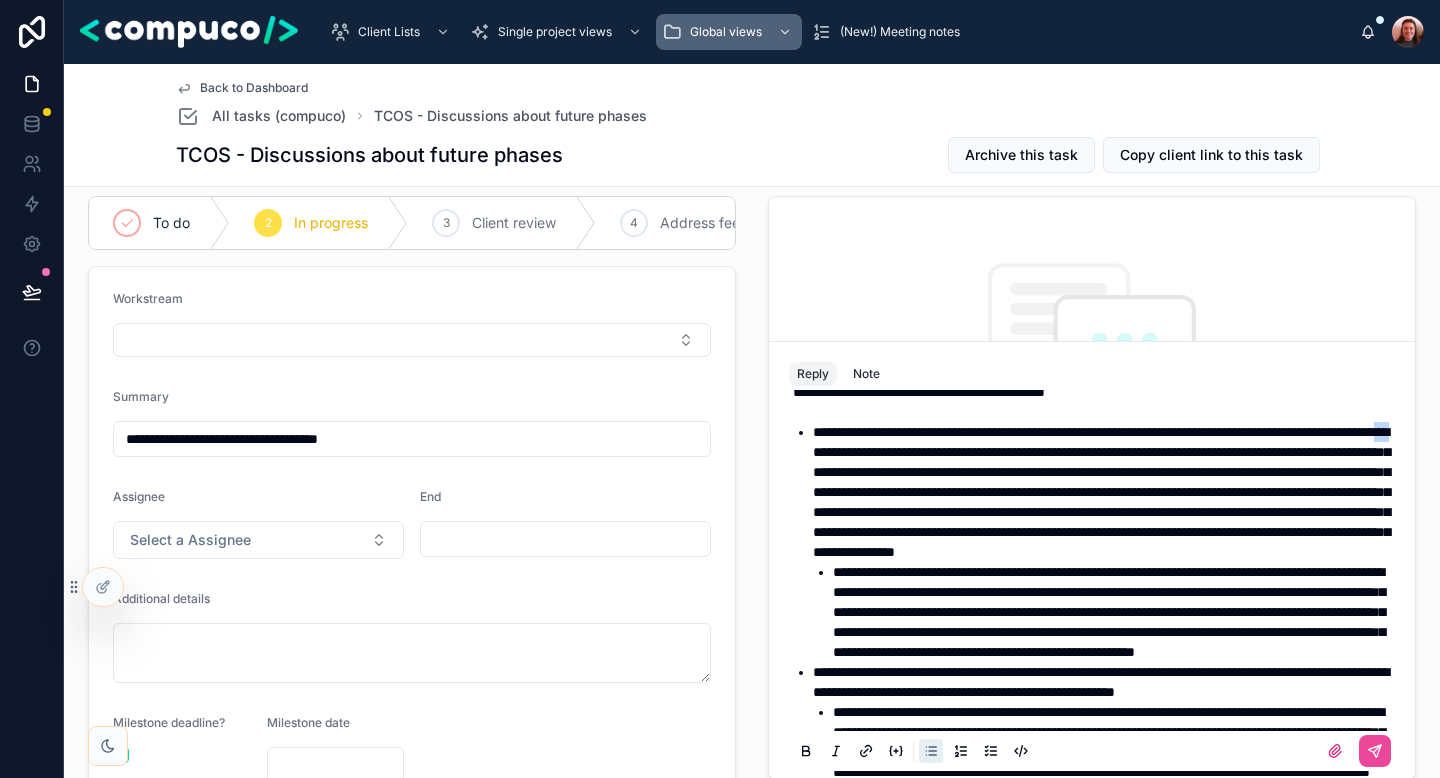 click on "**********" at bounding box center (1101, 492) 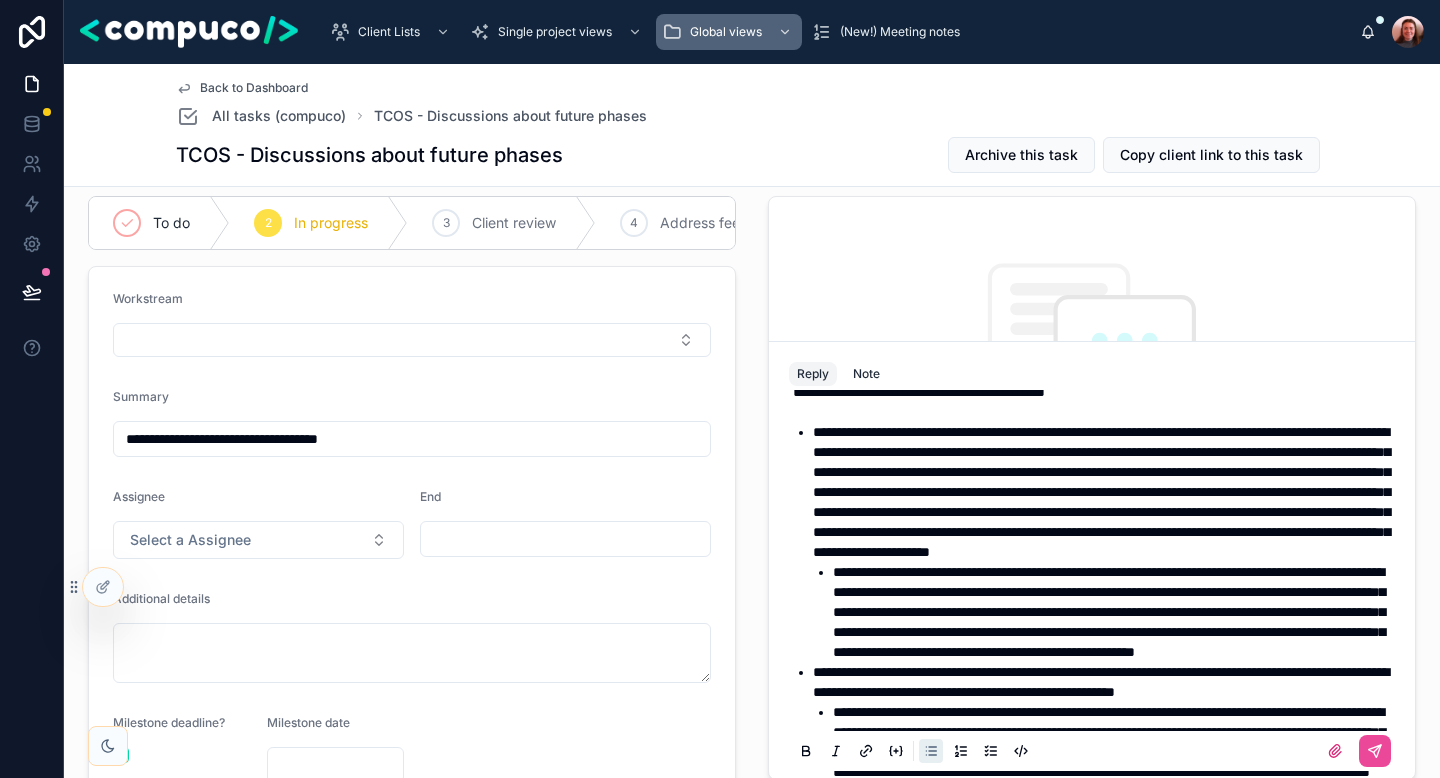 click on "**********" at bounding box center (1101, 492) 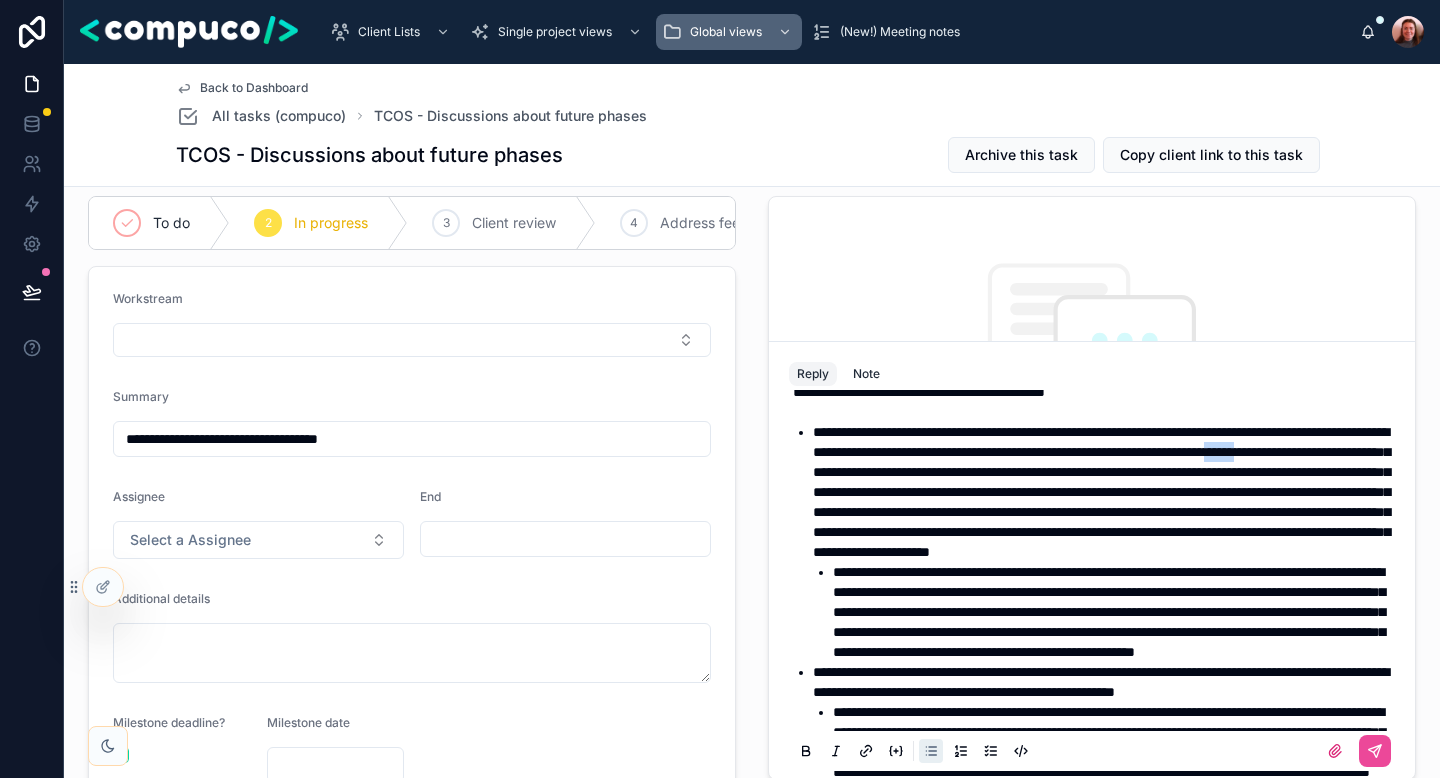 click on "**********" at bounding box center [1101, 492] 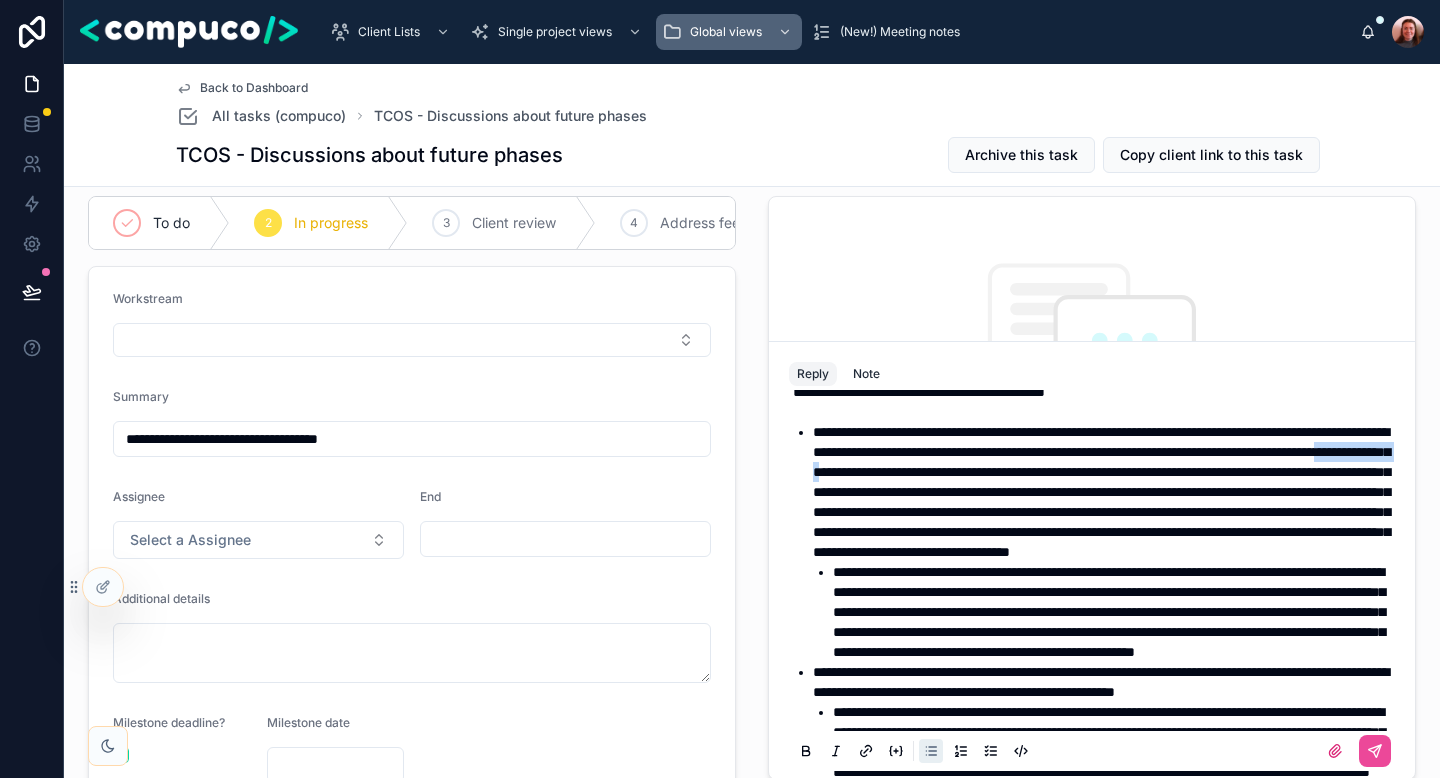 click on "**********" at bounding box center [1101, 492] 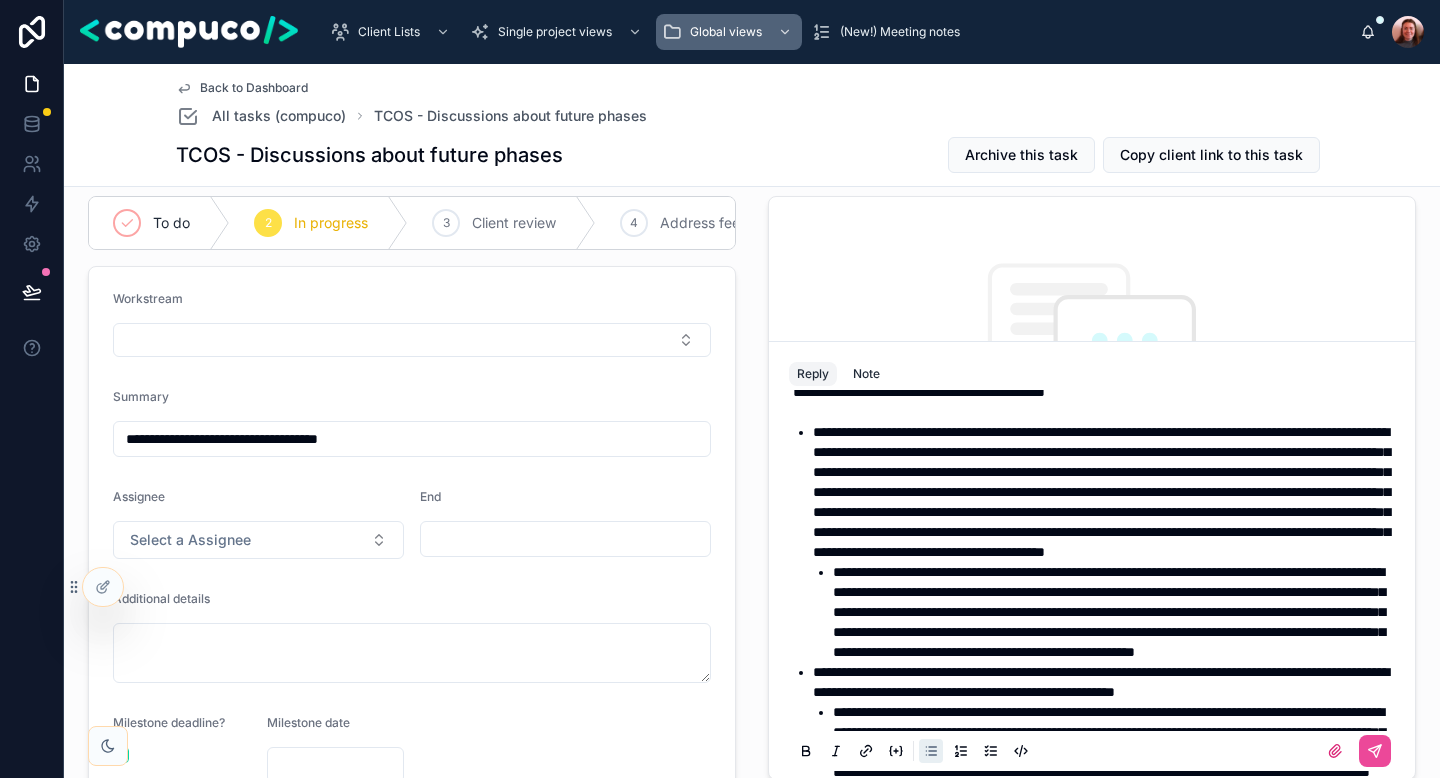 click on "**********" at bounding box center (1101, 492) 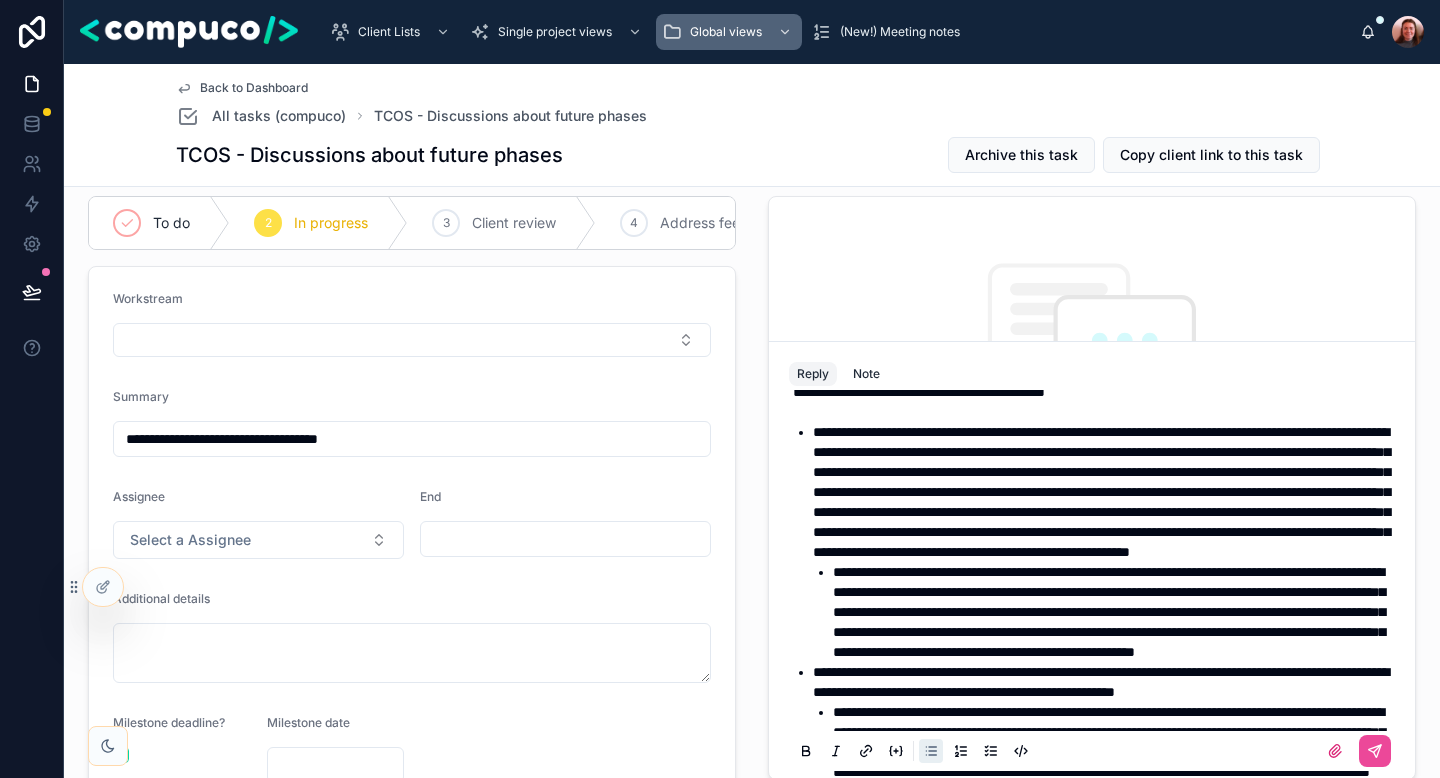 click on "**********" at bounding box center (1101, 492) 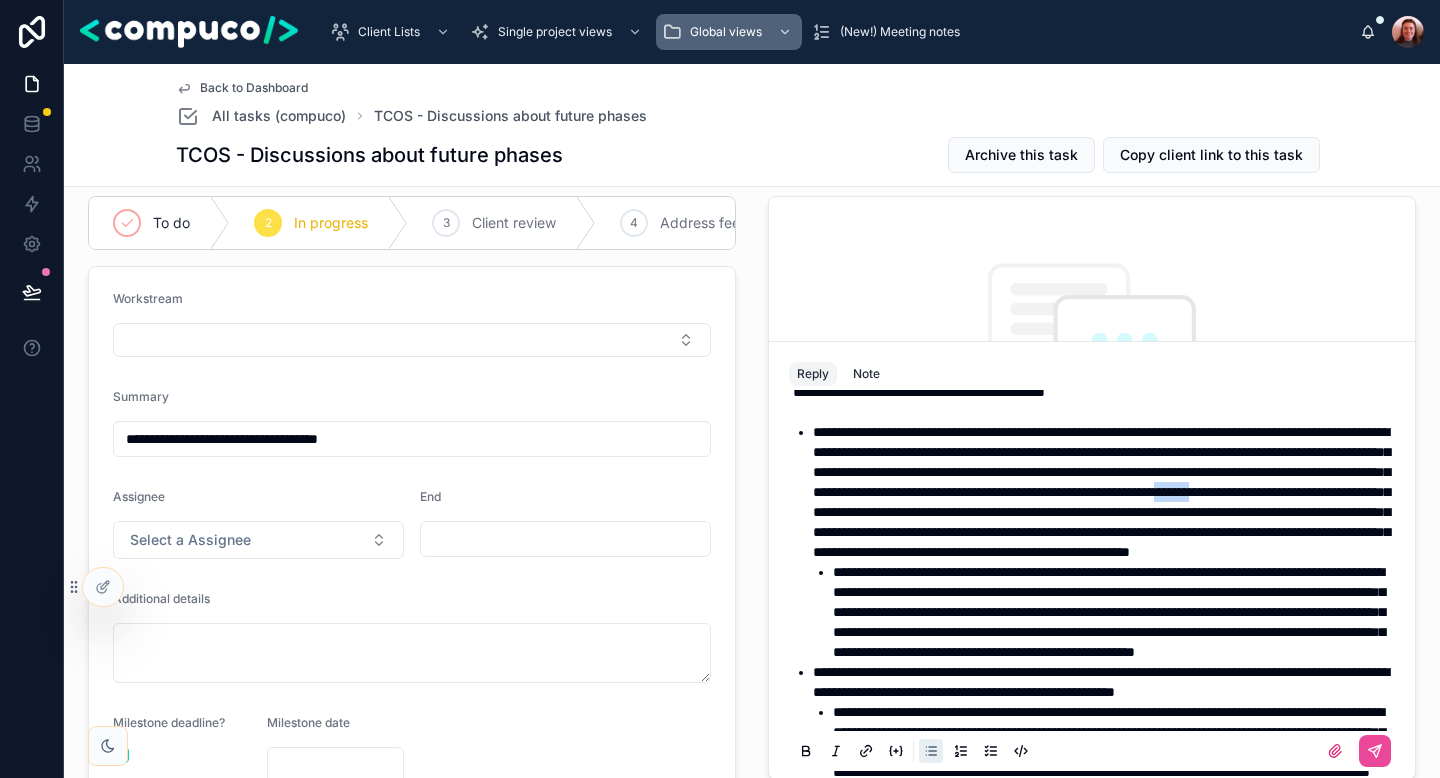 click on "**********" at bounding box center (1101, 492) 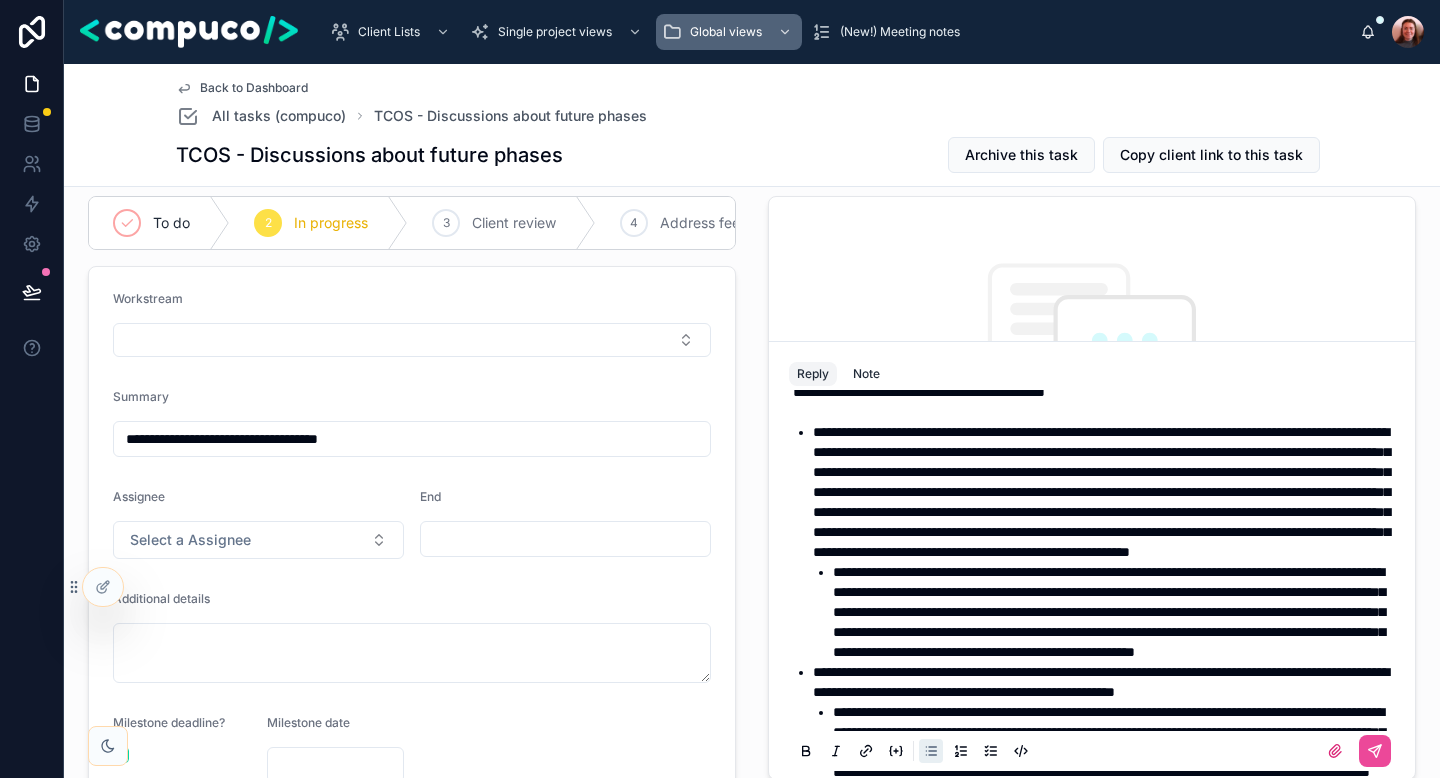 click on "**********" at bounding box center (1106, 492) 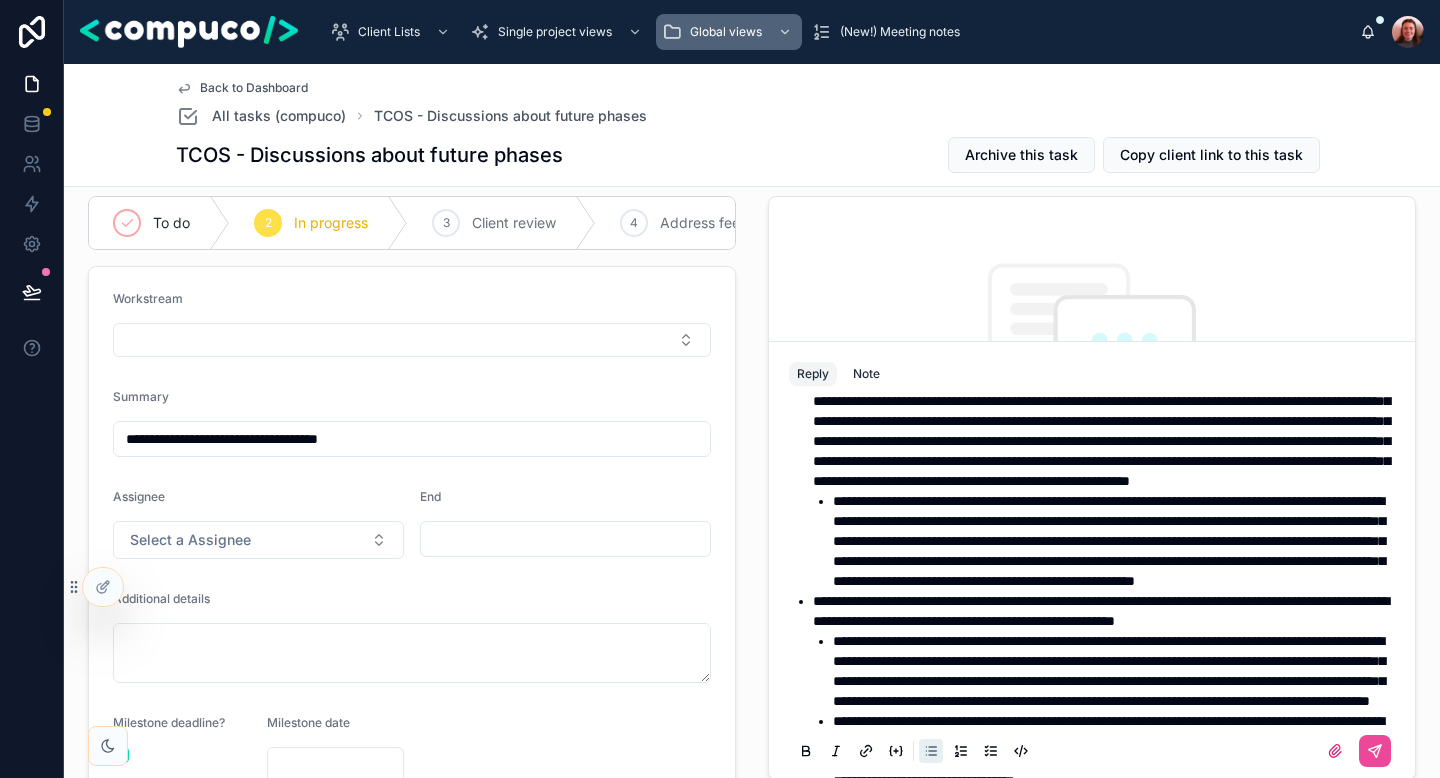scroll, scrollTop: 280, scrollLeft: 0, axis: vertical 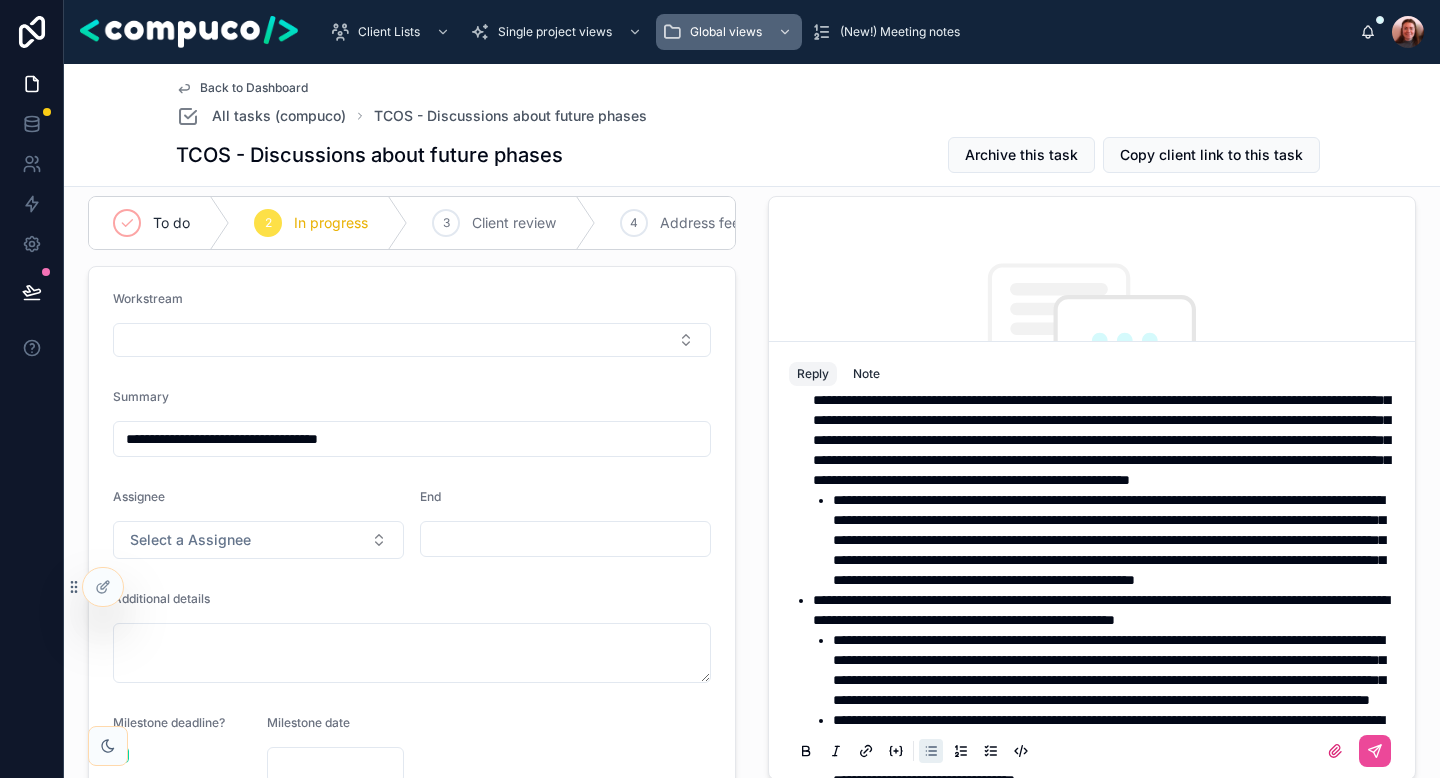 click on "**********" at bounding box center [1101, 420] 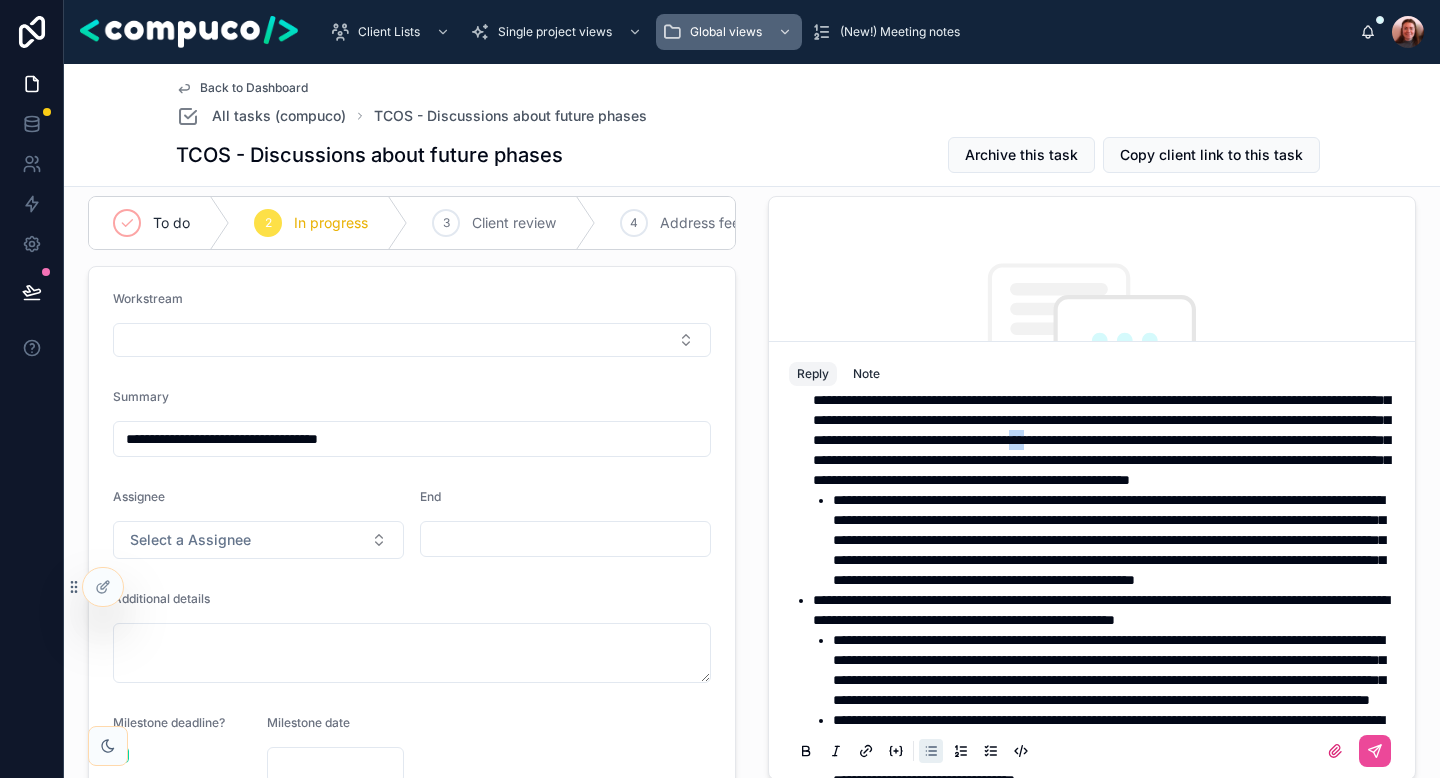 click on "**********" at bounding box center (1101, 420) 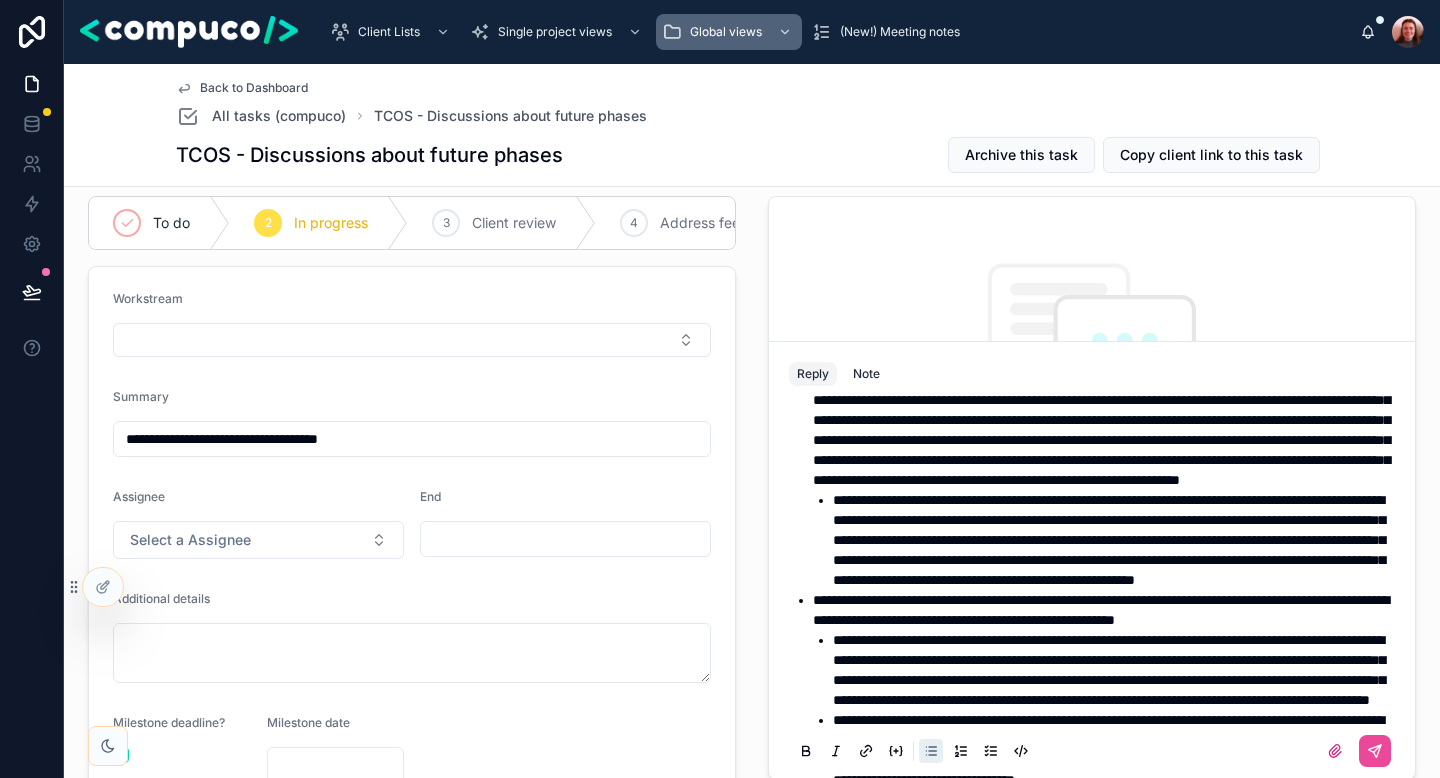 click on "**********" at bounding box center [1101, 420] 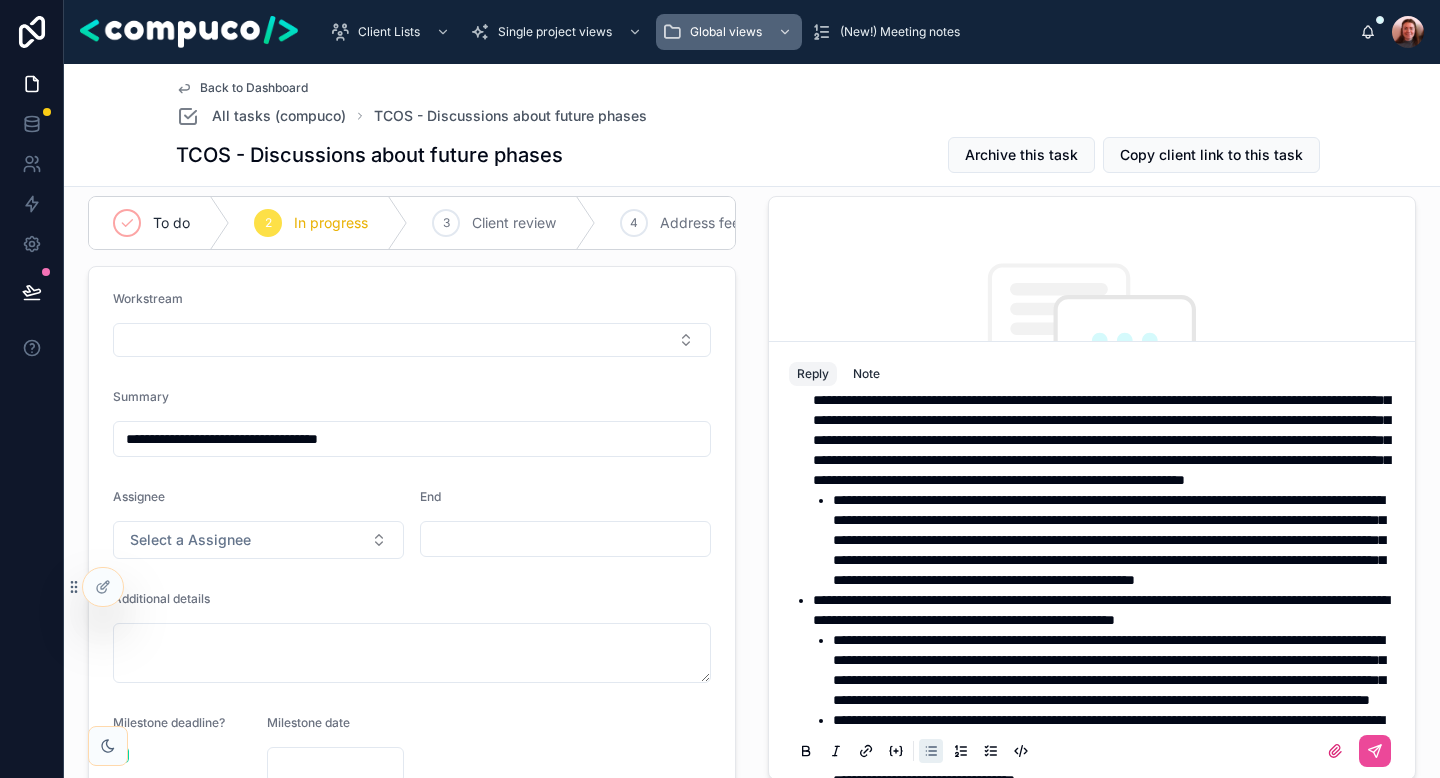 click on "**********" at bounding box center [1109, 540] 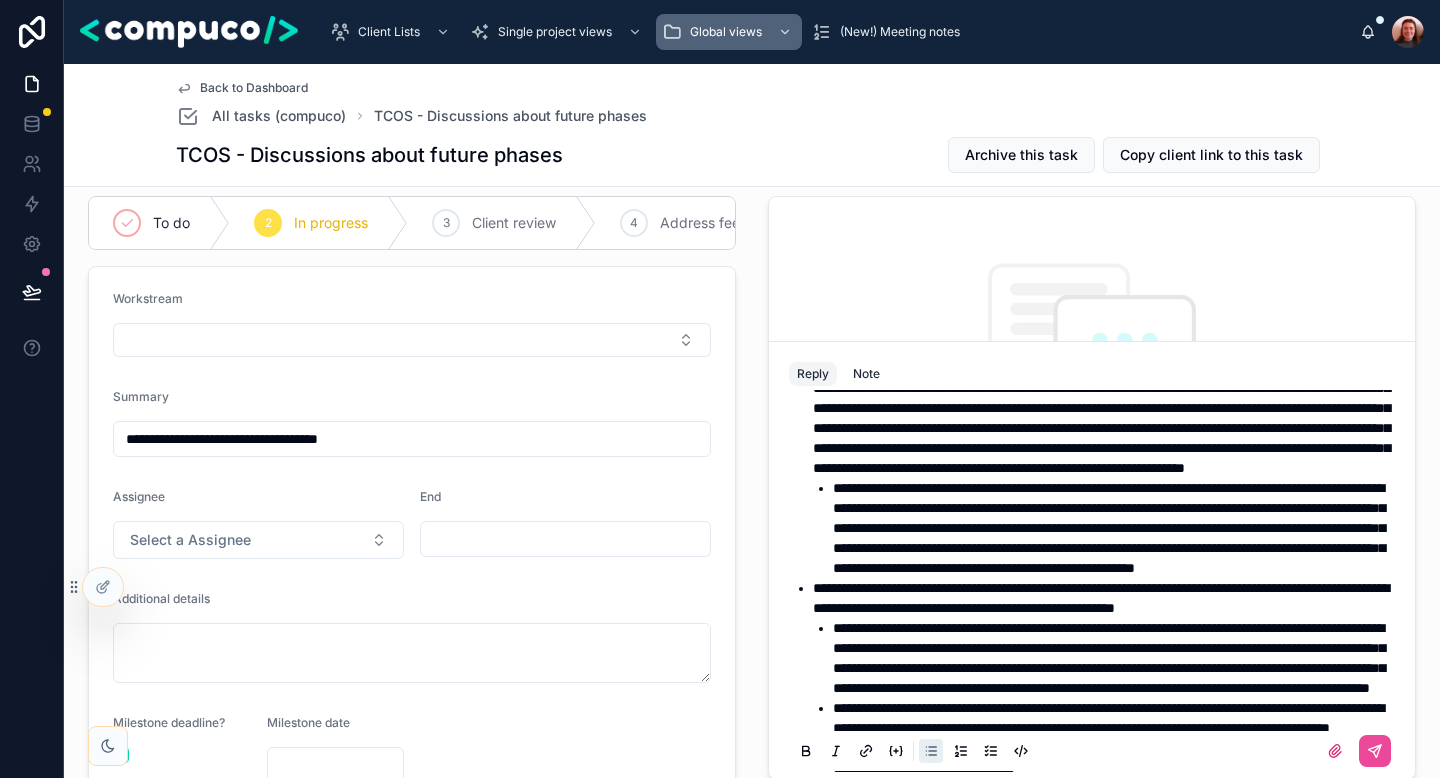scroll, scrollTop: 296, scrollLeft: 0, axis: vertical 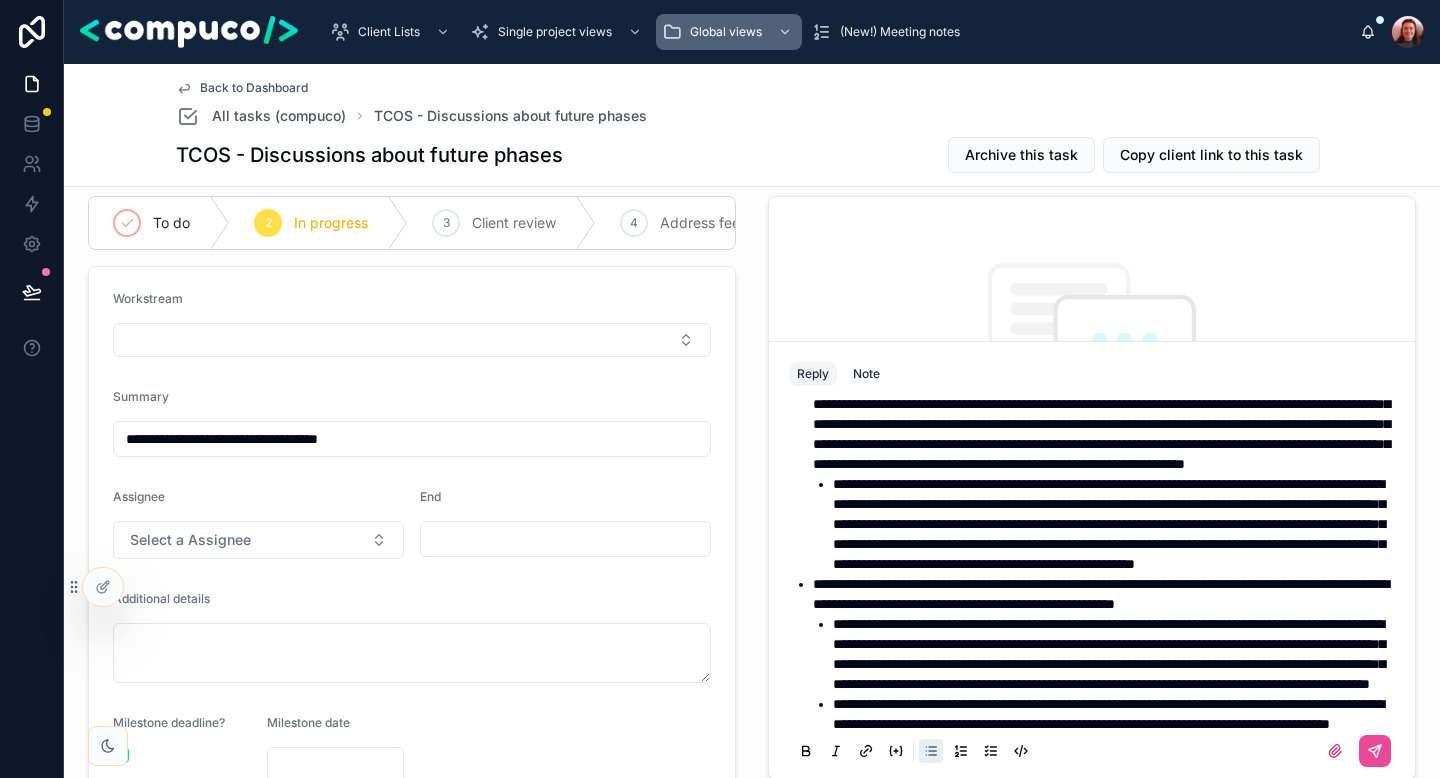 click on "**********" at bounding box center (1101, 404) 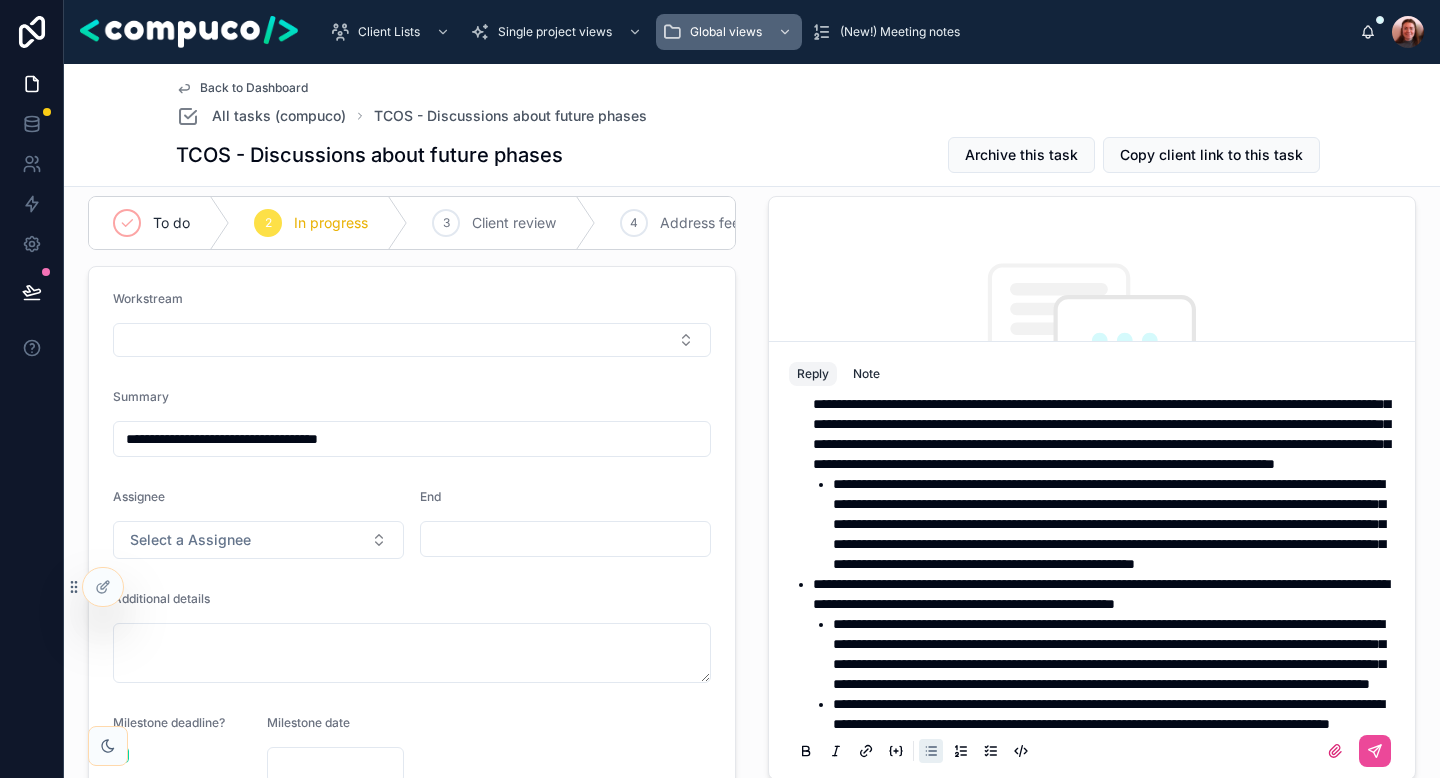 click on "**********" at bounding box center [1101, 404] 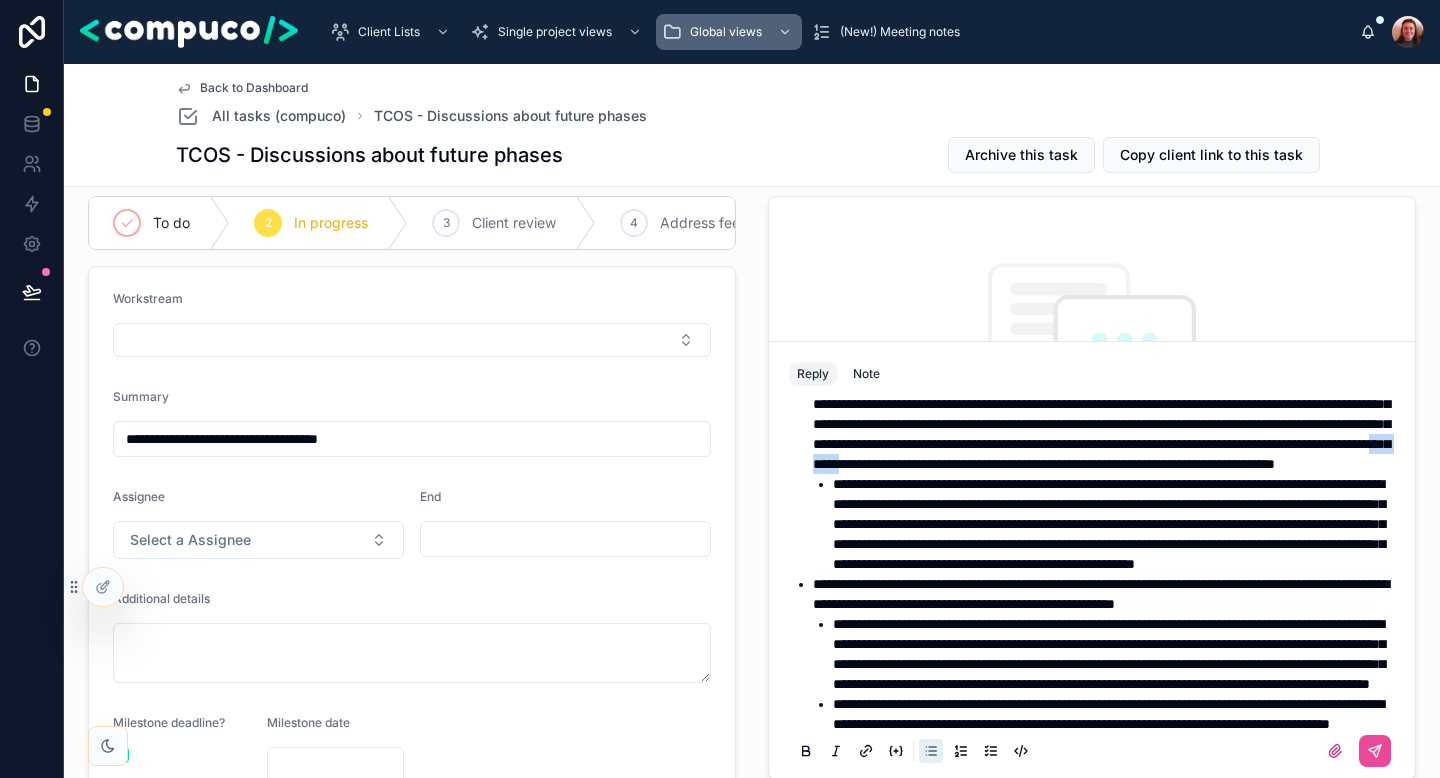 click on "**********" at bounding box center [1101, 404] 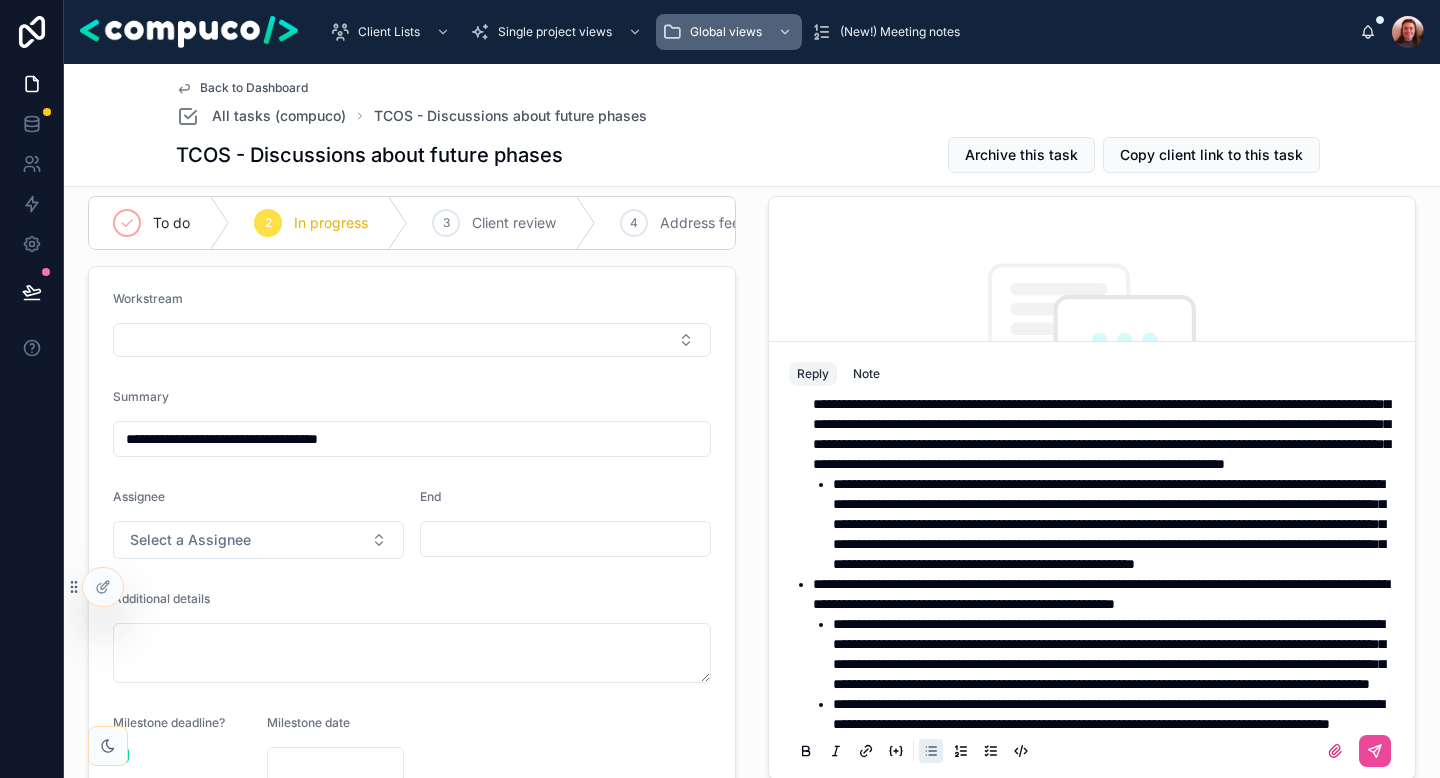 click on "**********" at bounding box center (1101, 404) 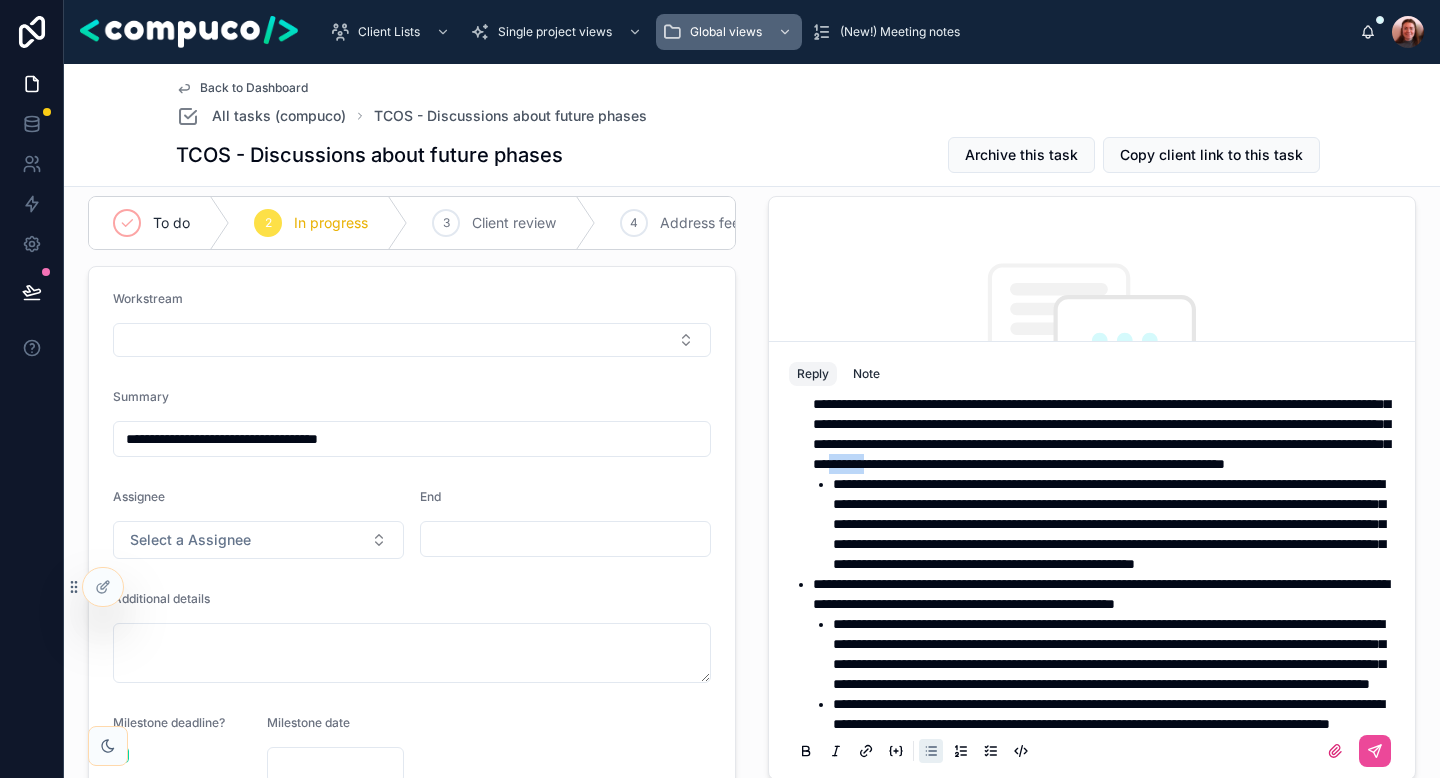 click on "**********" at bounding box center [1101, 404] 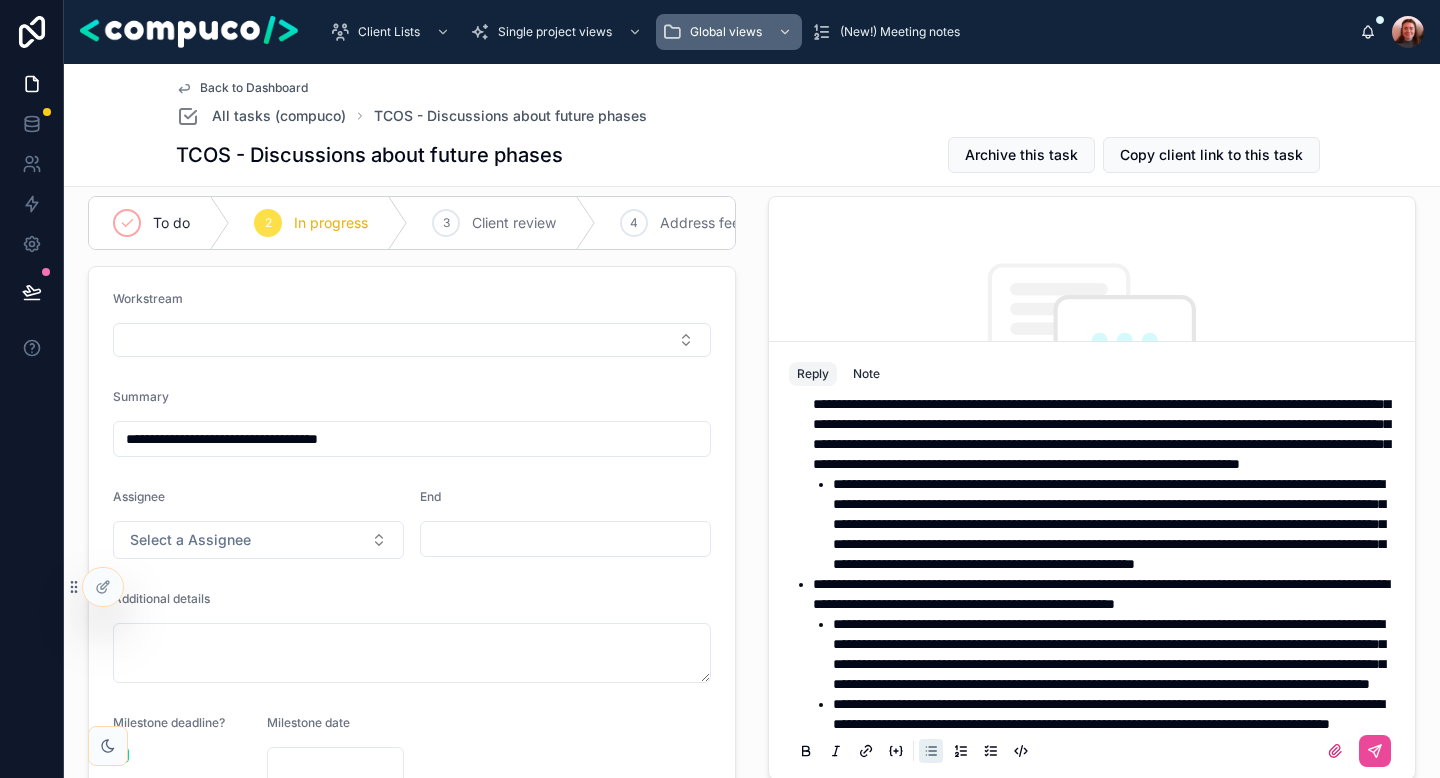 click on "**********" at bounding box center (1101, 404) 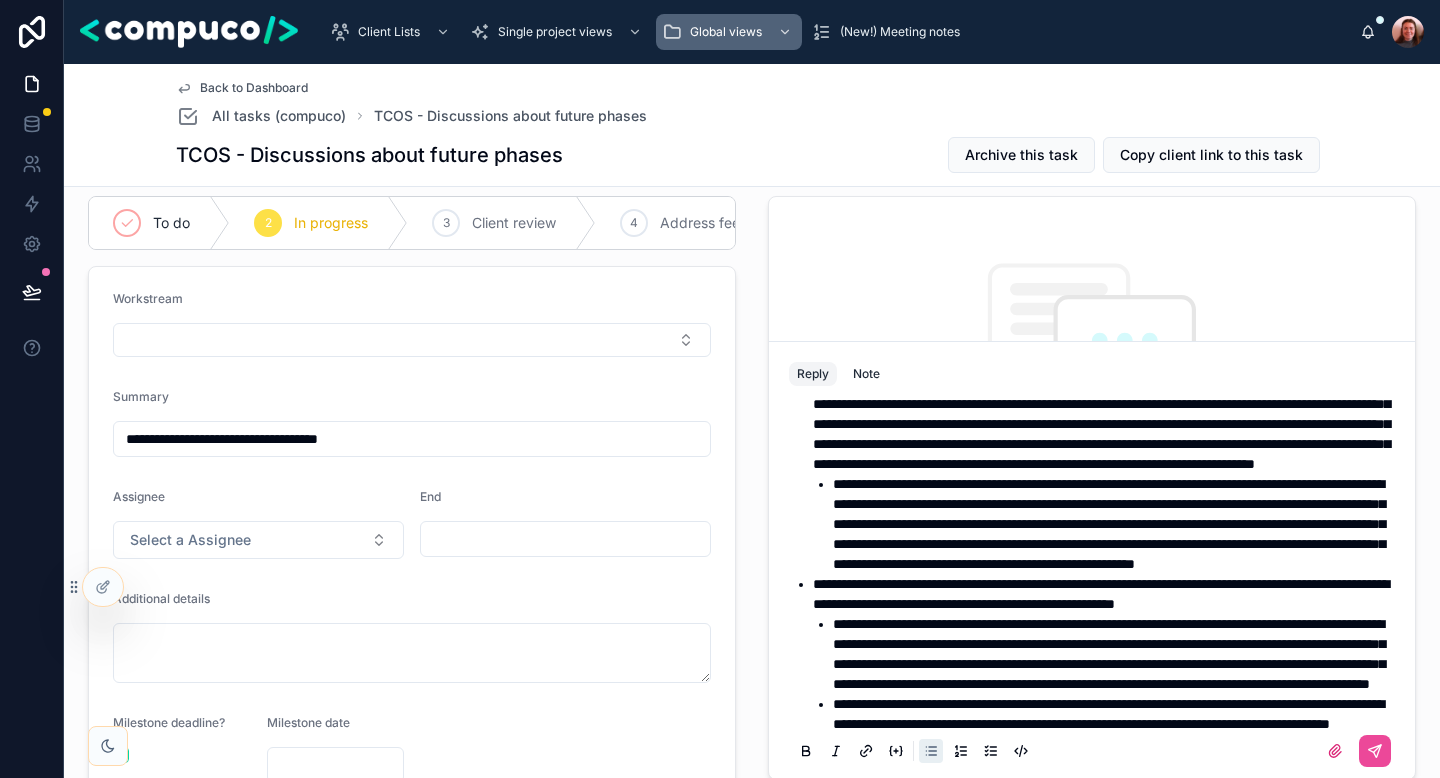 click on "**********" at bounding box center (1109, 524) 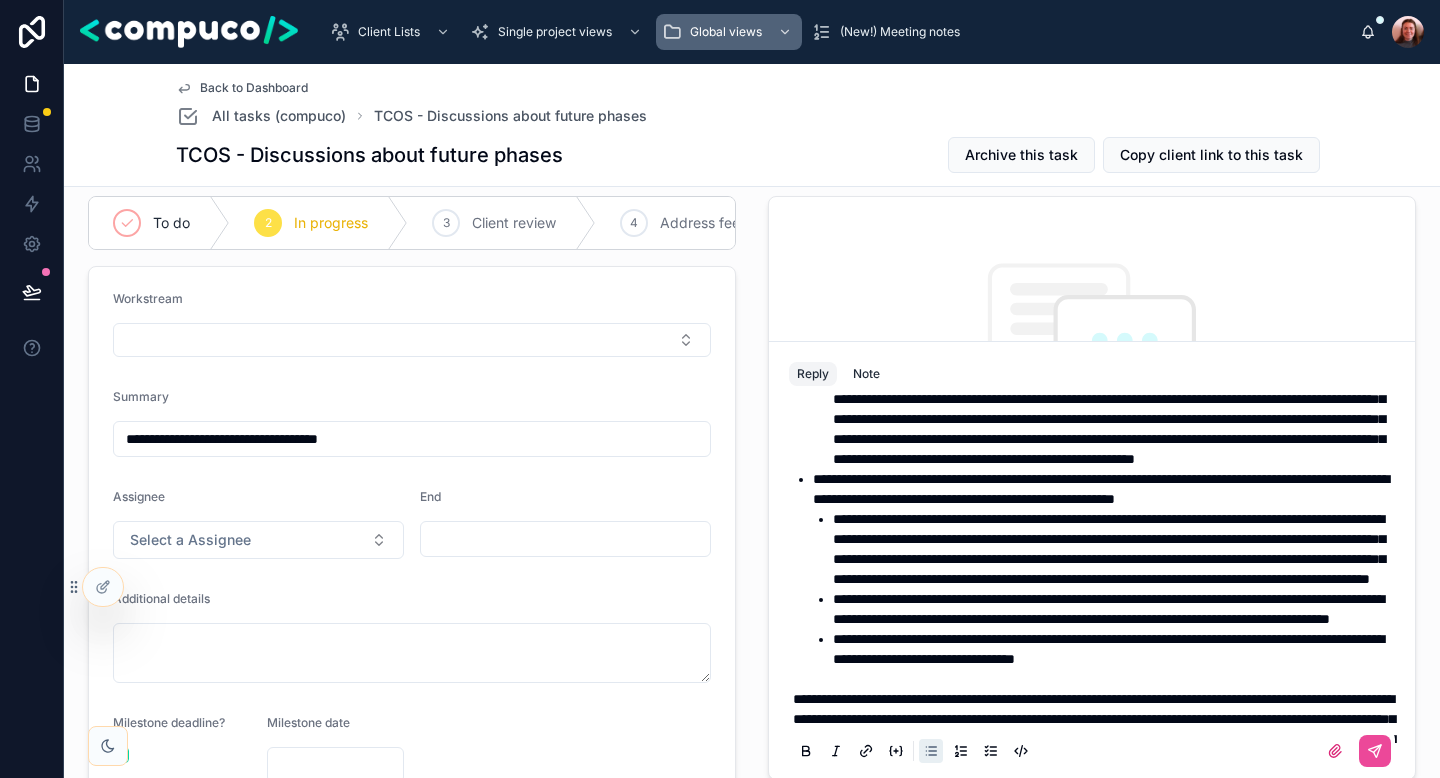 scroll, scrollTop: 402, scrollLeft: 0, axis: vertical 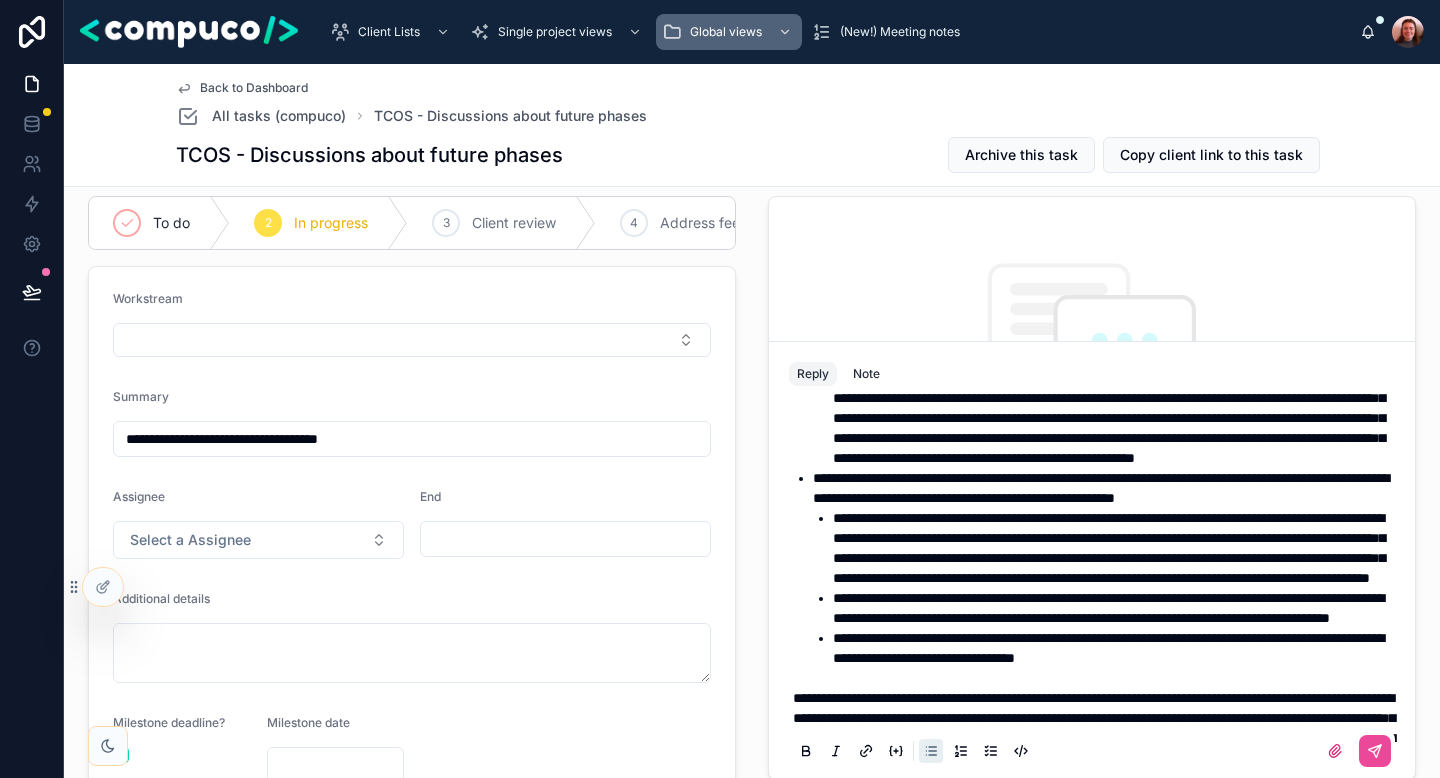 click on "**********" at bounding box center (1109, 418) 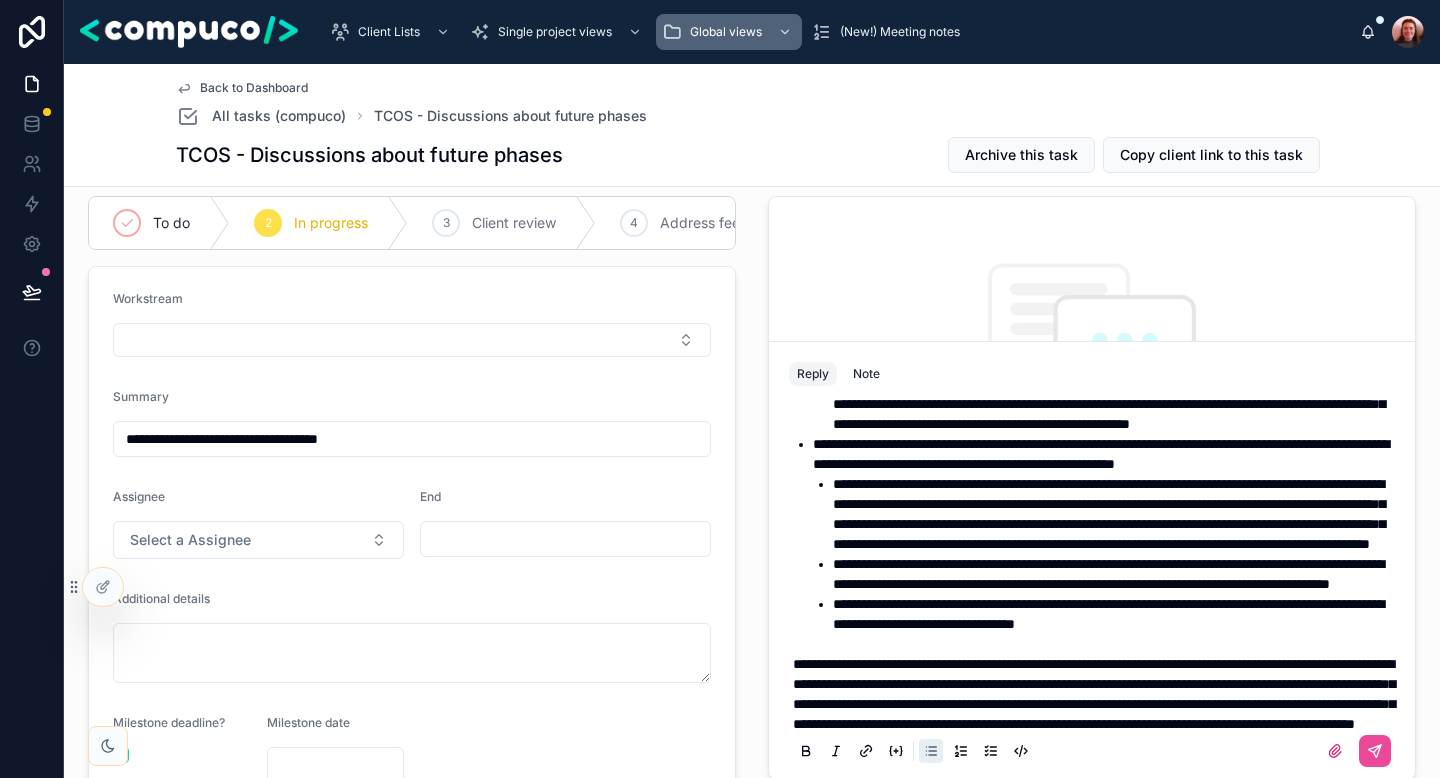 scroll, scrollTop: 438, scrollLeft: 0, axis: vertical 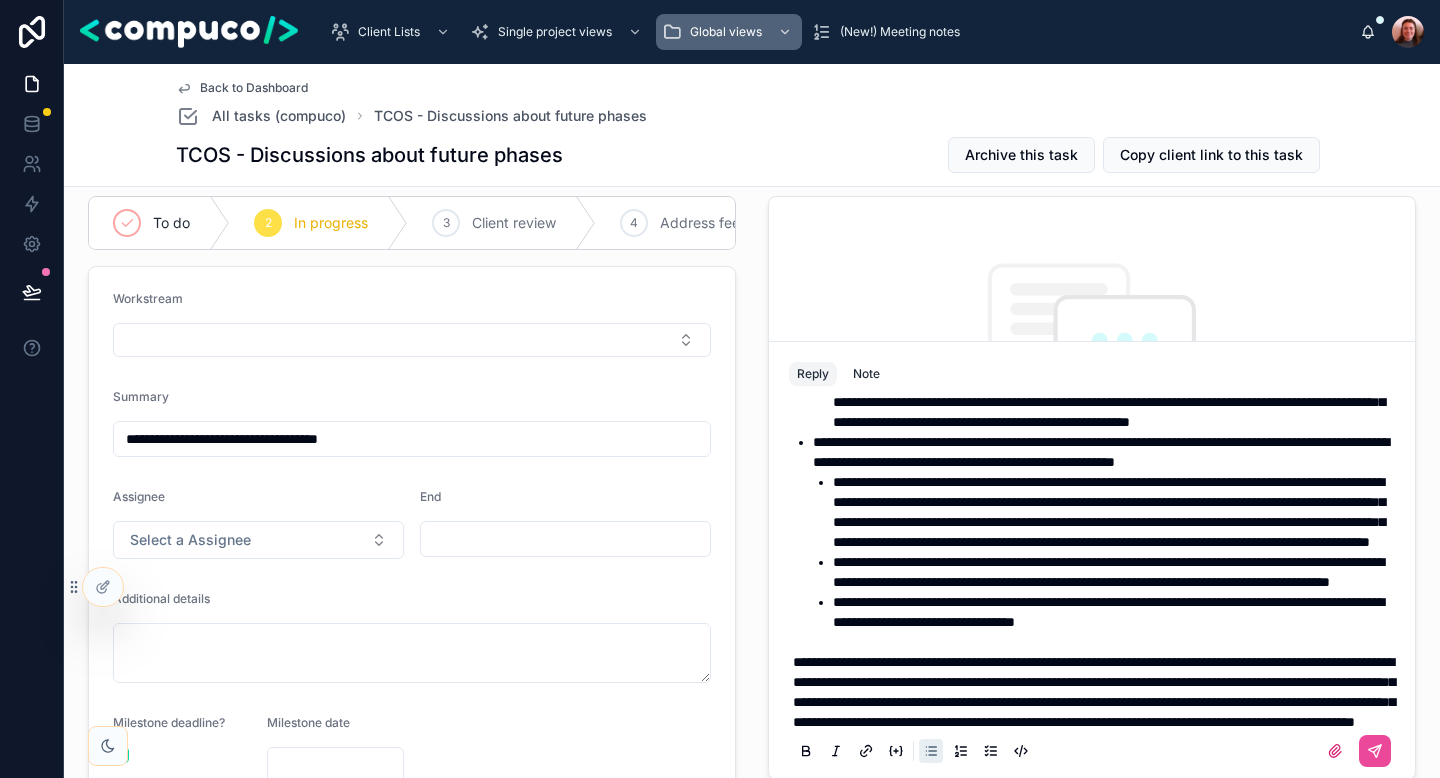 click on "**********" at bounding box center (1109, 382) 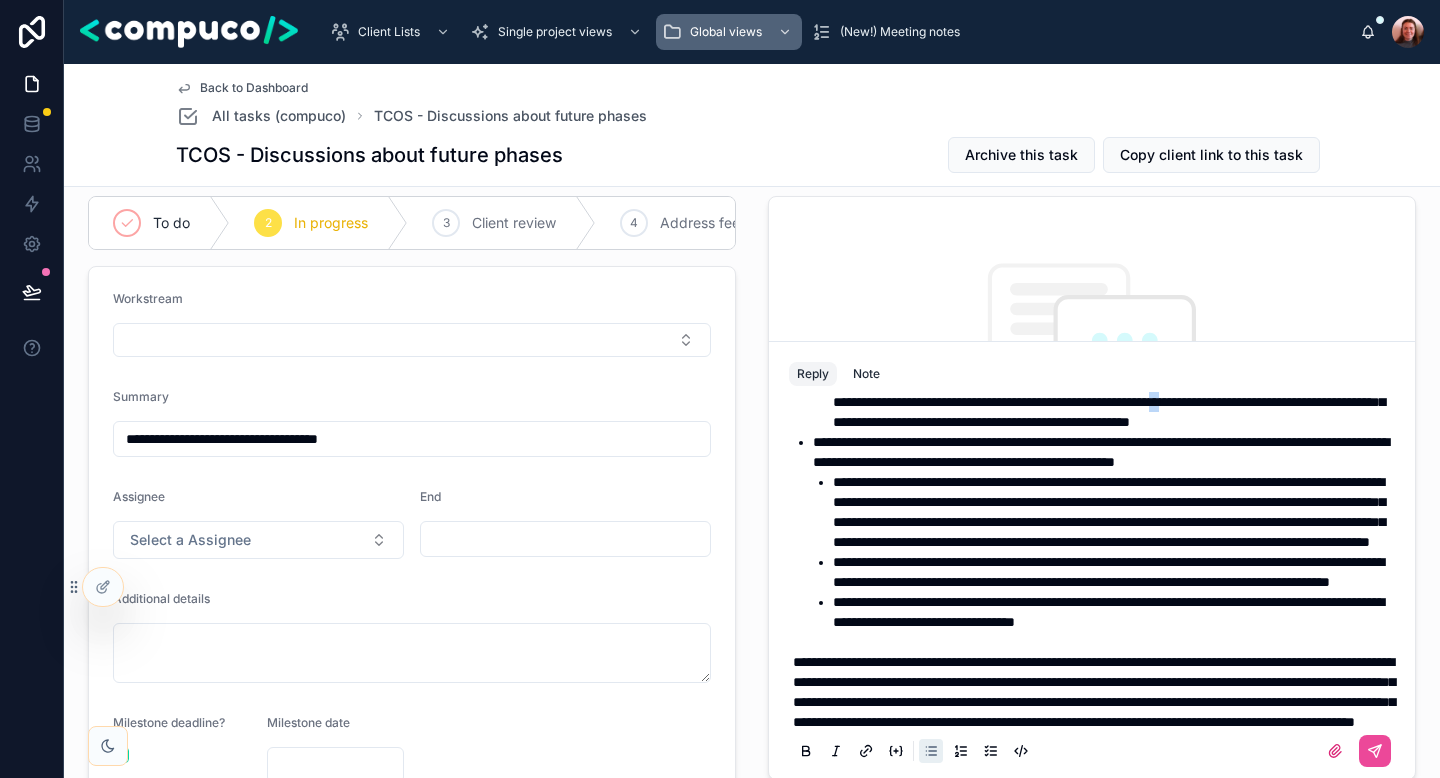 click on "**********" at bounding box center (1109, 382) 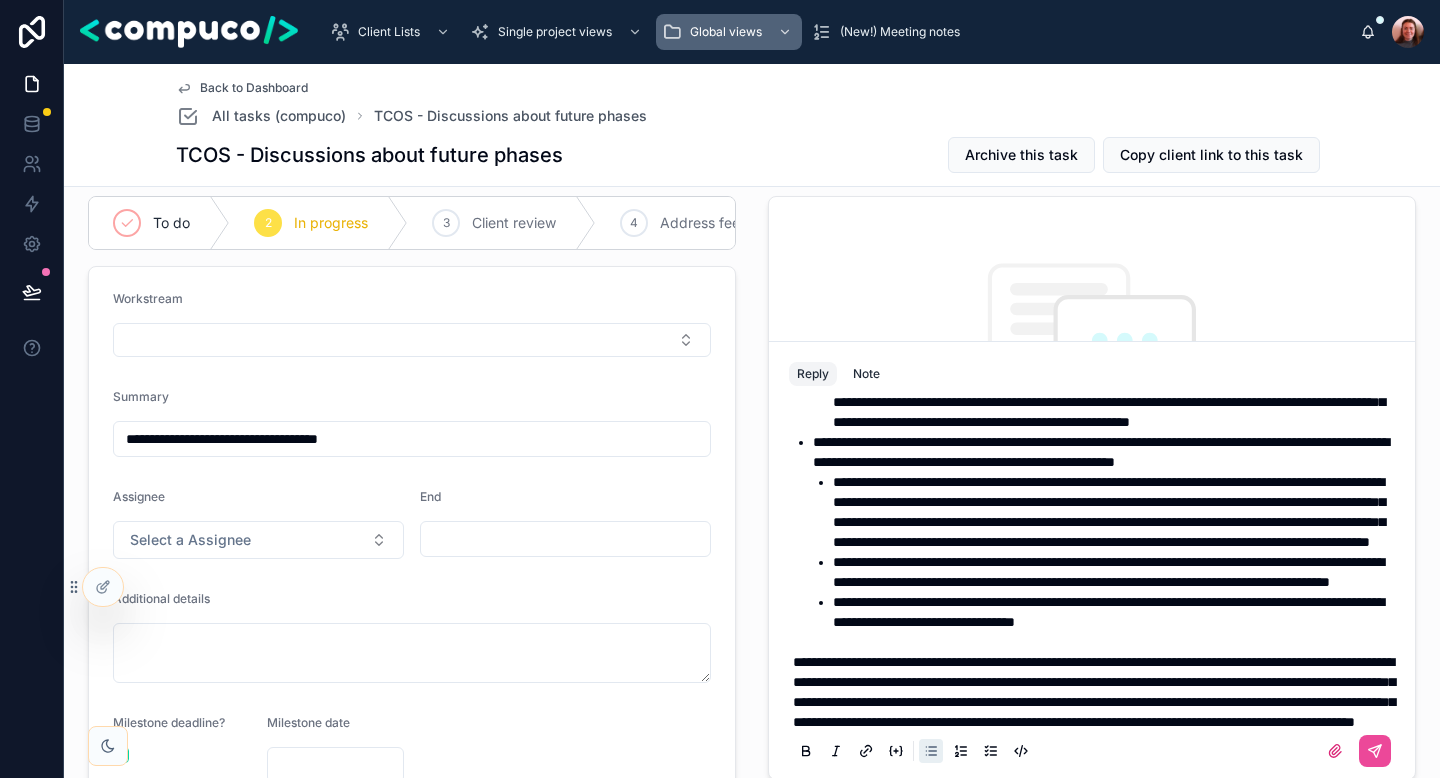 click on "**********" at bounding box center [1116, 382] 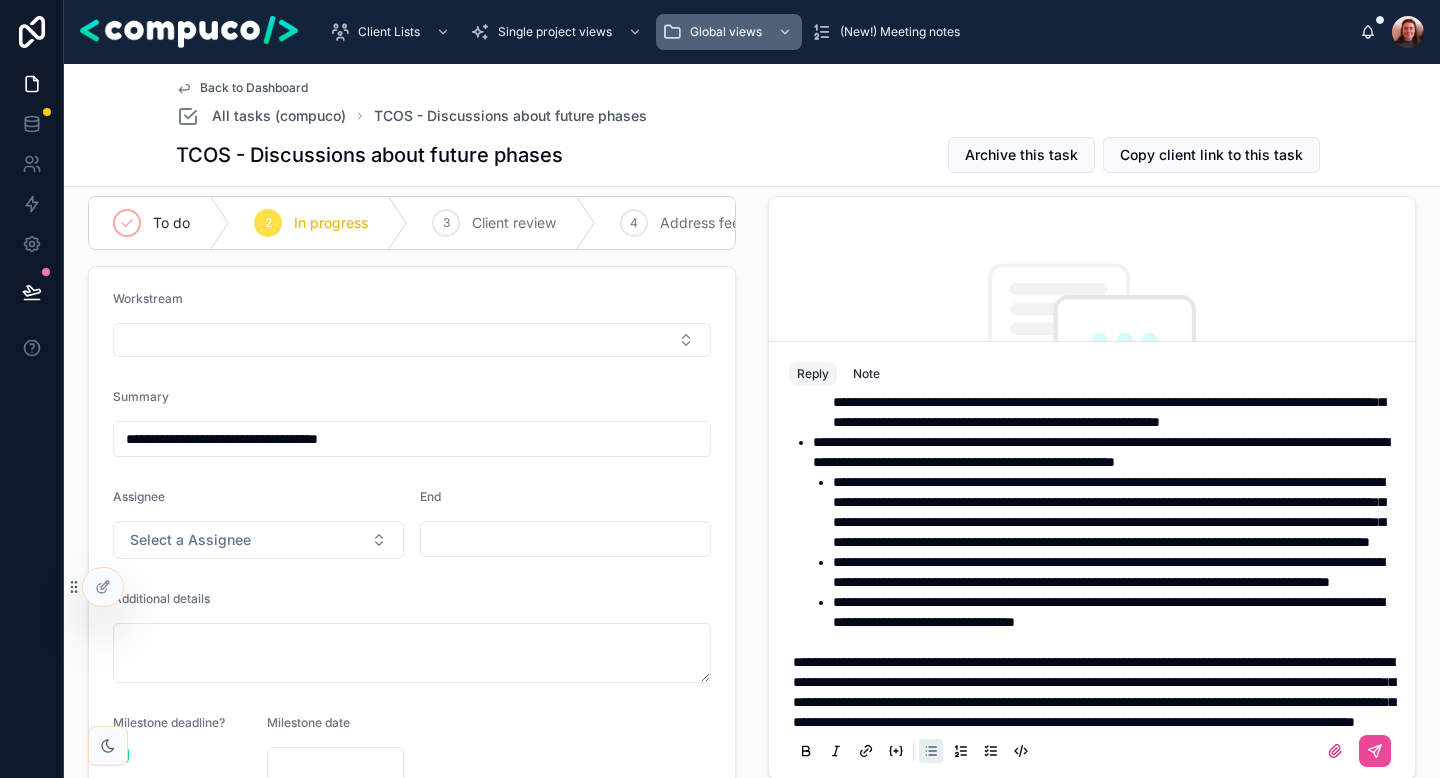 click on "**********" at bounding box center (1116, 382) 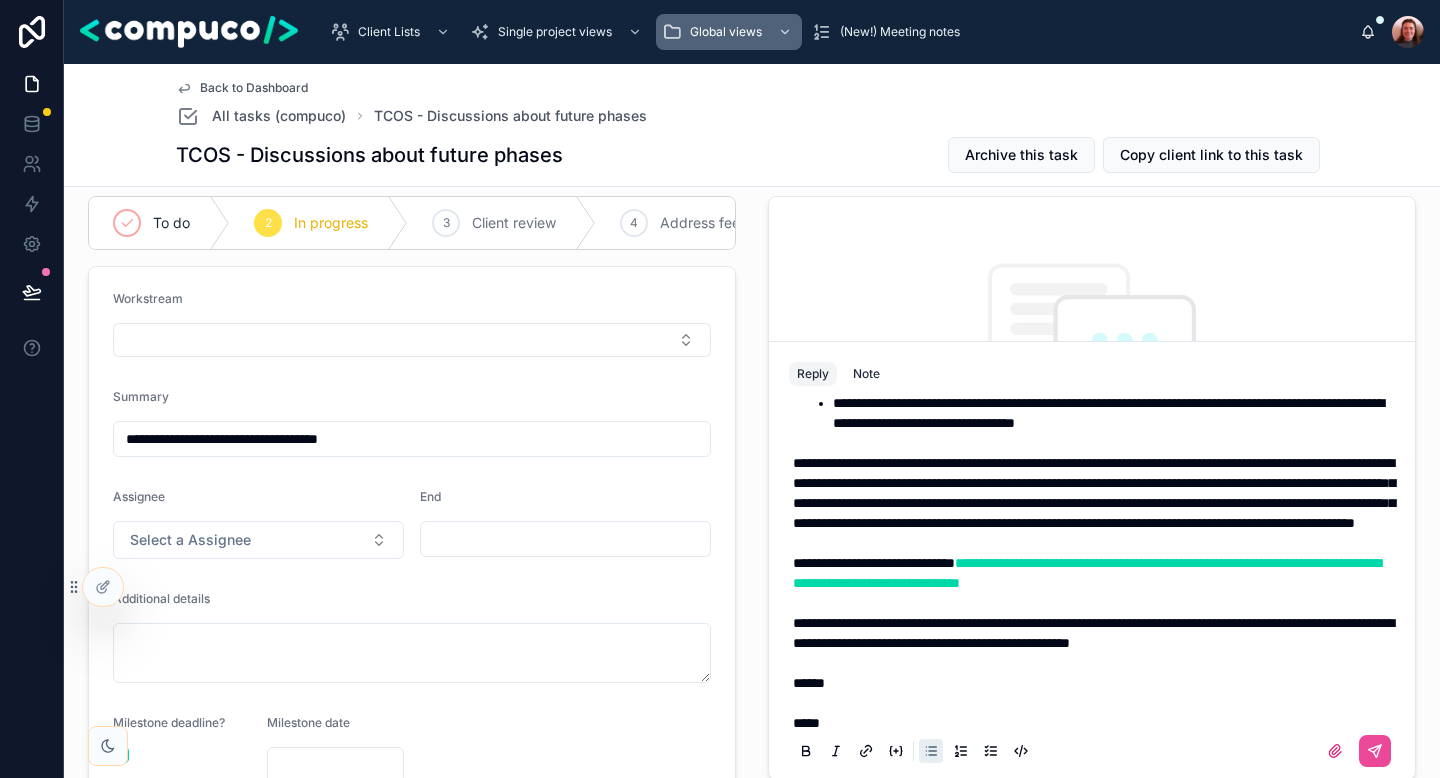 scroll, scrollTop: 642, scrollLeft: 0, axis: vertical 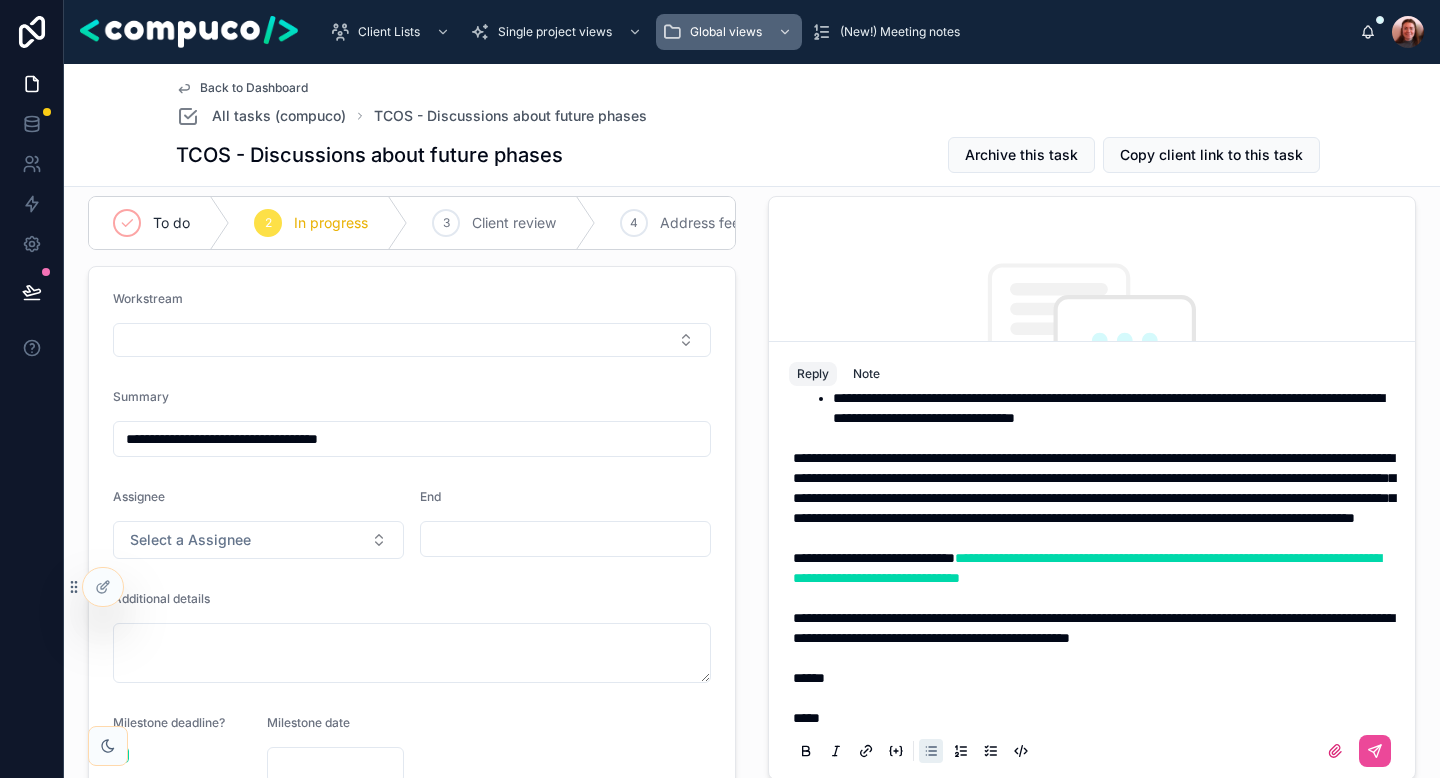 click on "**********" at bounding box center (1108, 368) 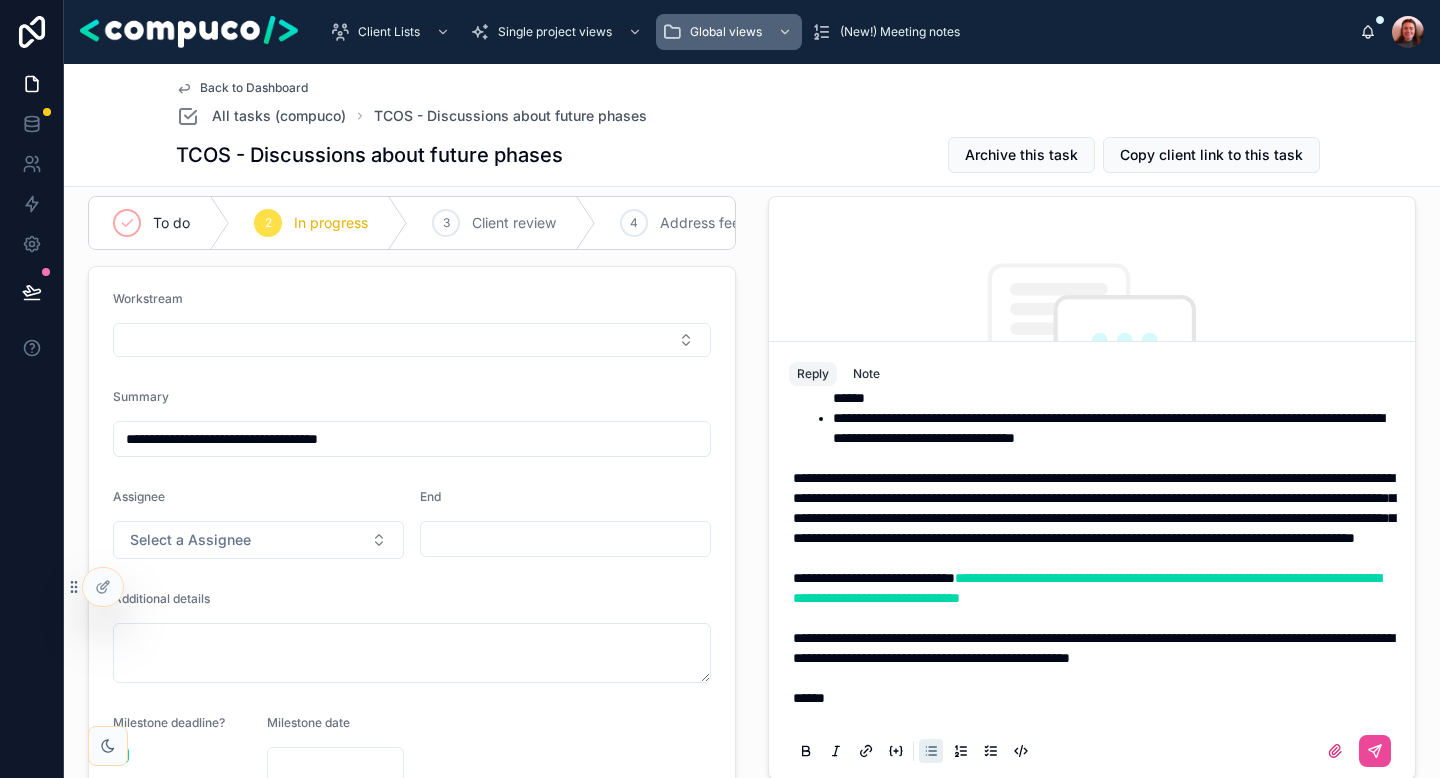 click on "**********" at bounding box center (1116, 378) 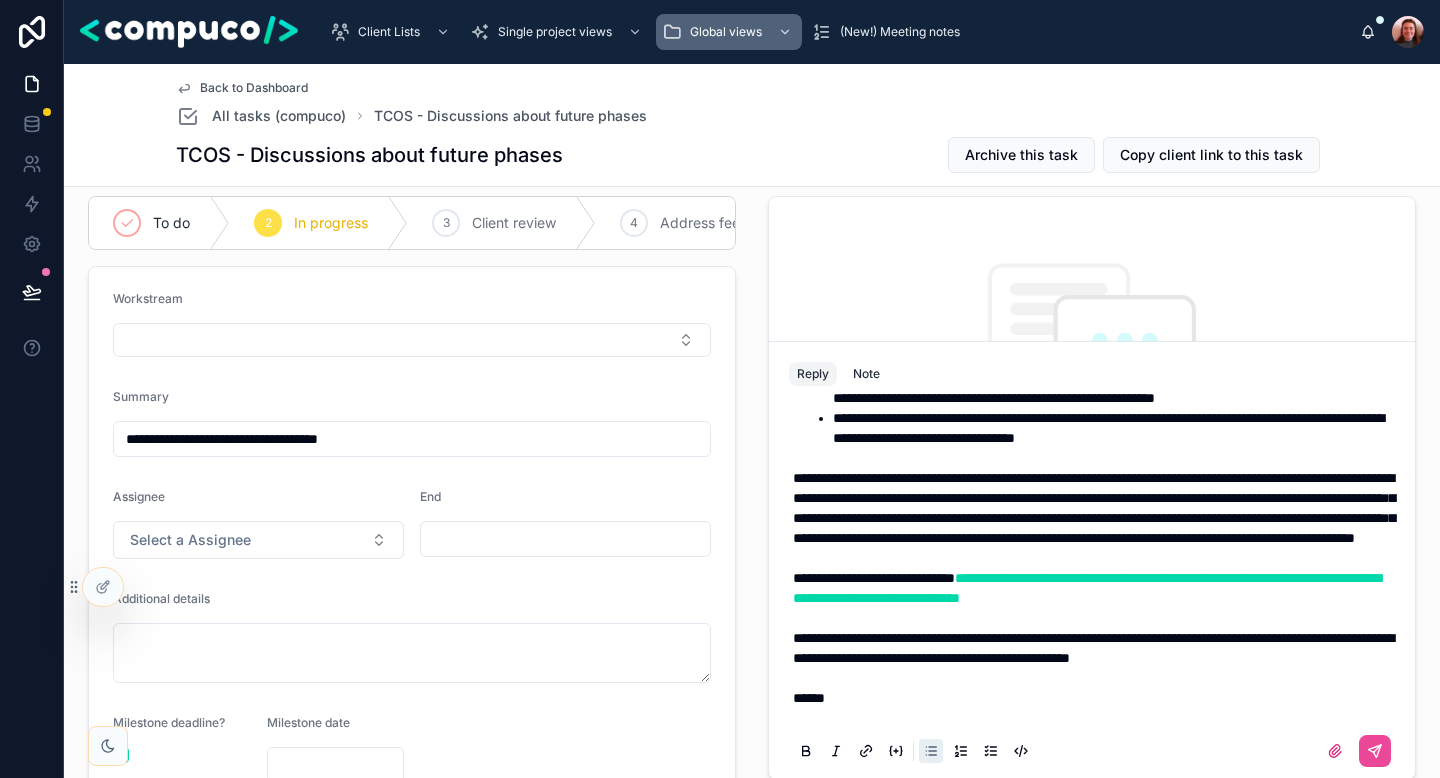 click on "**********" at bounding box center [1108, 428] 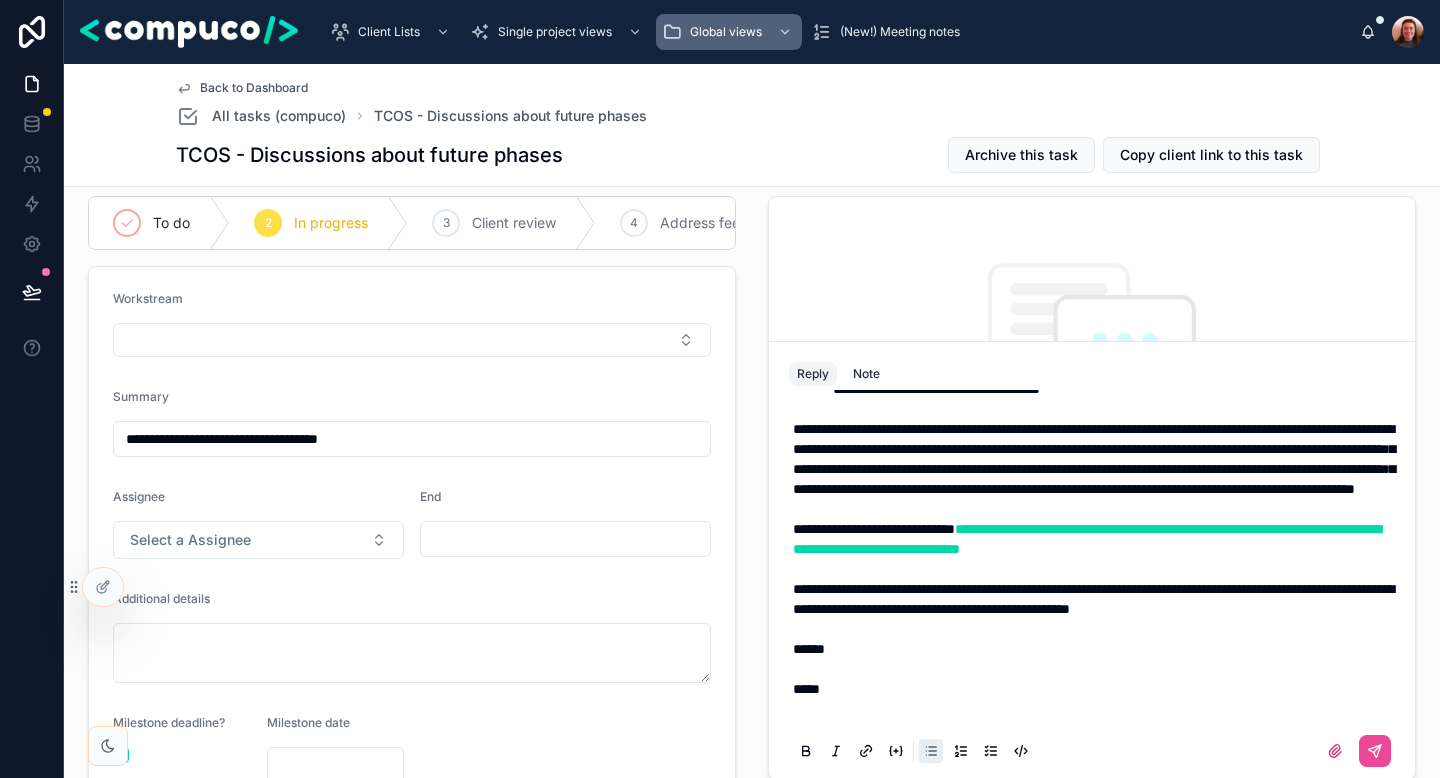scroll, scrollTop: 808, scrollLeft: 0, axis: vertical 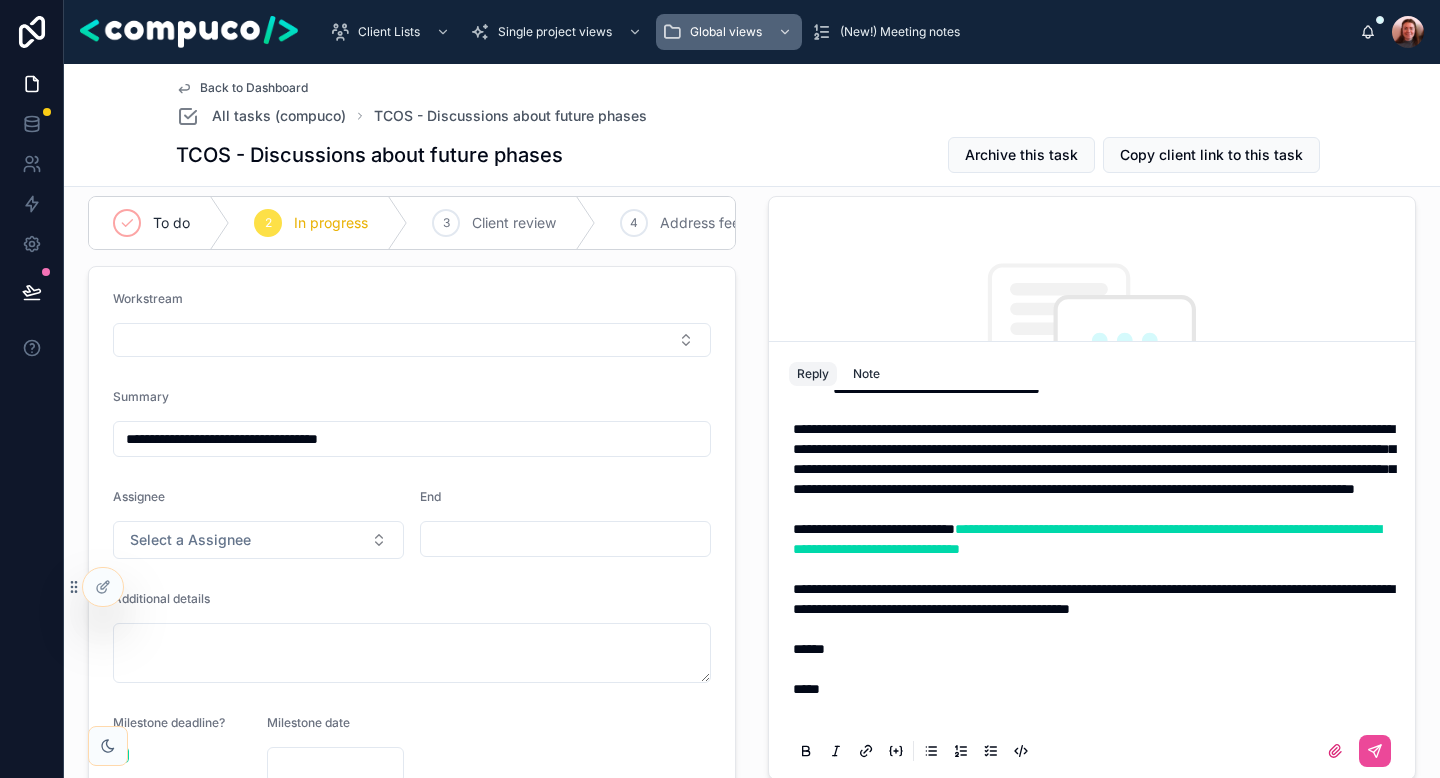 click on "**********" at bounding box center (1094, 459) 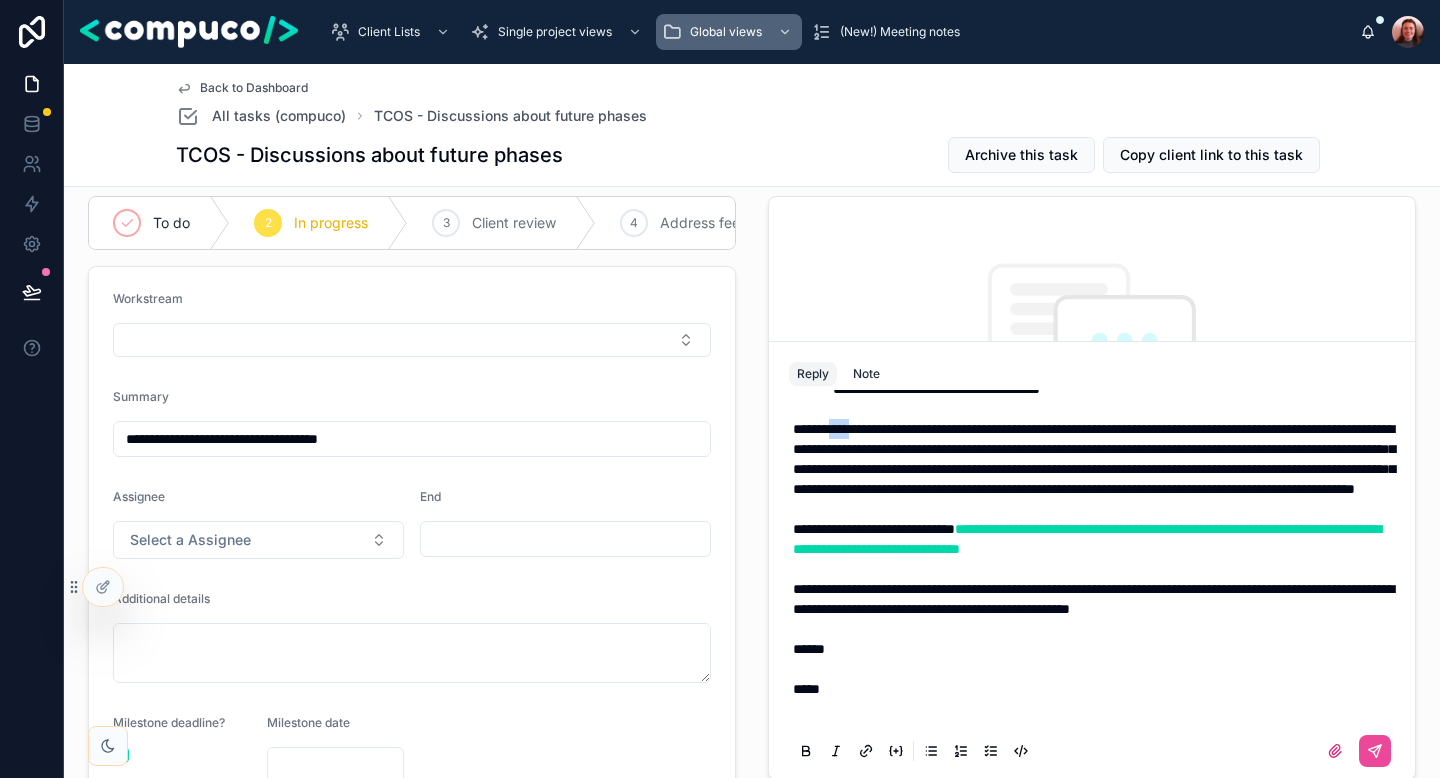 click on "**********" at bounding box center [1094, 459] 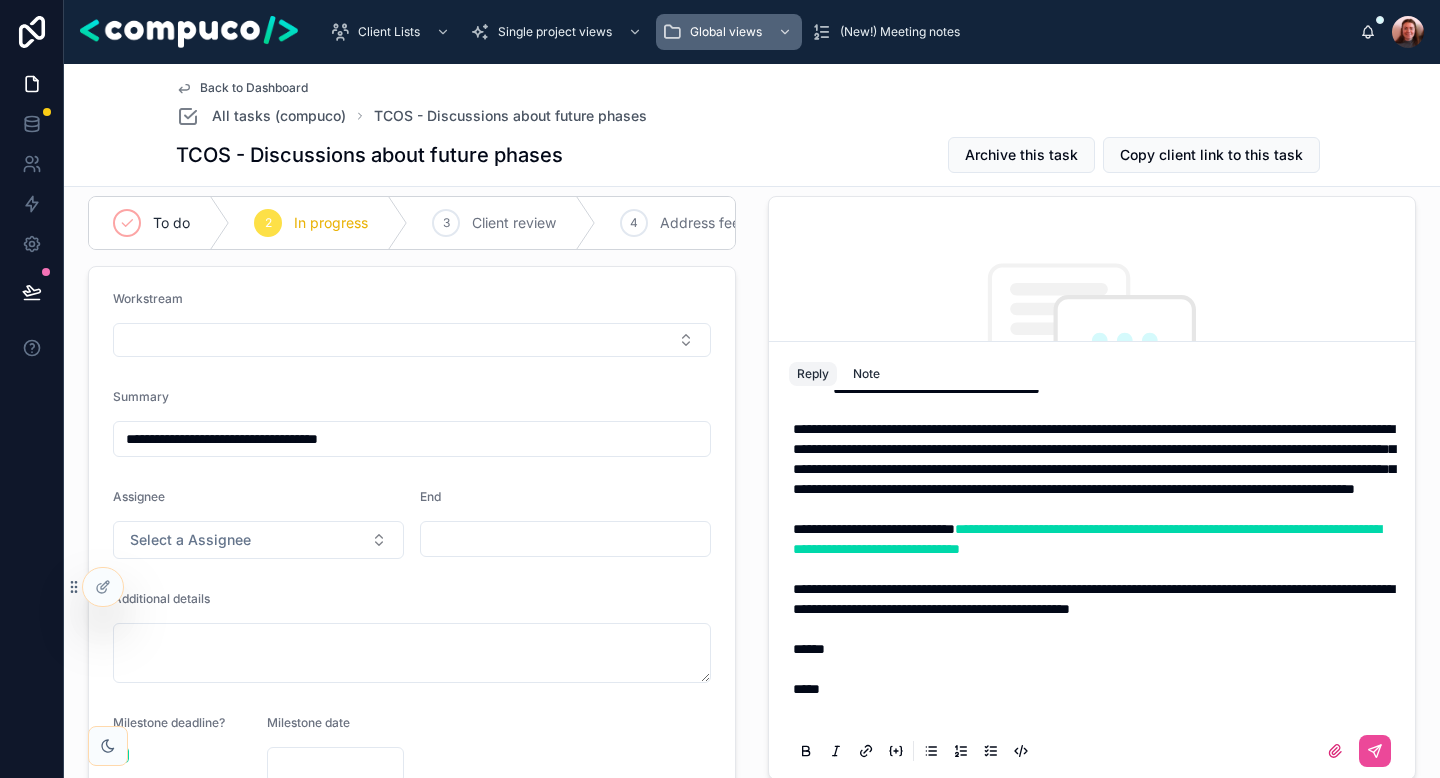 click on "**********" at bounding box center (1096, 459) 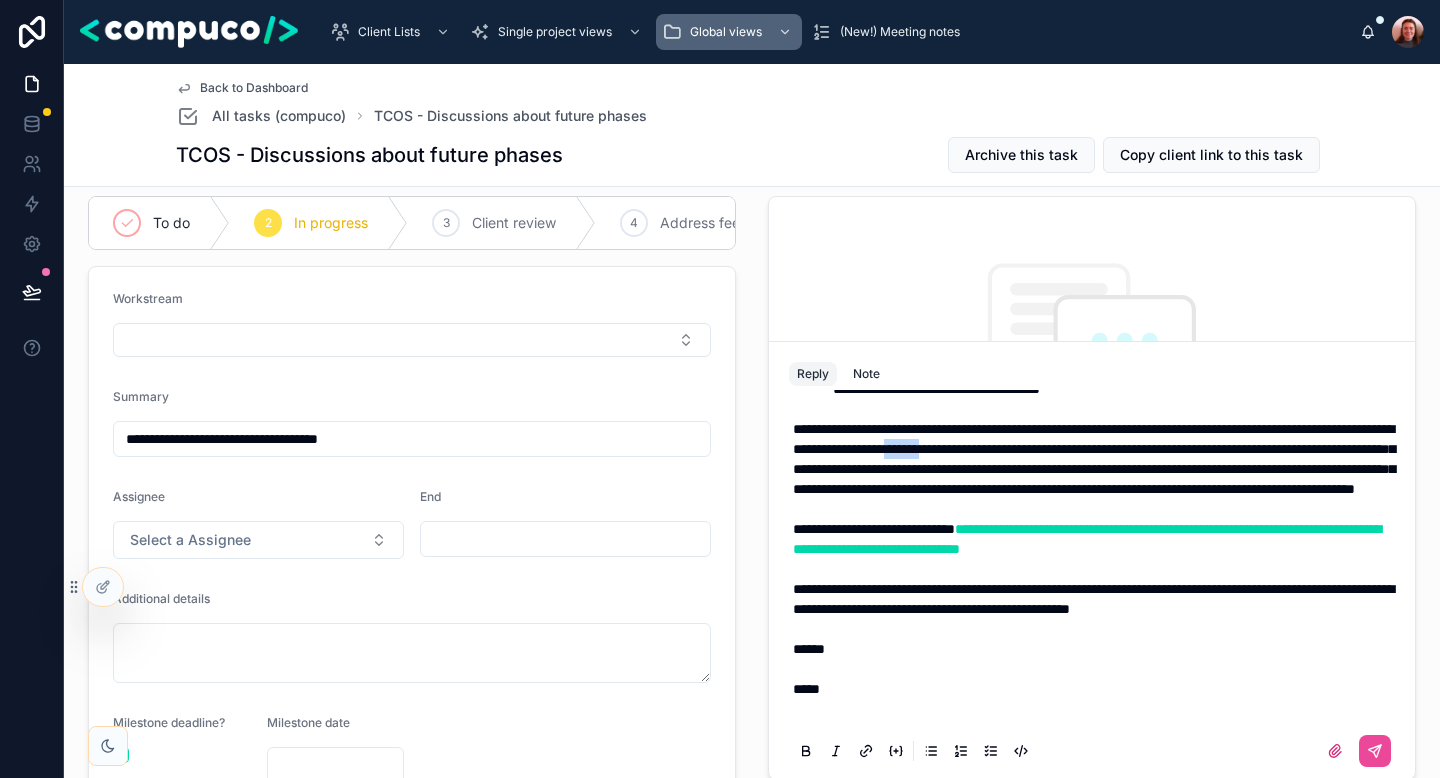 click on "**********" at bounding box center [1094, 459] 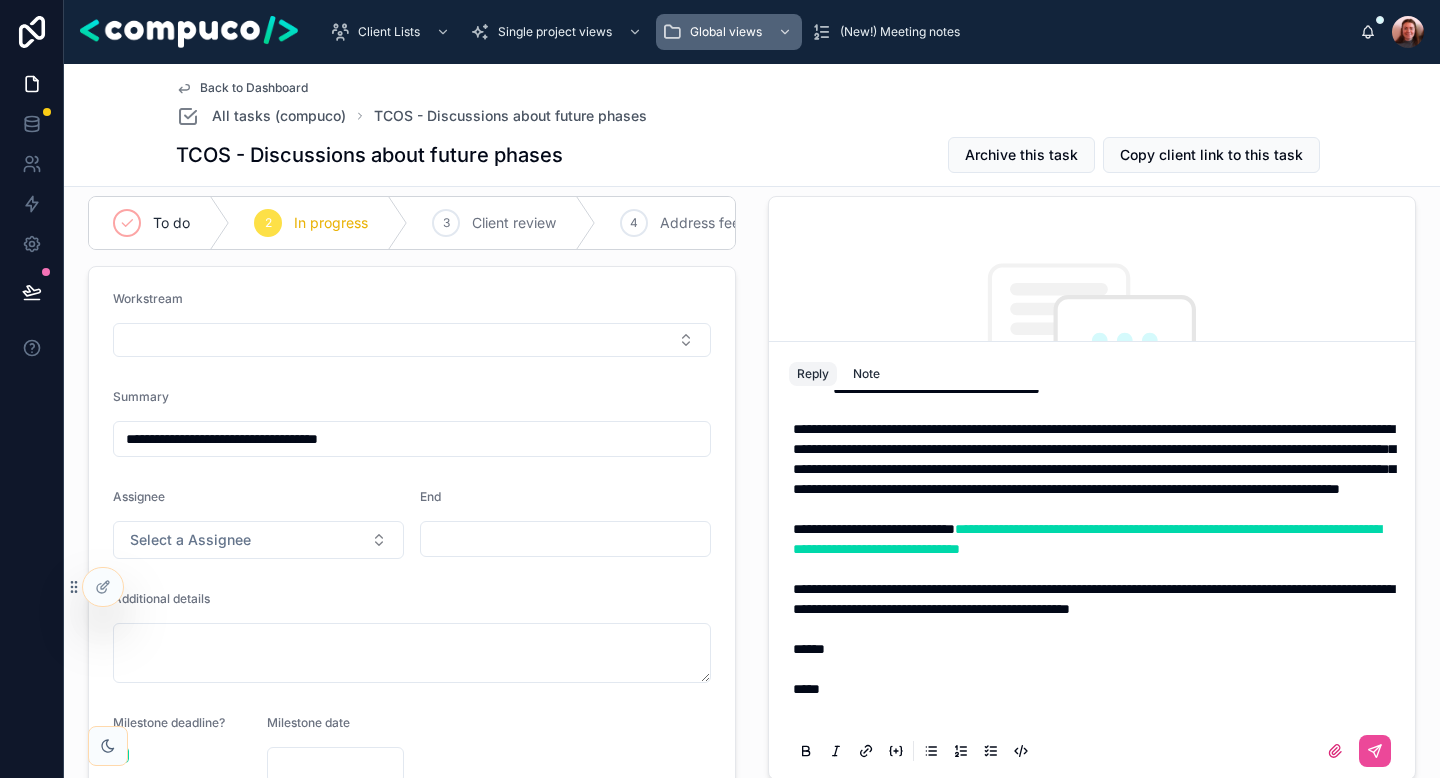 click on "**********" at bounding box center [1094, 459] 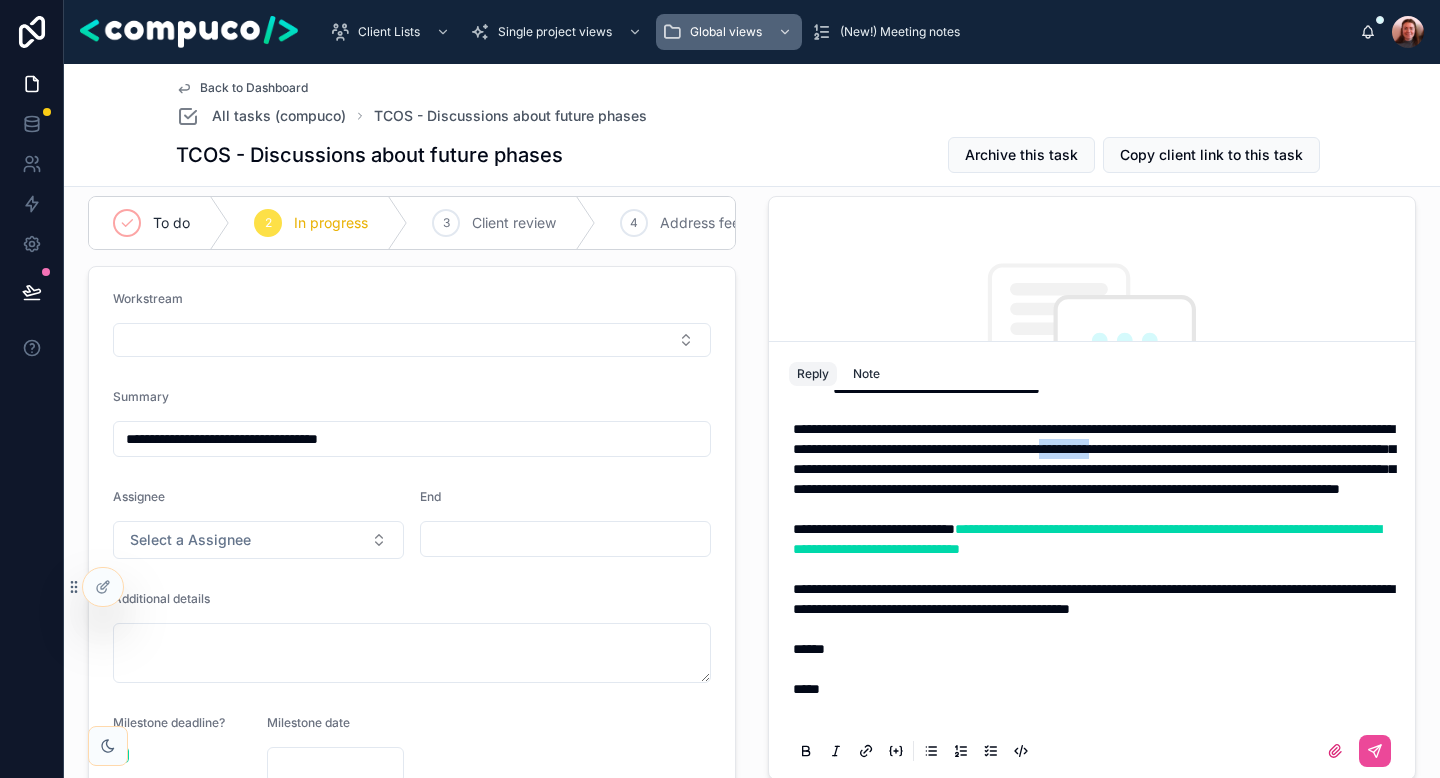 click on "**********" at bounding box center (1094, 459) 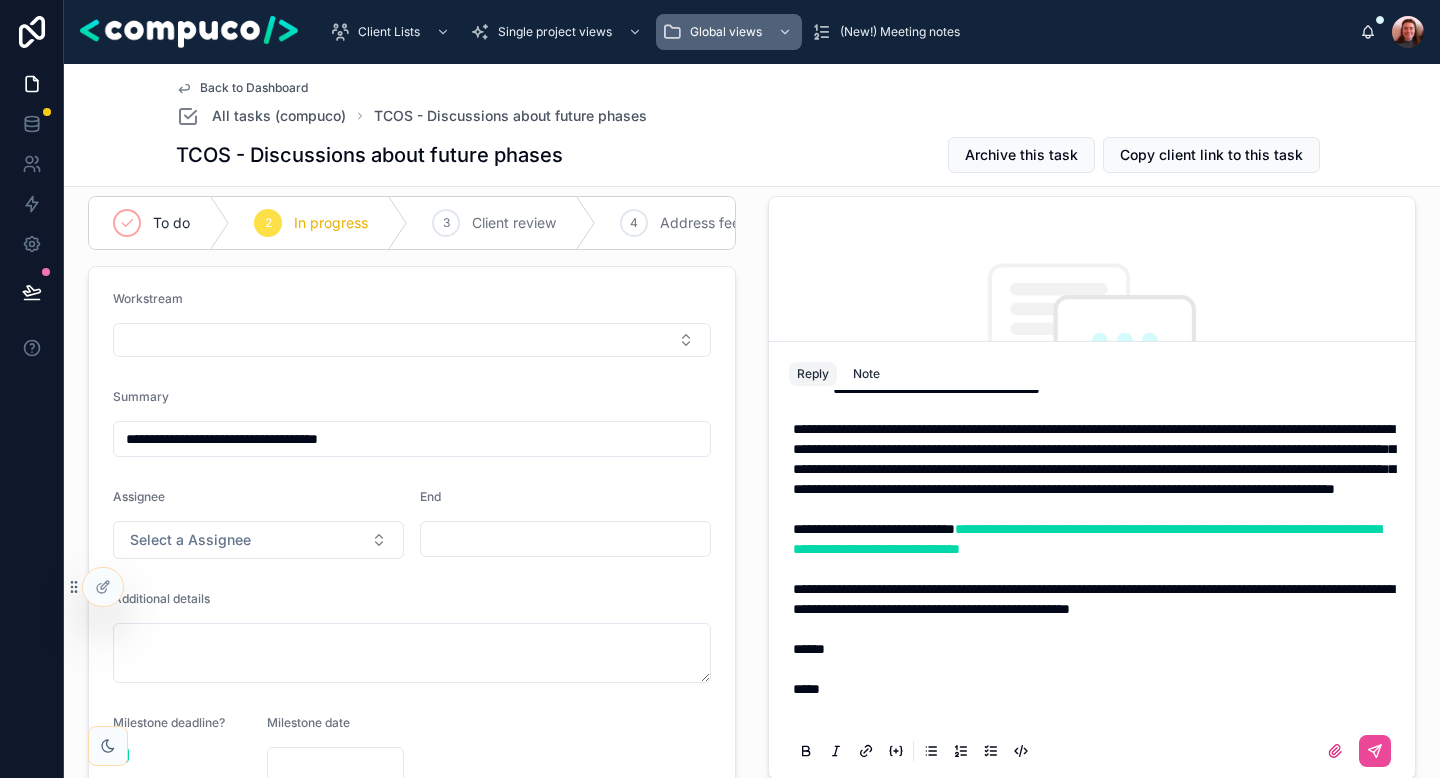 click on "**********" at bounding box center (1094, 459) 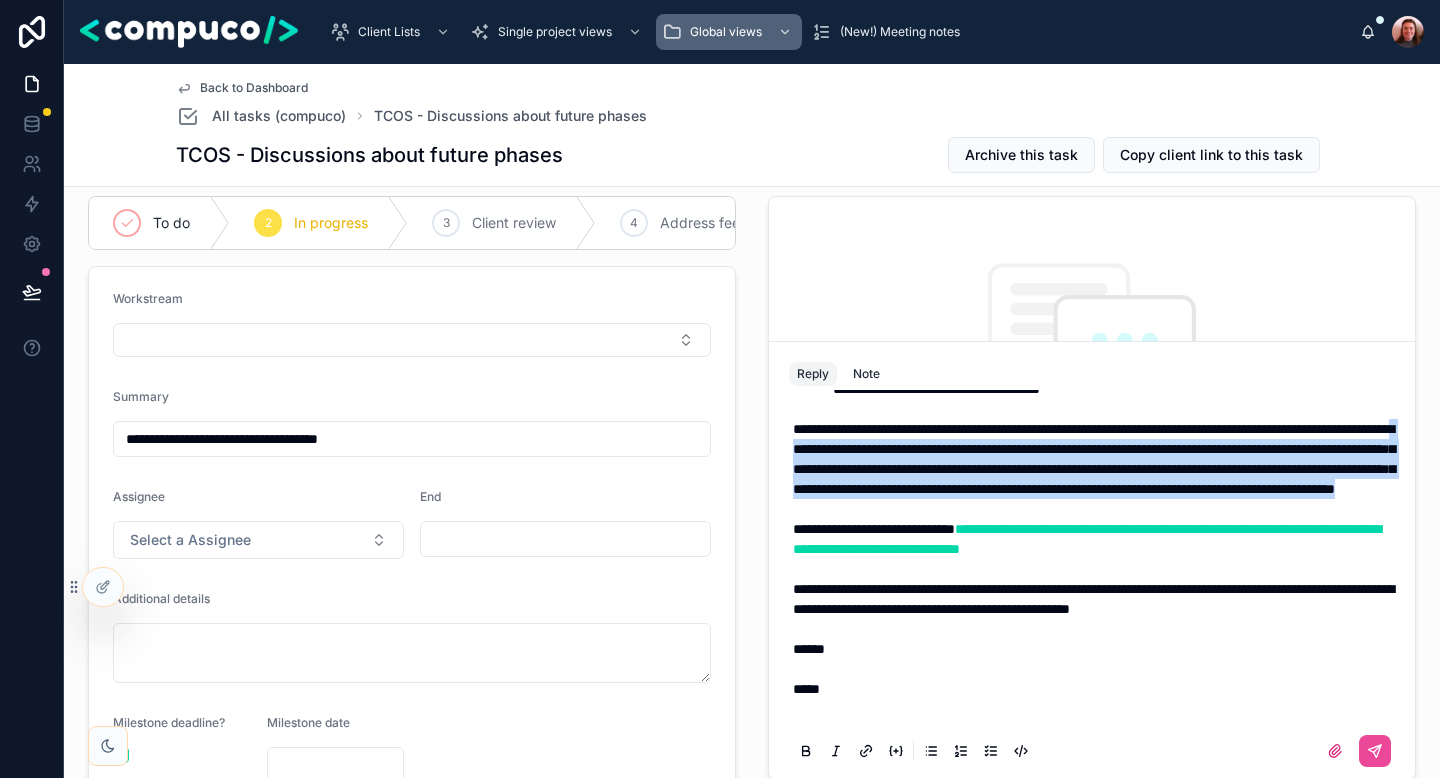 drag, startPoint x: 967, startPoint y: 570, endPoint x: 972, endPoint y: 493, distance: 77.16217 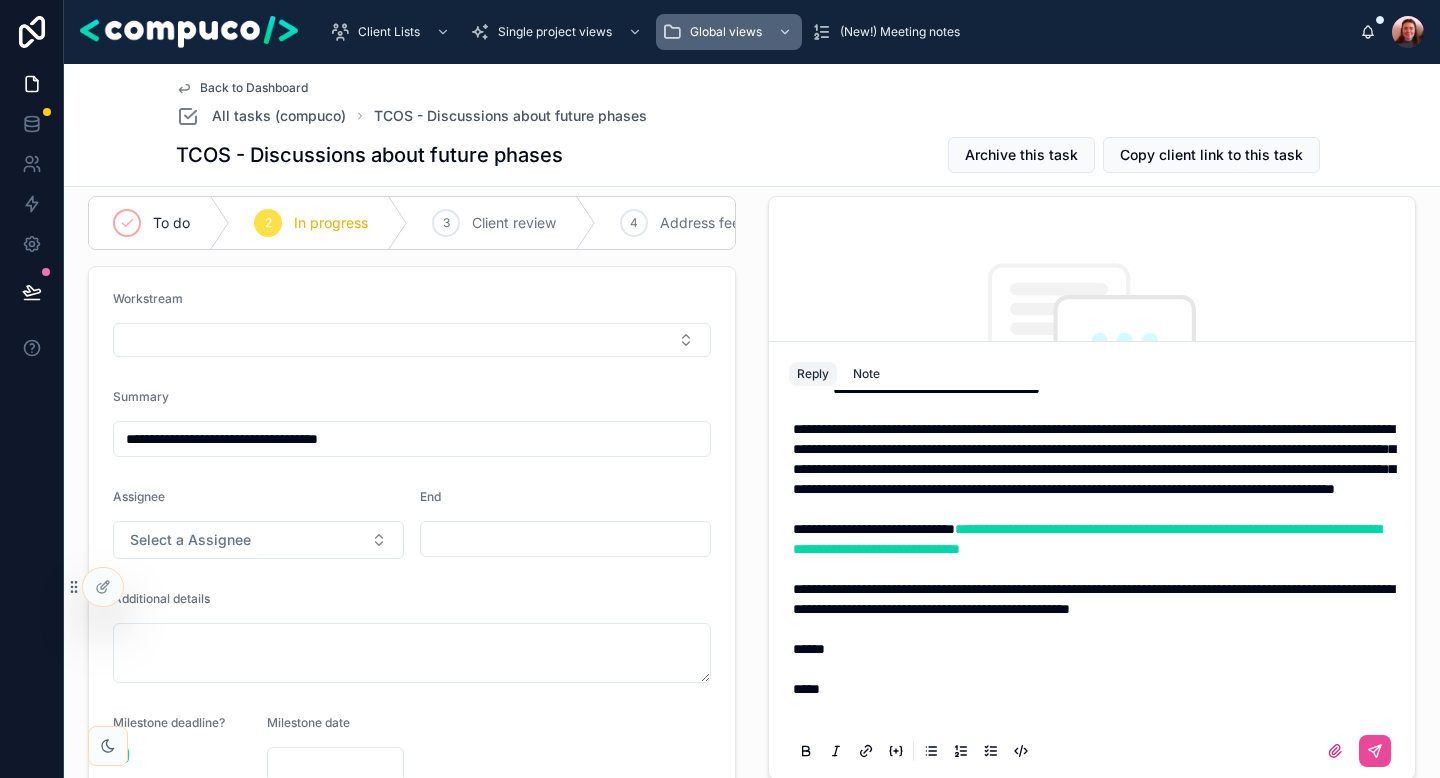 click on "**********" at bounding box center (1094, 459) 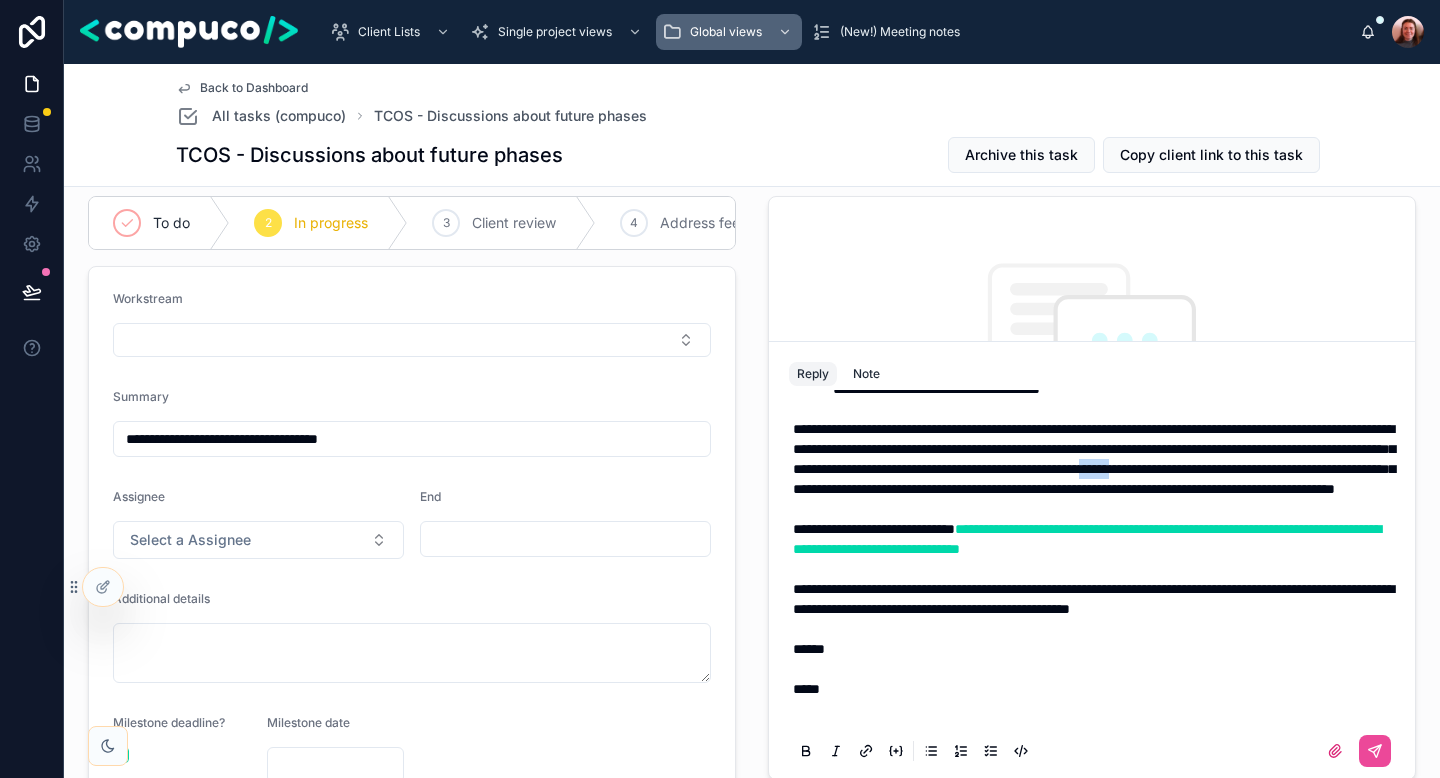 click on "**********" at bounding box center (1094, 459) 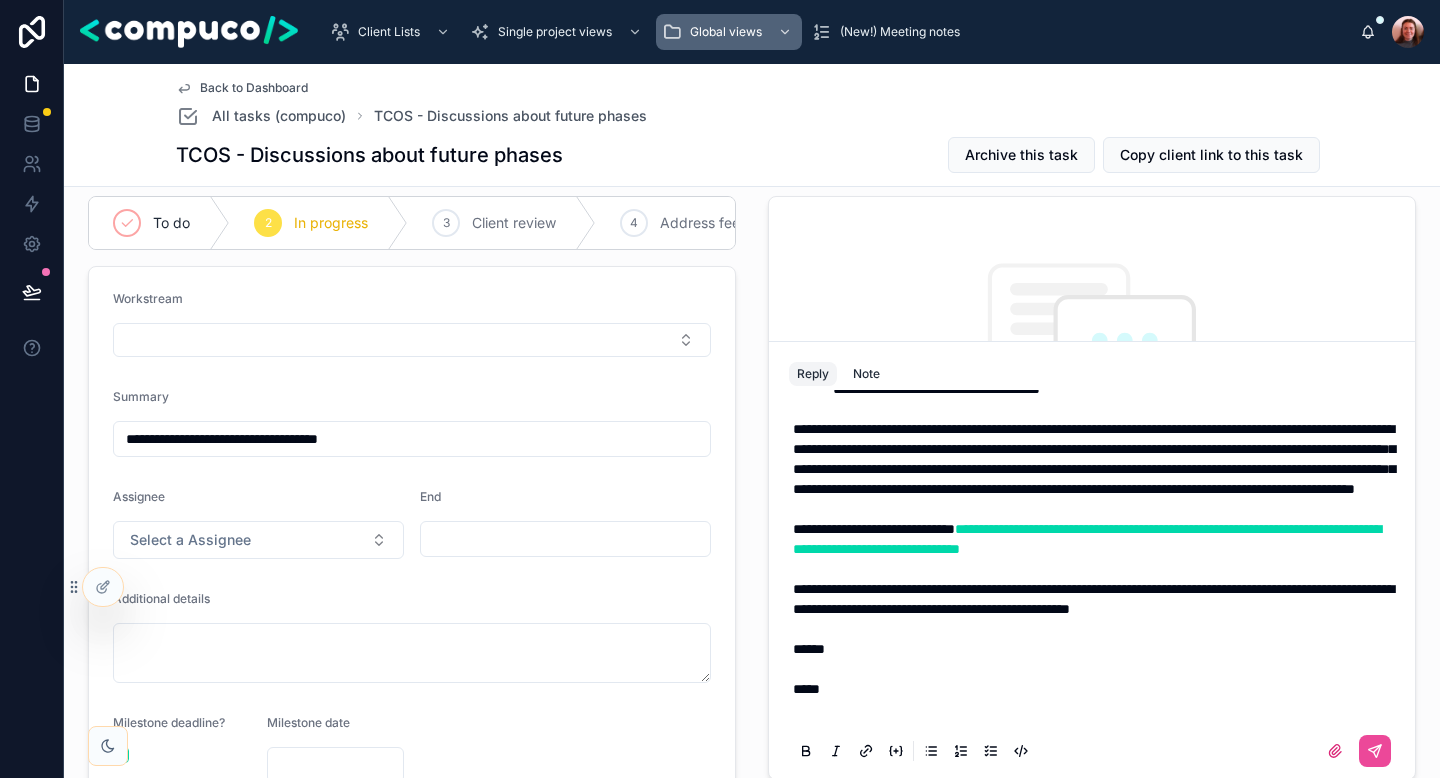 click on "**********" at bounding box center (1094, 459) 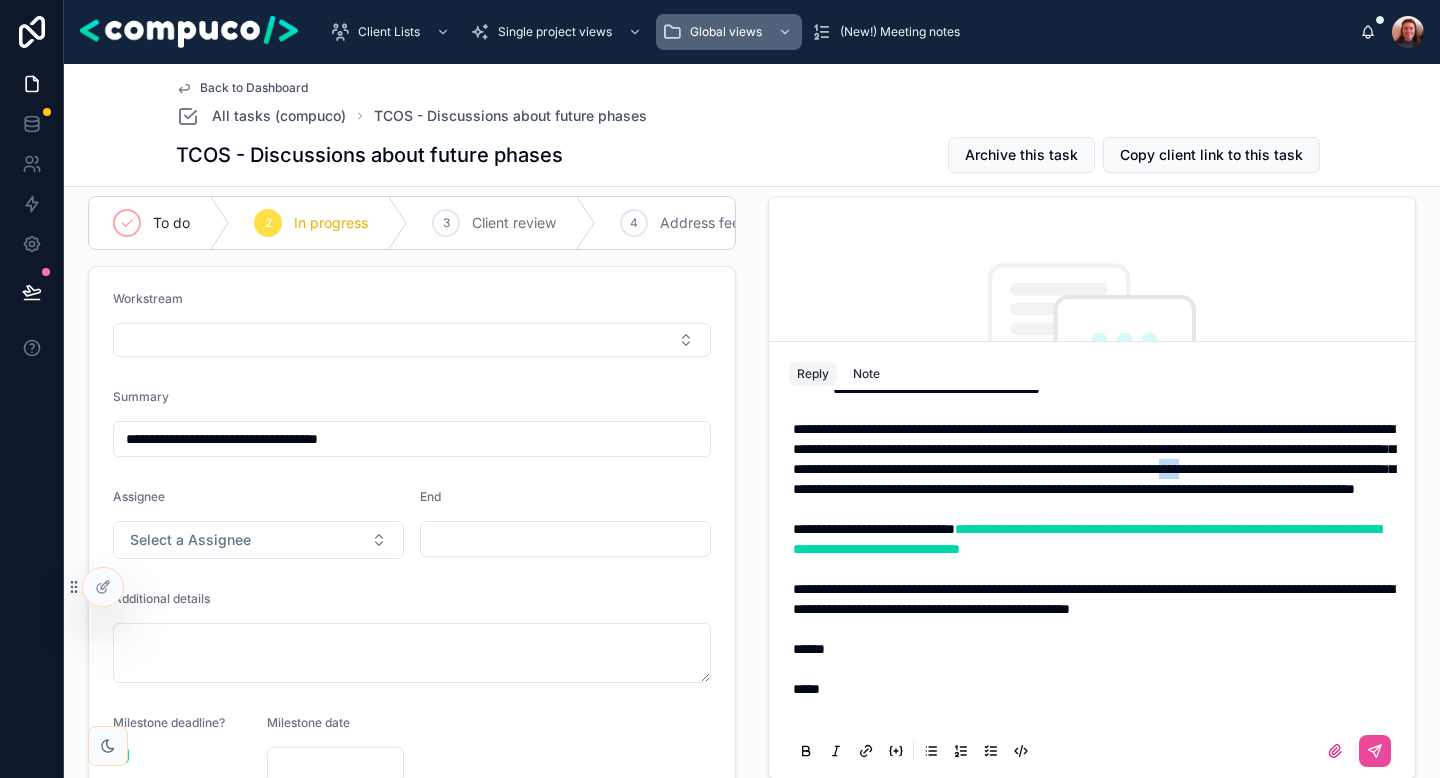 click on "**********" at bounding box center (1094, 459) 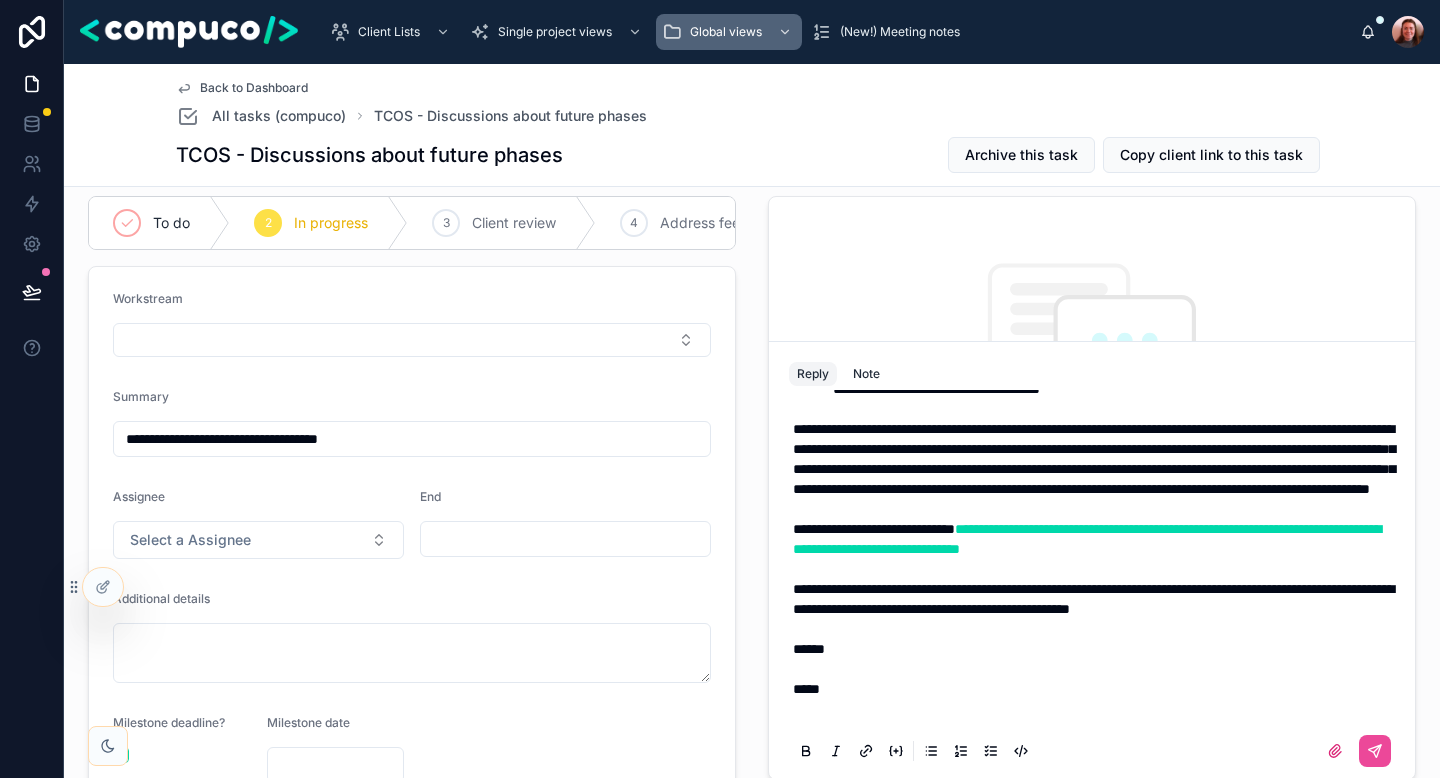 click at bounding box center [1096, 509] 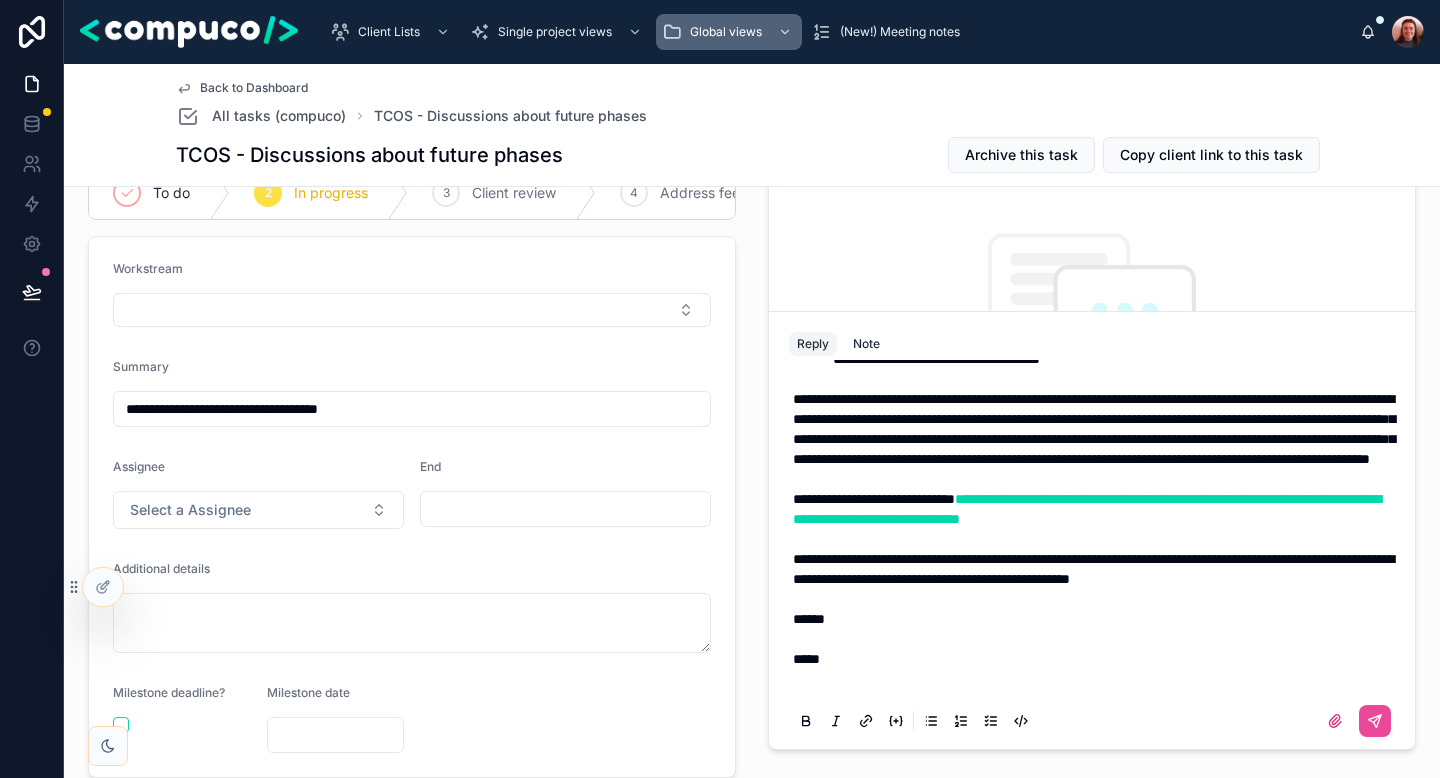 click on "*****" at bounding box center [1096, 659] 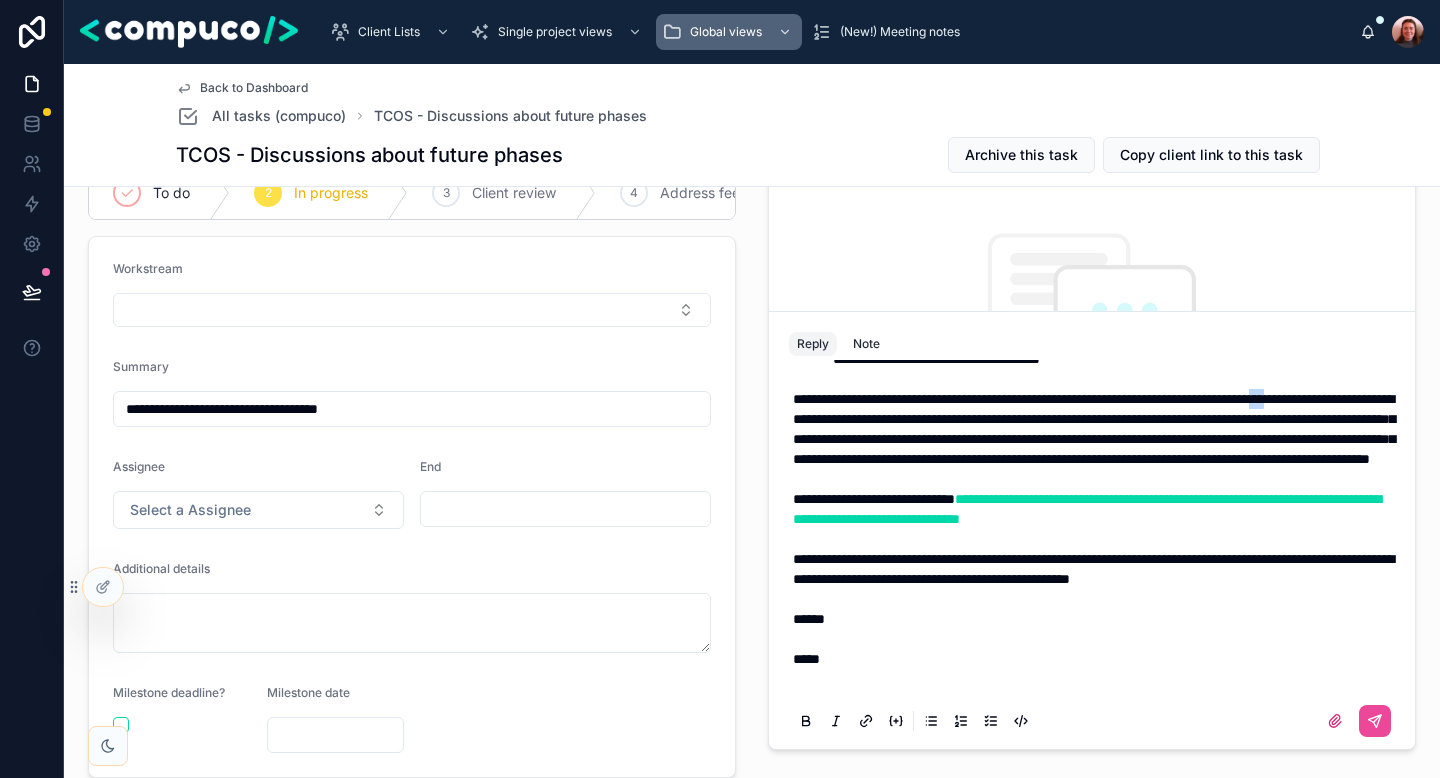 click on "**********" at bounding box center [1094, 429] 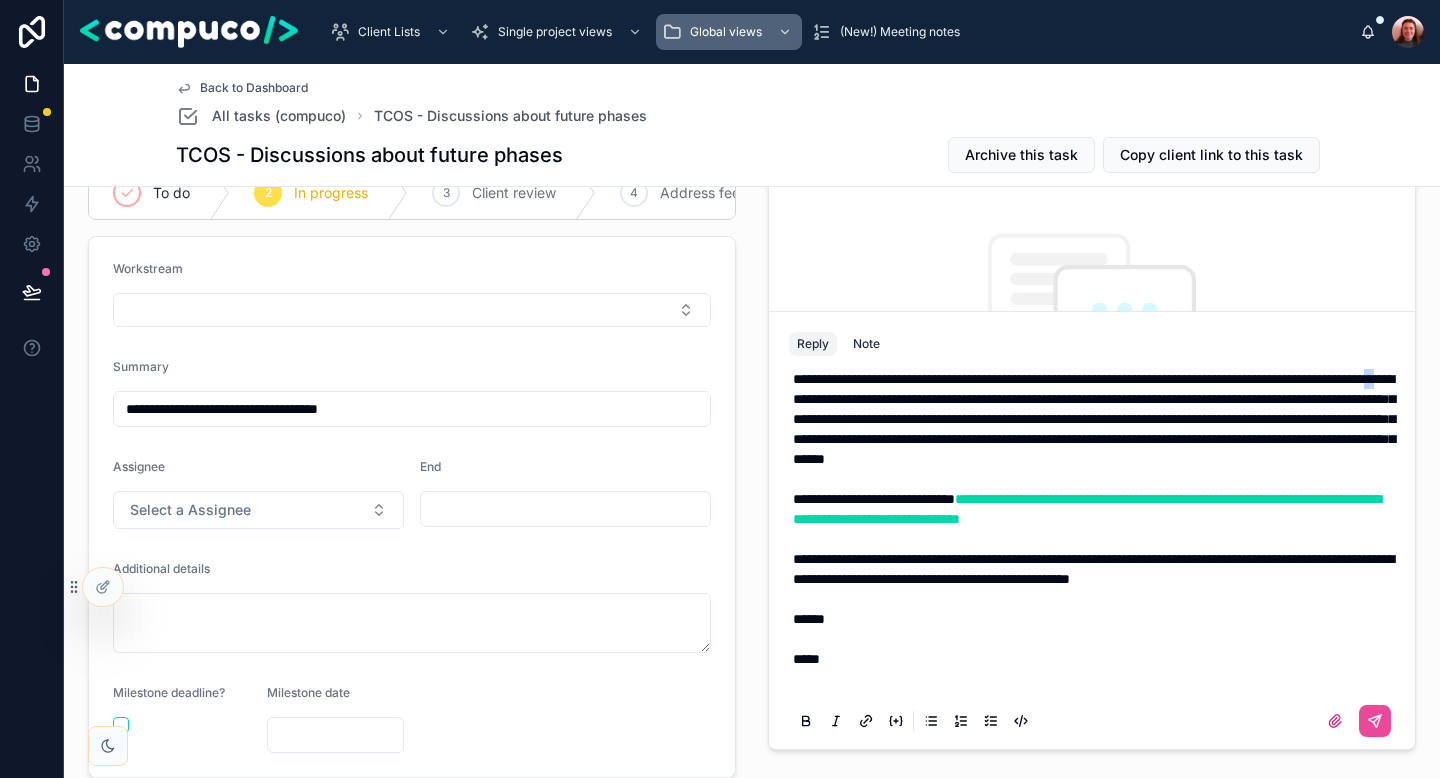 click on "**********" at bounding box center (1094, 419) 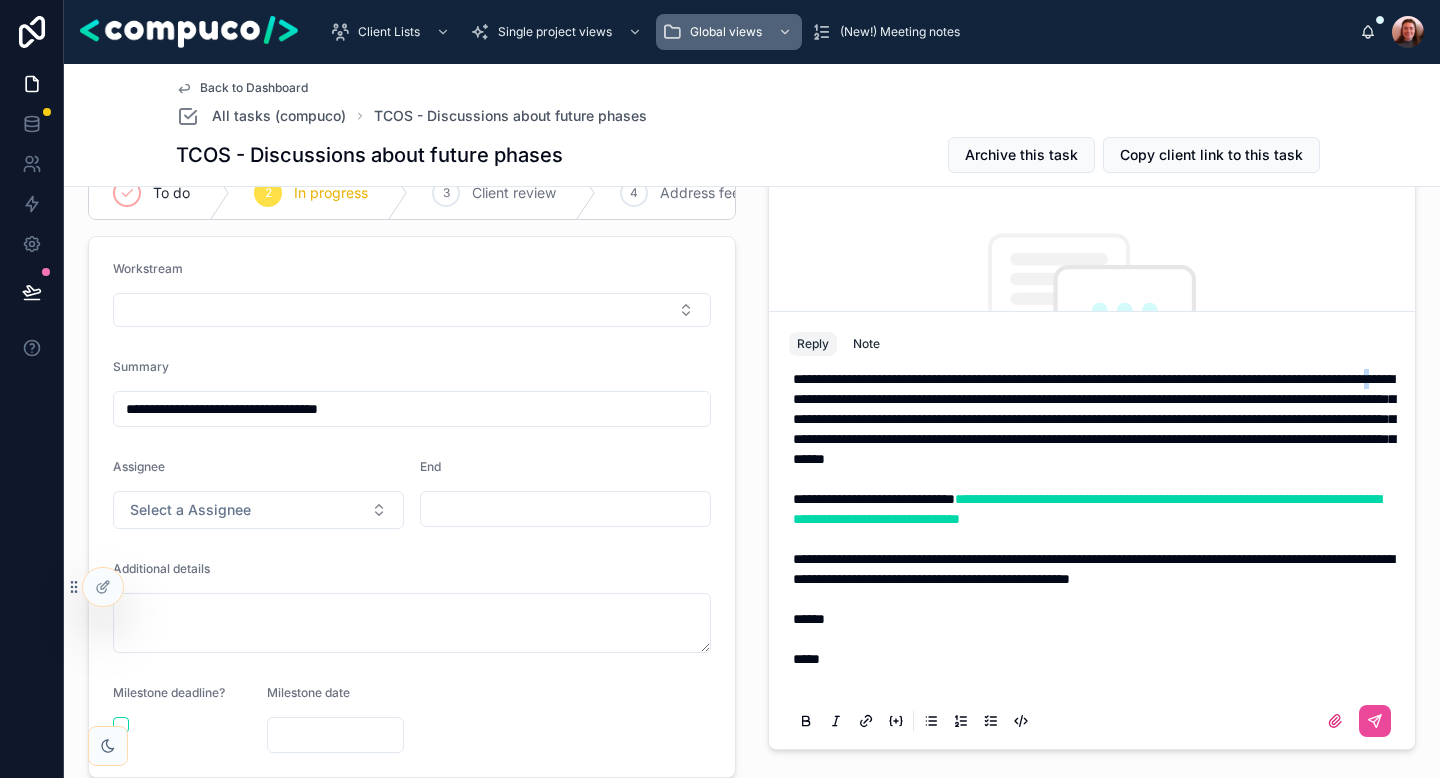 click on "**********" at bounding box center [1094, 419] 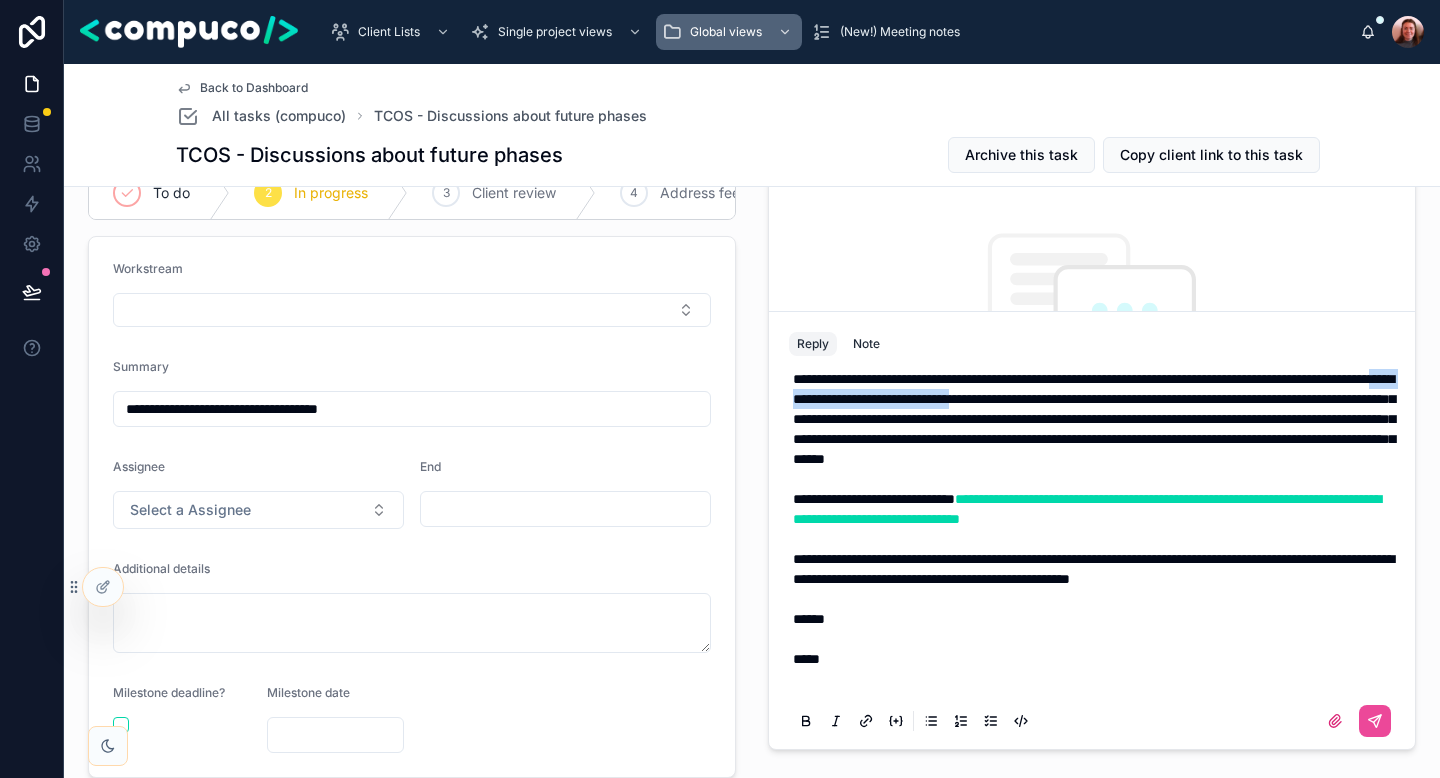 drag, startPoint x: 949, startPoint y: 456, endPoint x: 1172, endPoint y: 461, distance: 223.05605 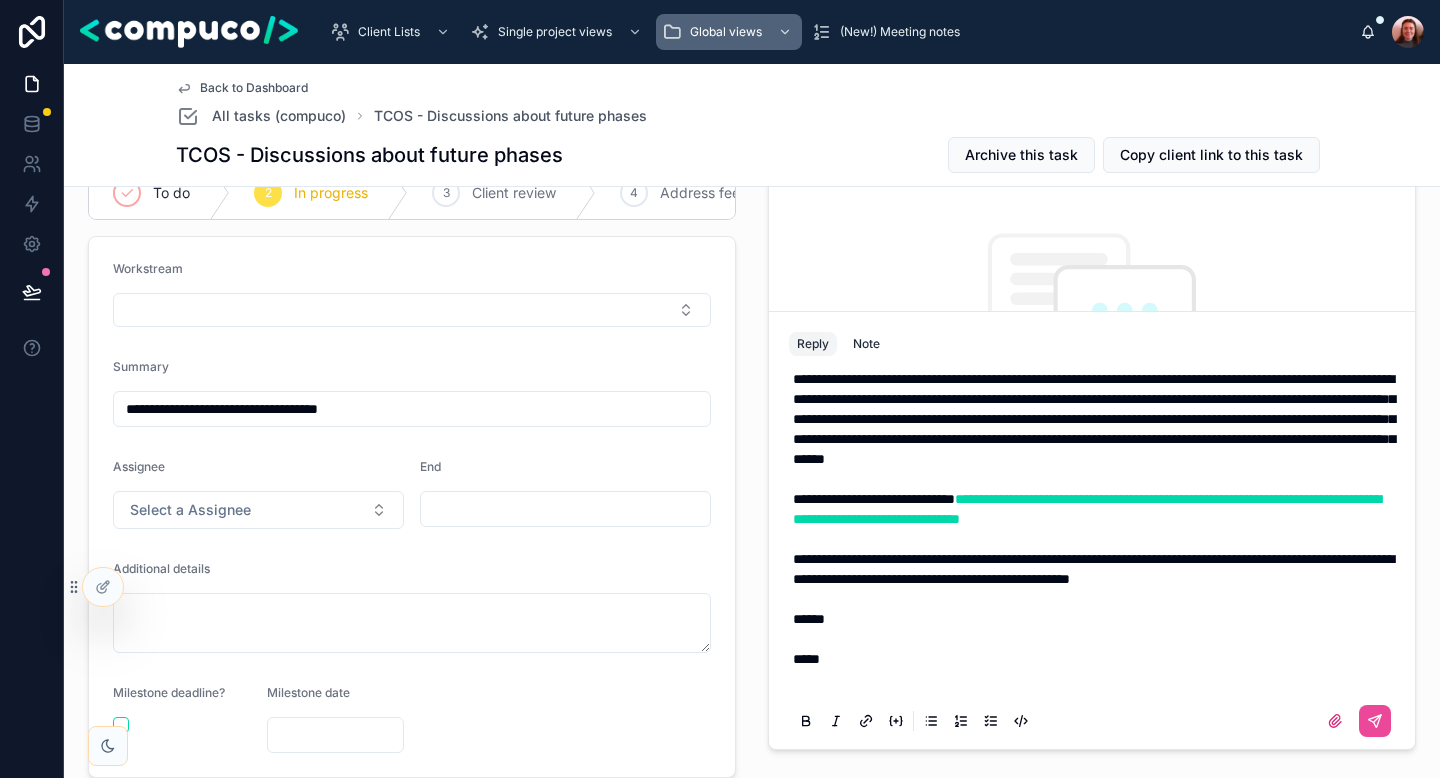 click on "**********" at bounding box center [1096, 419] 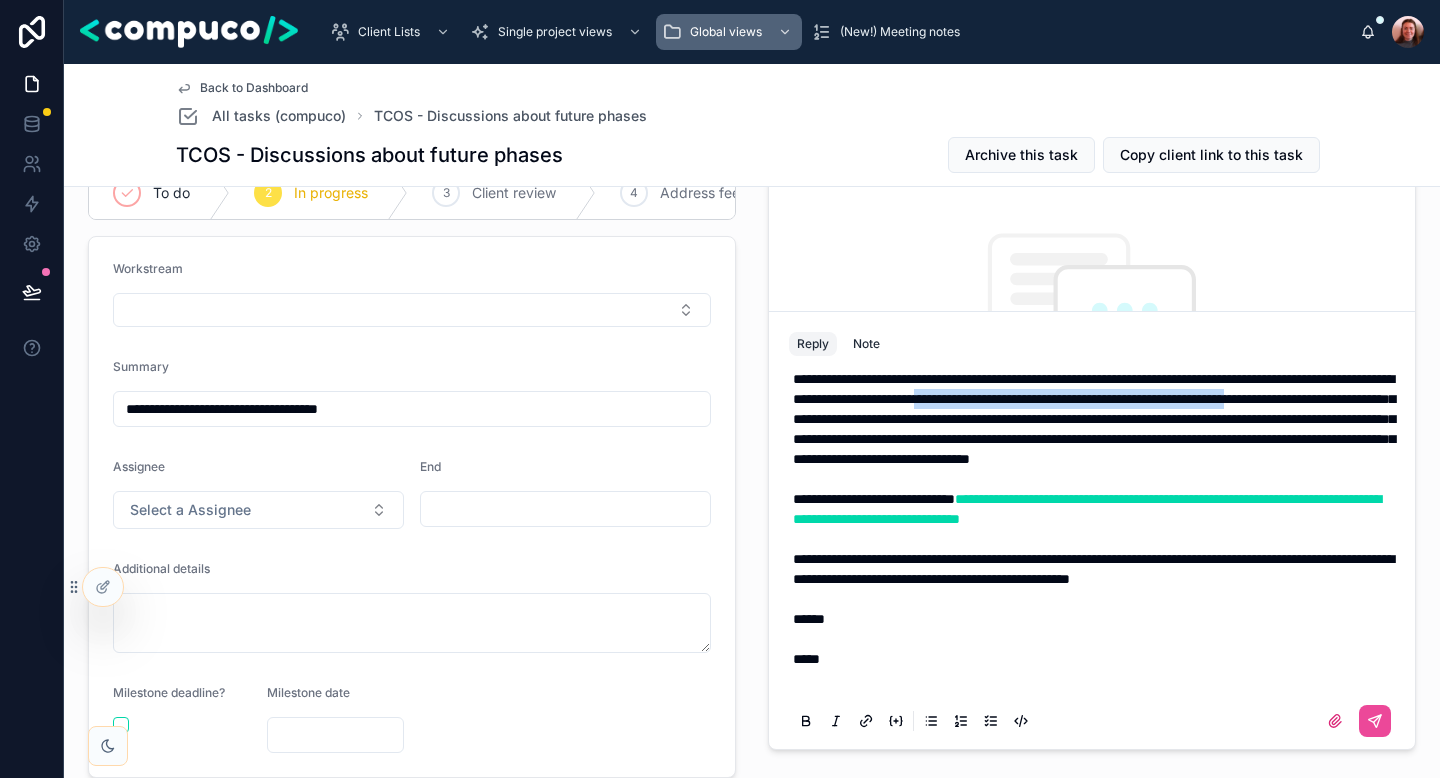 drag, startPoint x: 1149, startPoint y: 453, endPoint x: 953, endPoint y: 474, distance: 197.1218 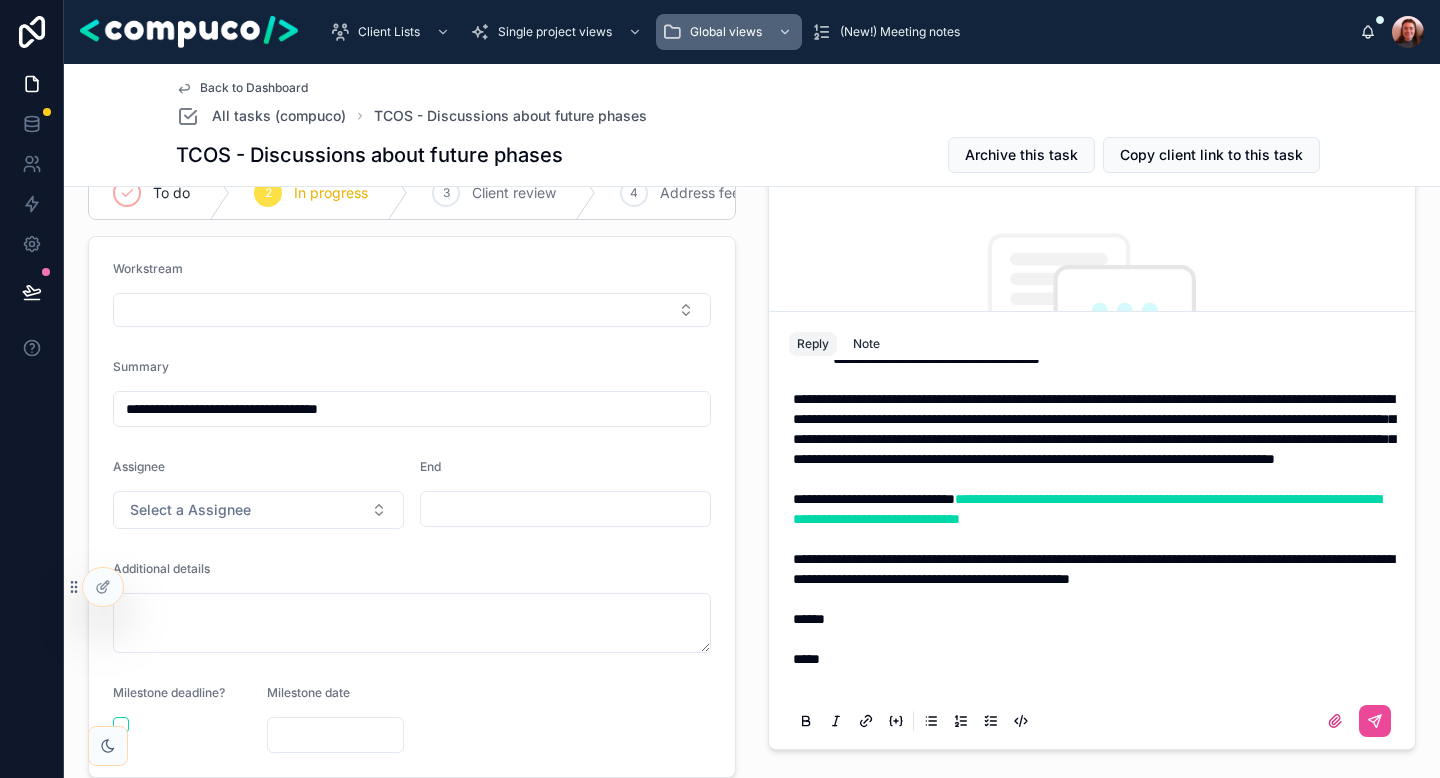 click on "**********" at bounding box center [1094, 429] 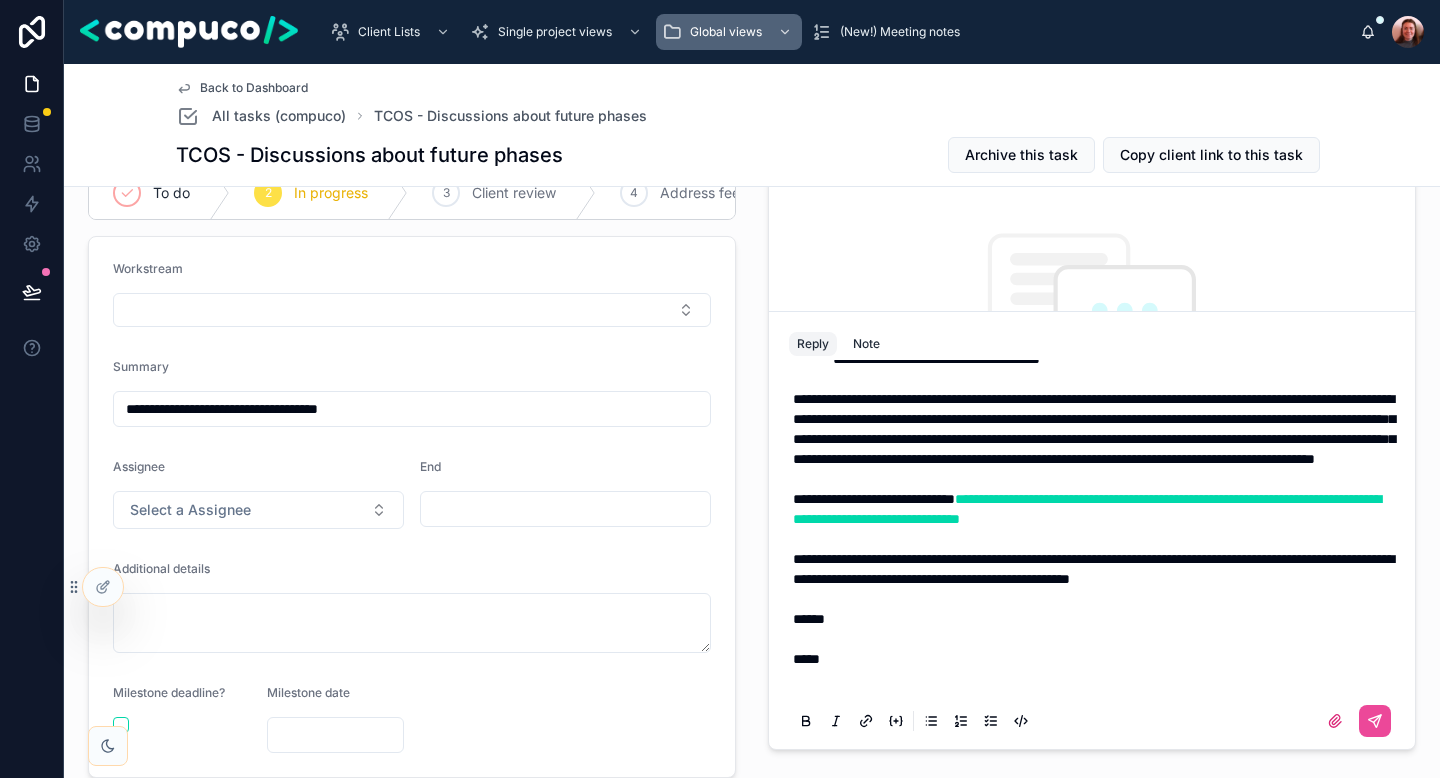 click on "**********" at bounding box center [1094, 429] 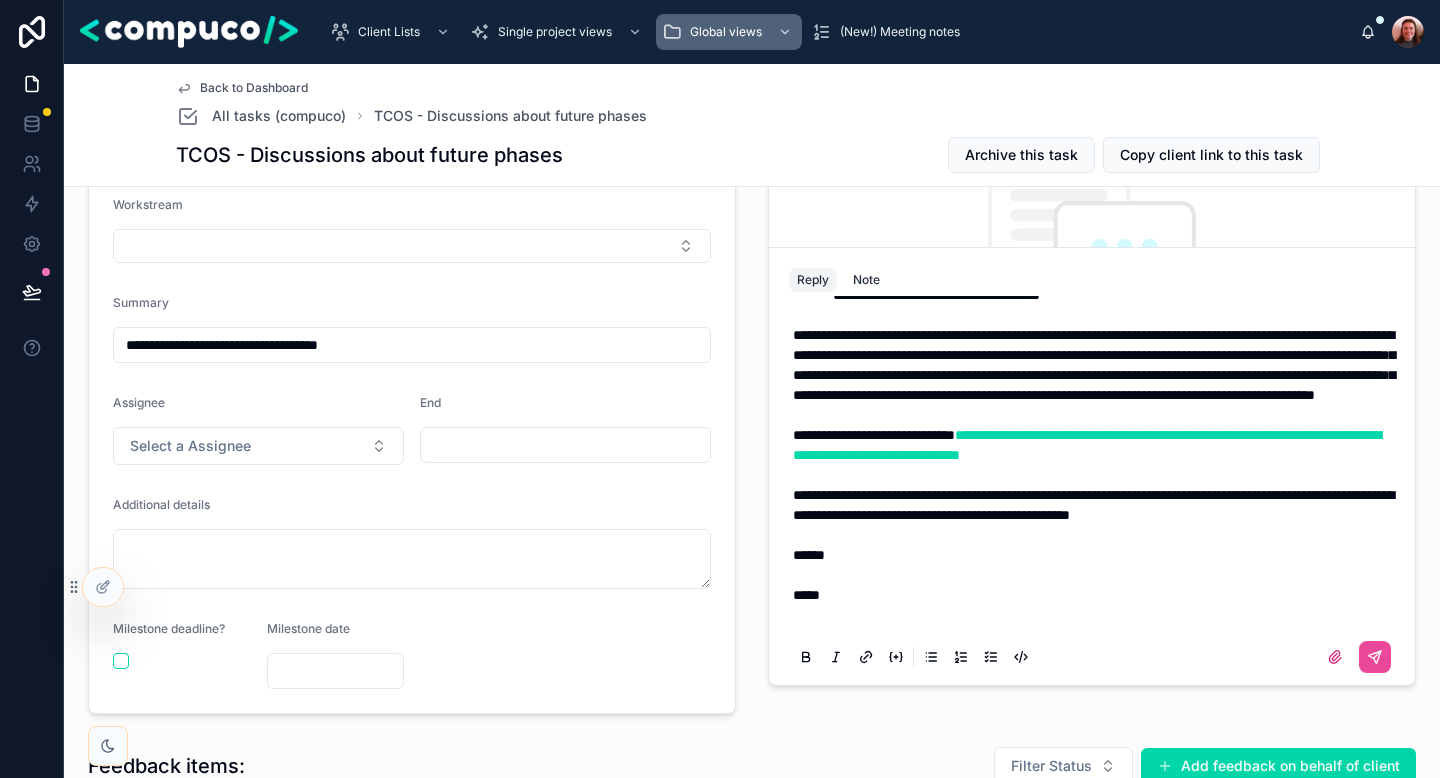 scroll, scrollTop: 168, scrollLeft: 0, axis: vertical 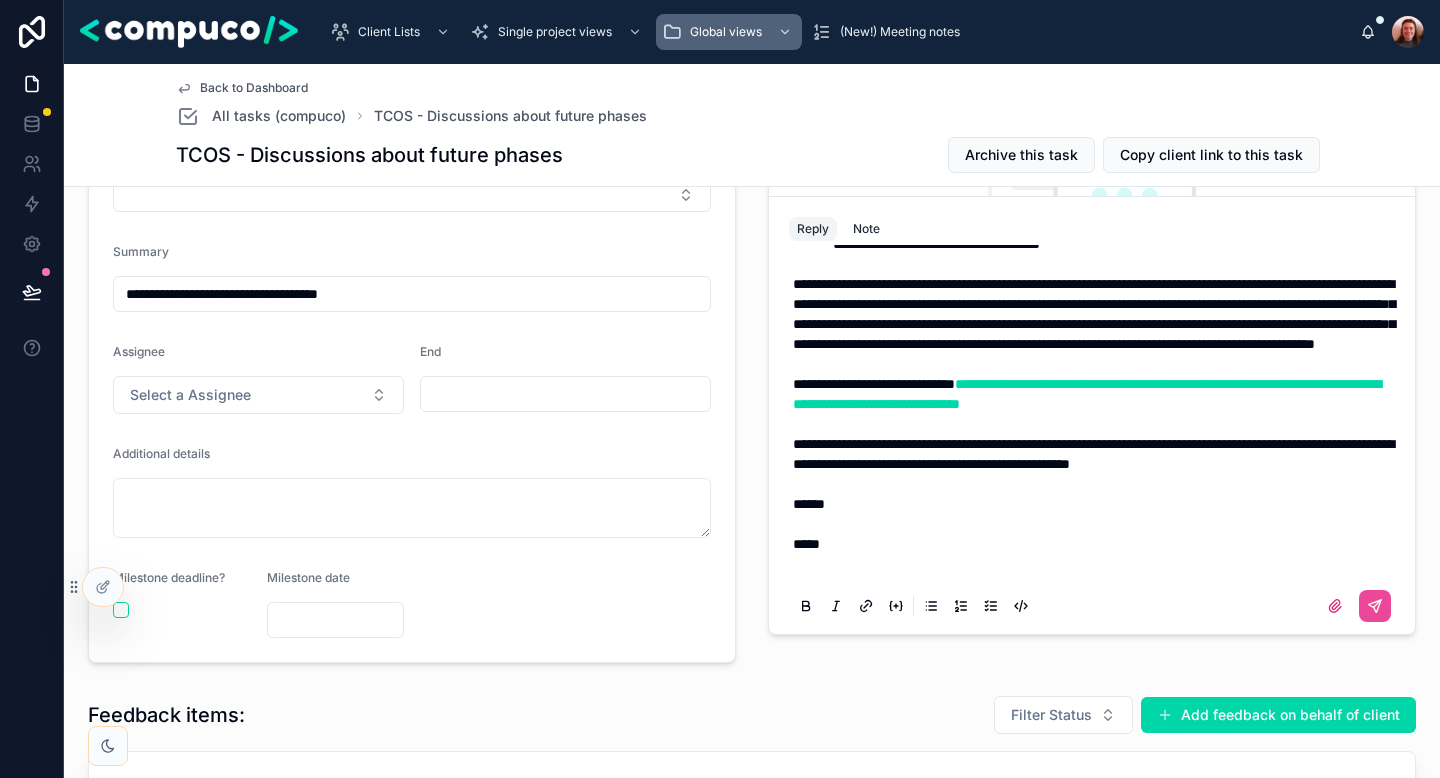click on "*****" at bounding box center [1096, 544] 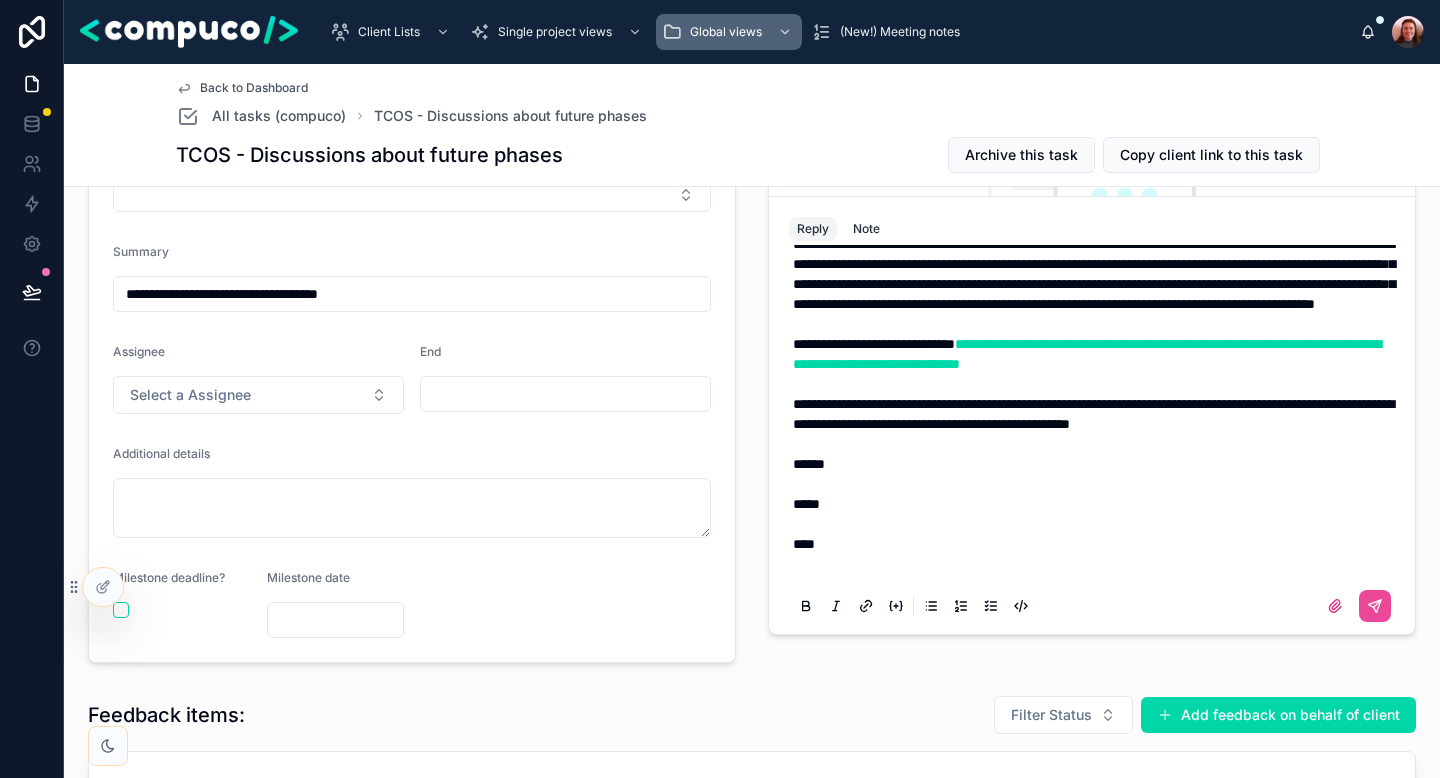 scroll, scrollTop: 951, scrollLeft: 0, axis: vertical 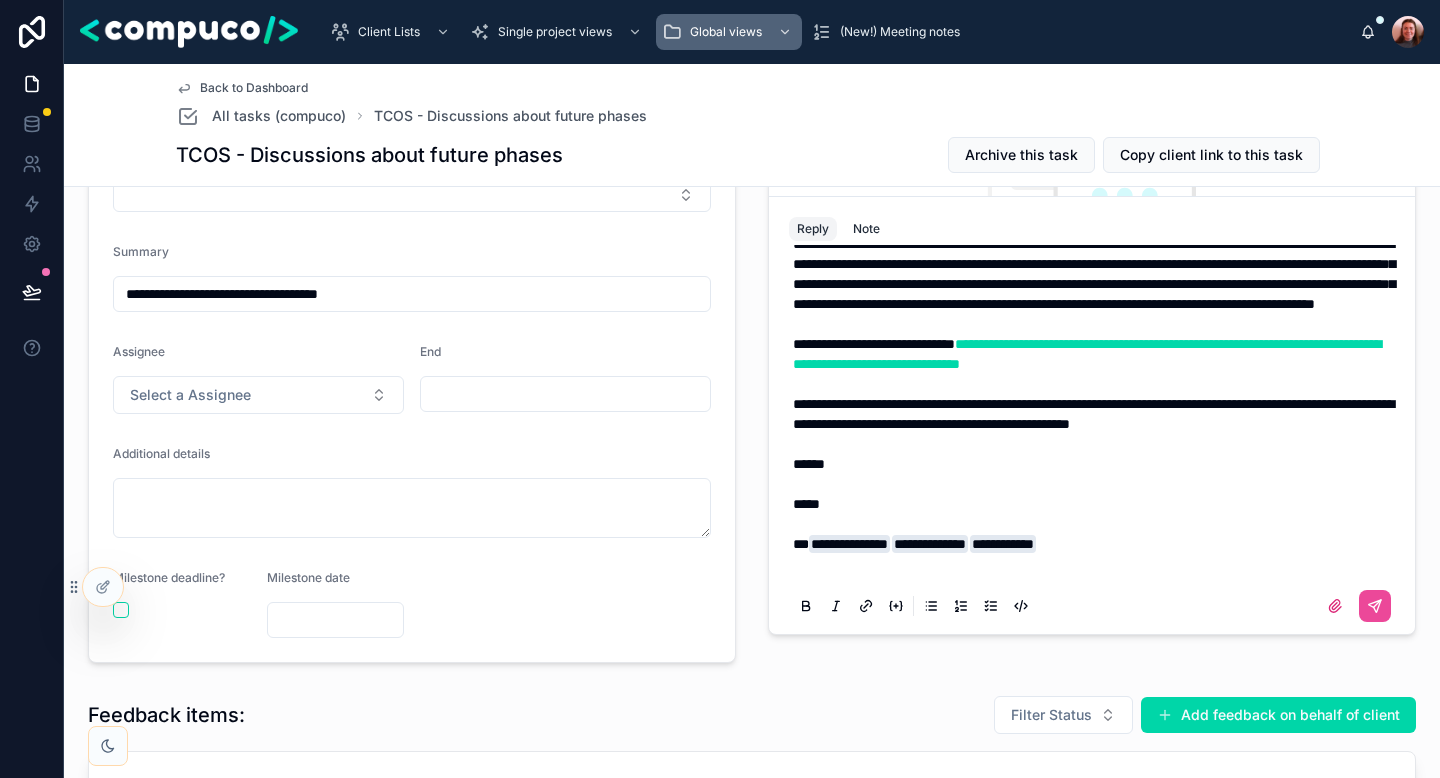 click on "**********" at bounding box center (849, 544) 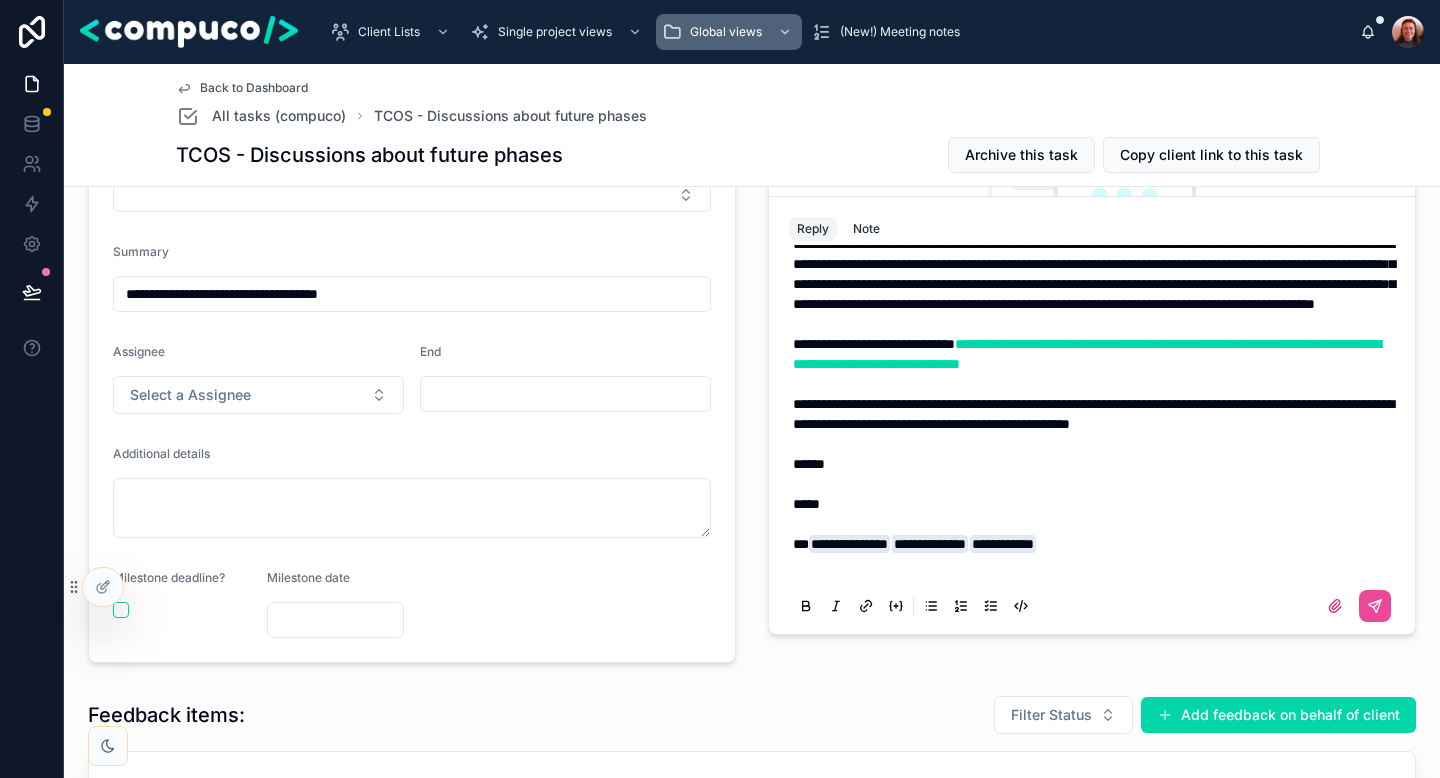 click at bounding box center [1096, 484] 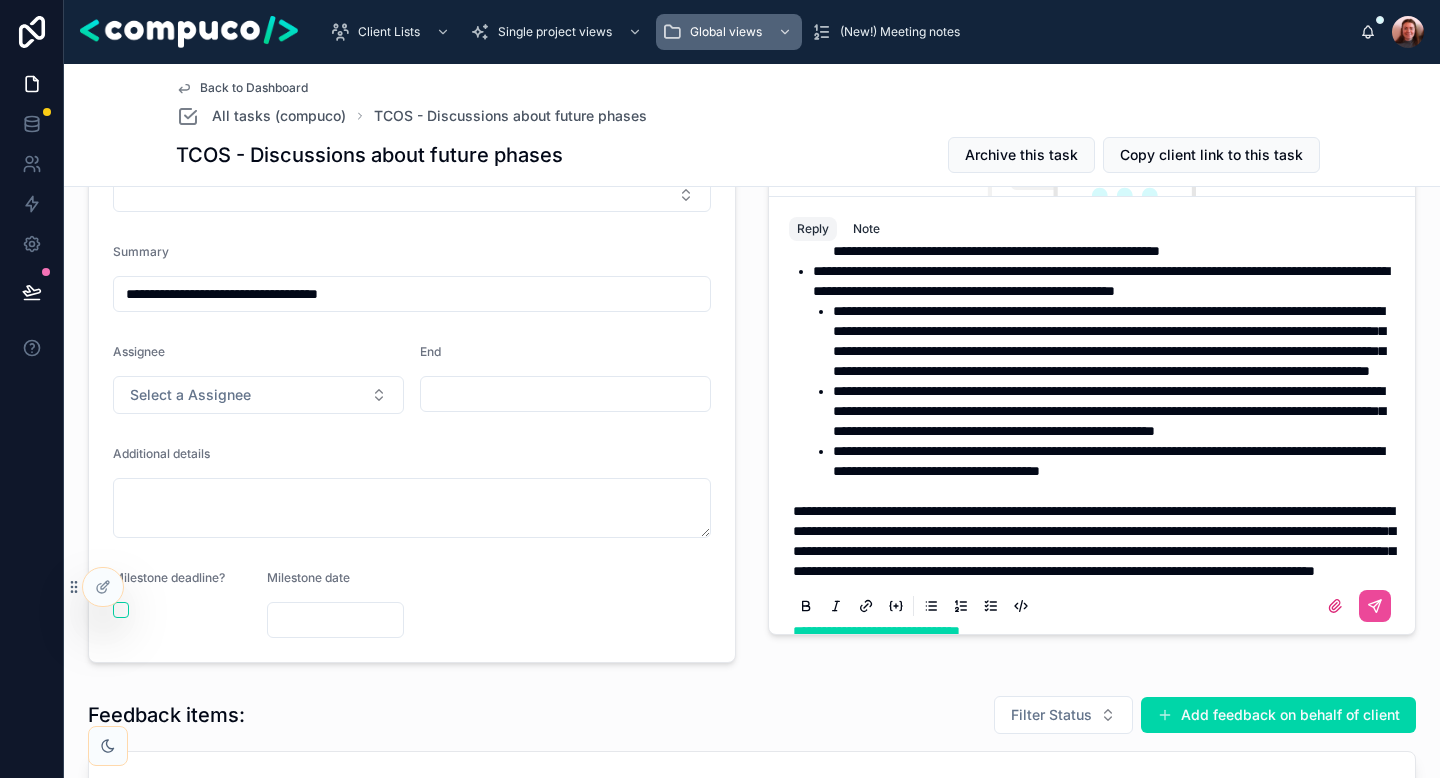 scroll, scrollTop: 0, scrollLeft: 0, axis: both 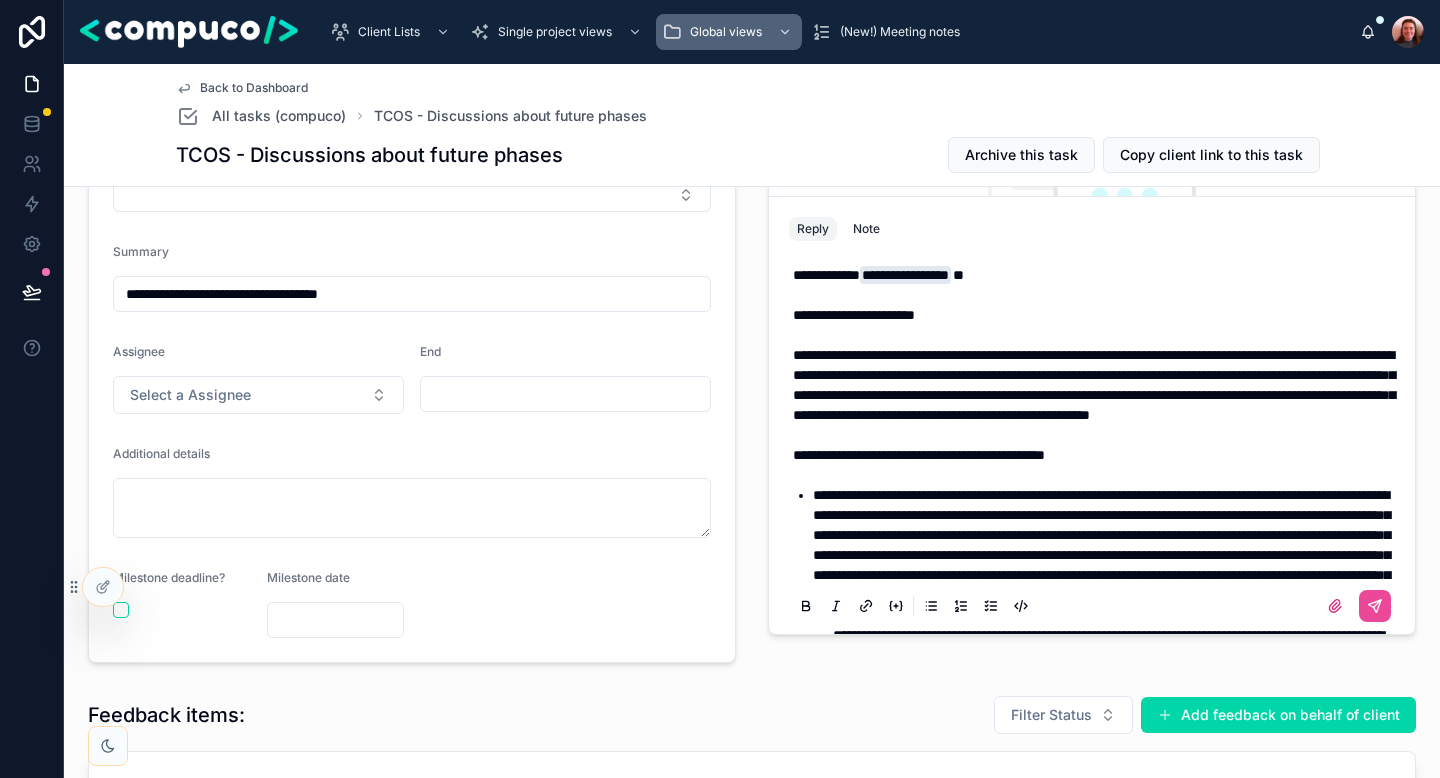 click on "**********" at bounding box center [1094, 385] 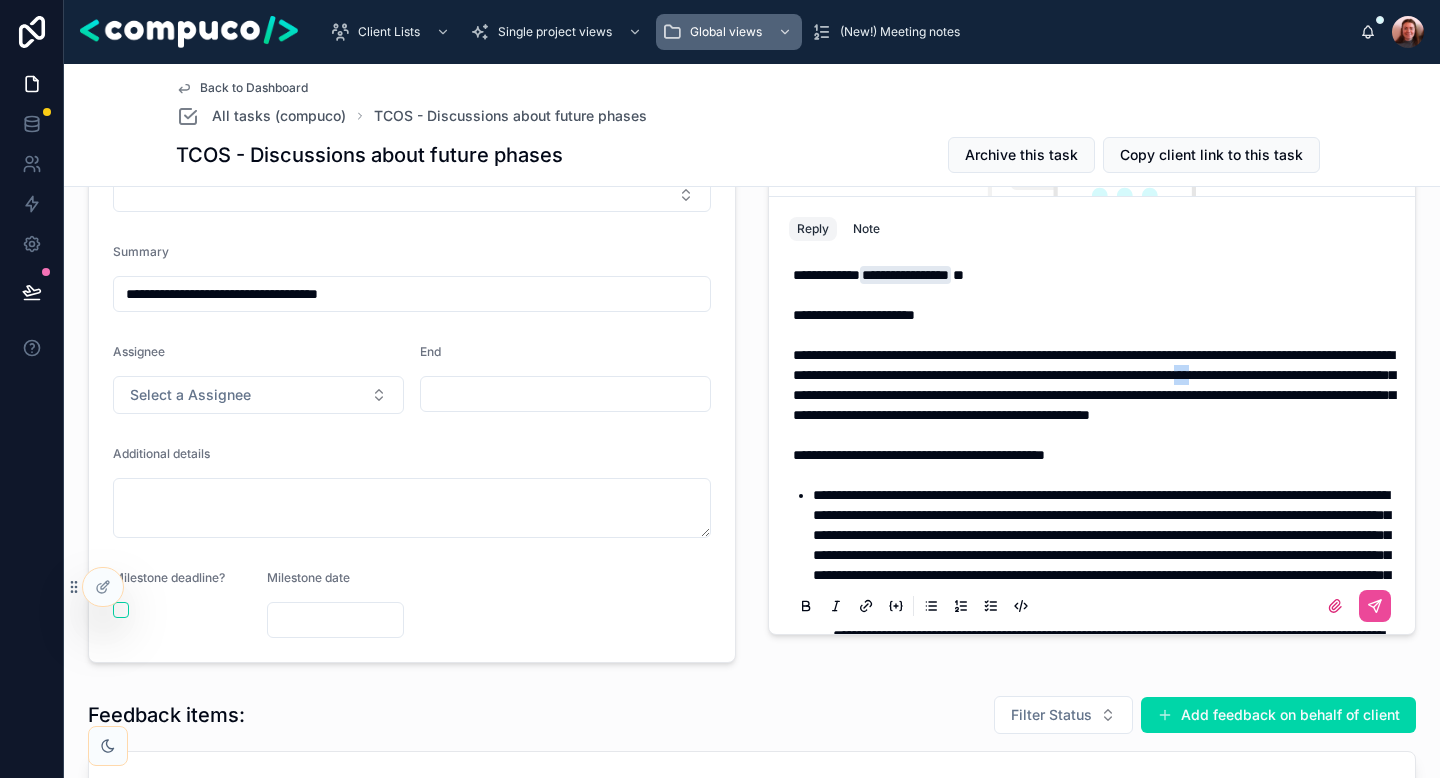 click on "**********" at bounding box center (1094, 385) 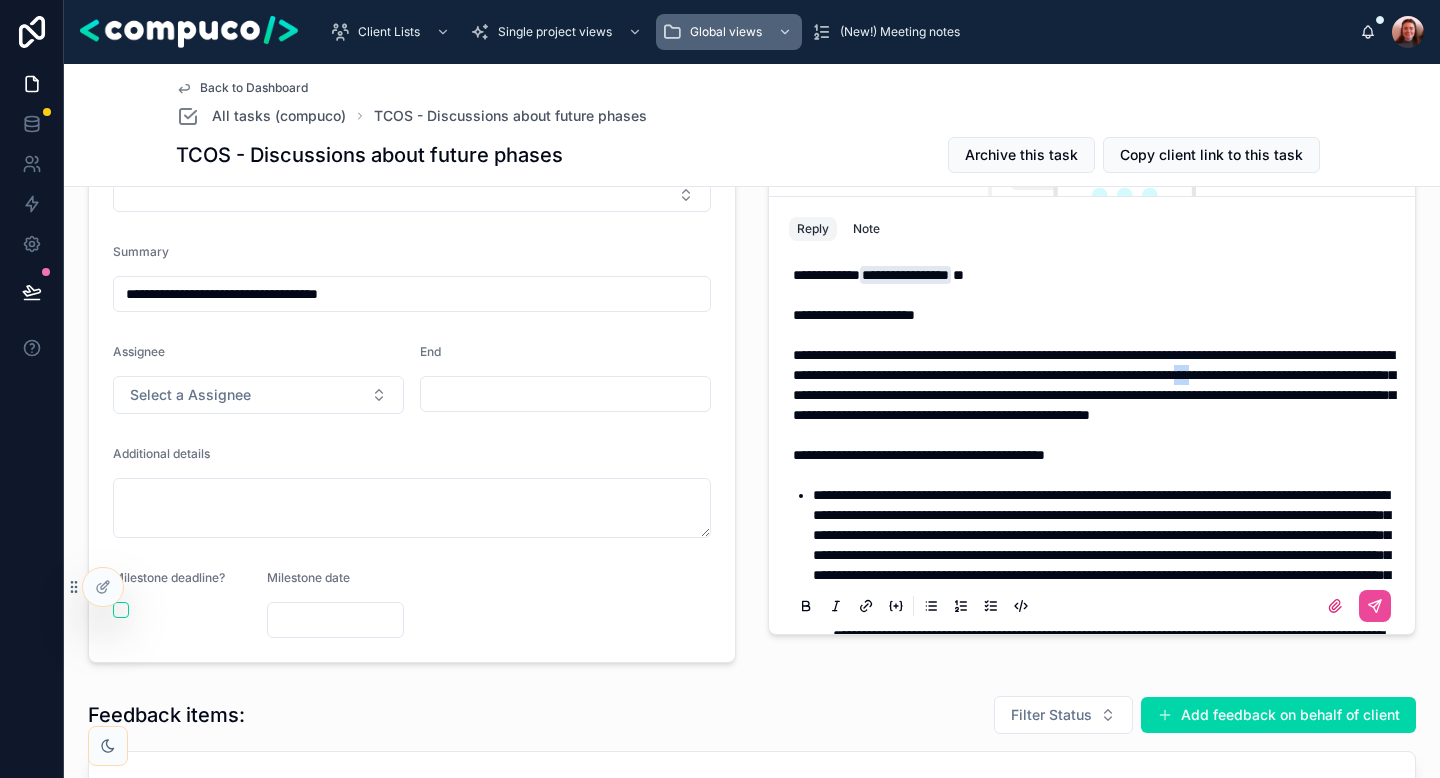 click on "**********" at bounding box center (1094, 385) 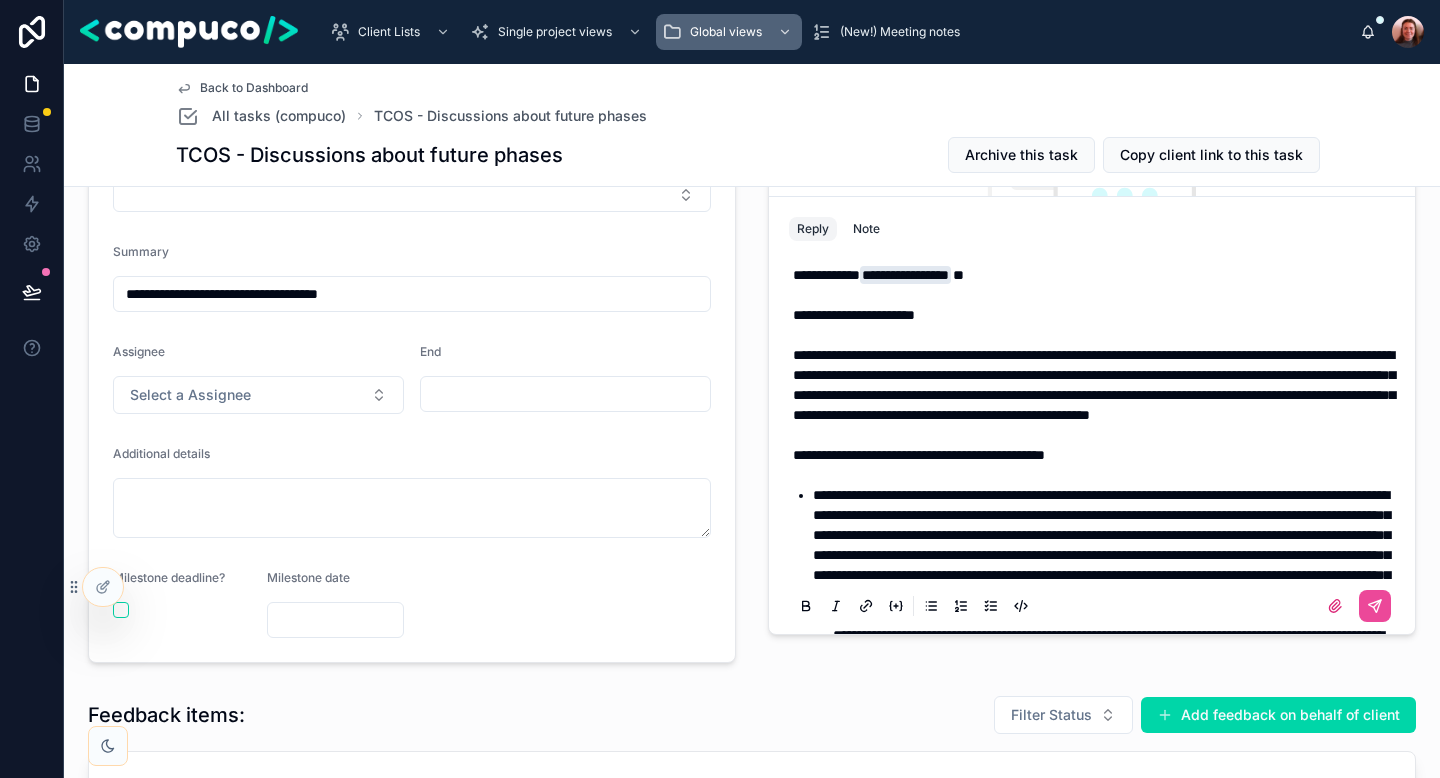 click on "**********" at bounding box center [1094, 385] 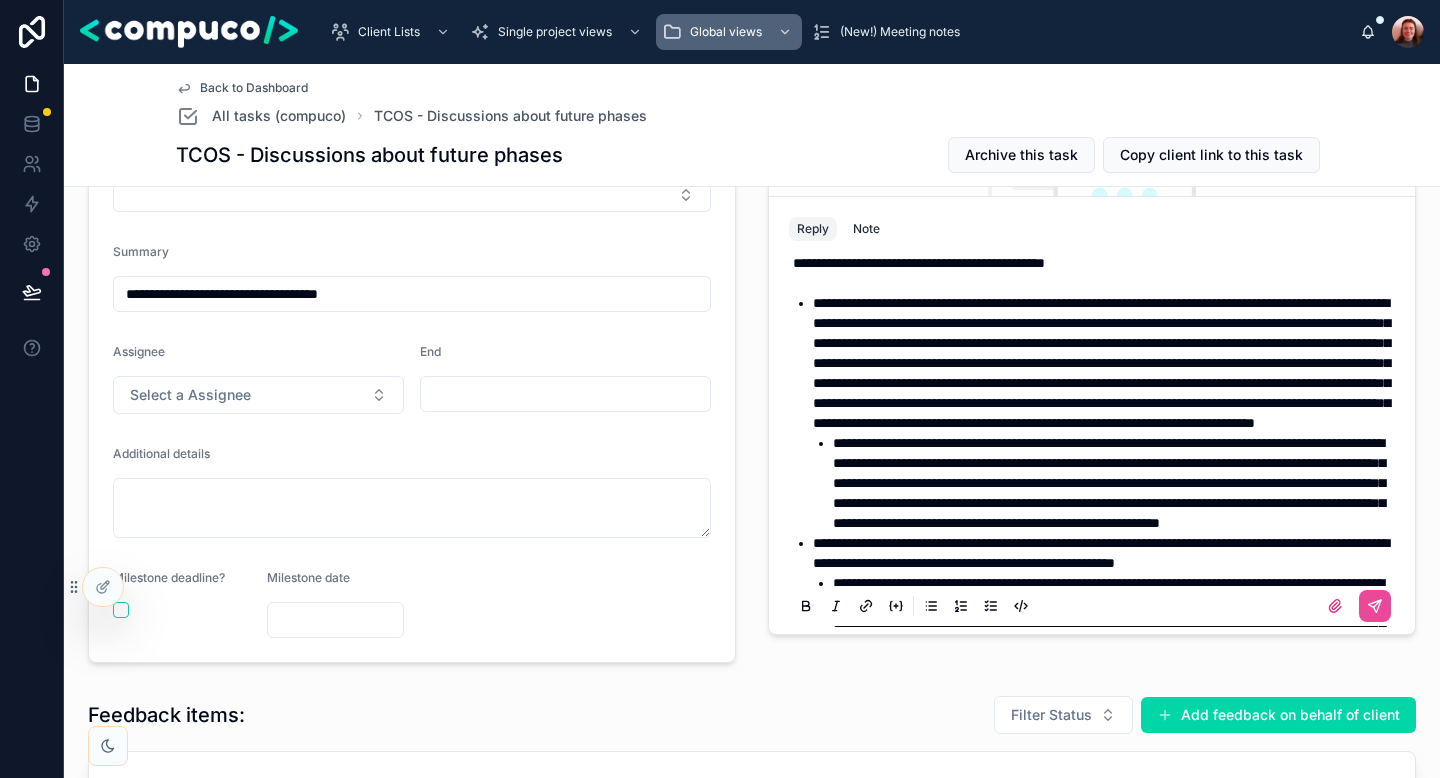scroll, scrollTop: 195, scrollLeft: 0, axis: vertical 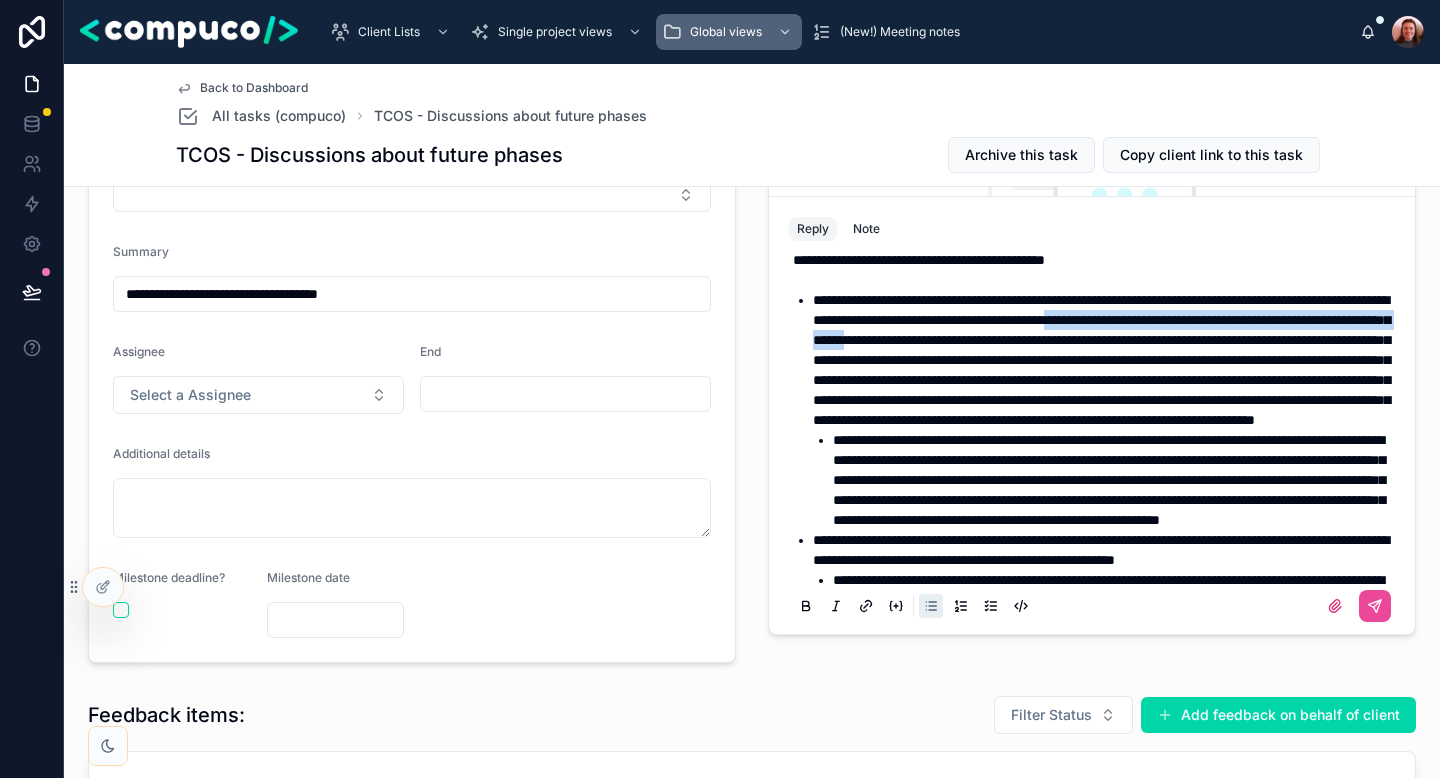 drag, startPoint x: 1357, startPoint y: 340, endPoint x: 1263, endPoint y: 359, distance: 95.90099 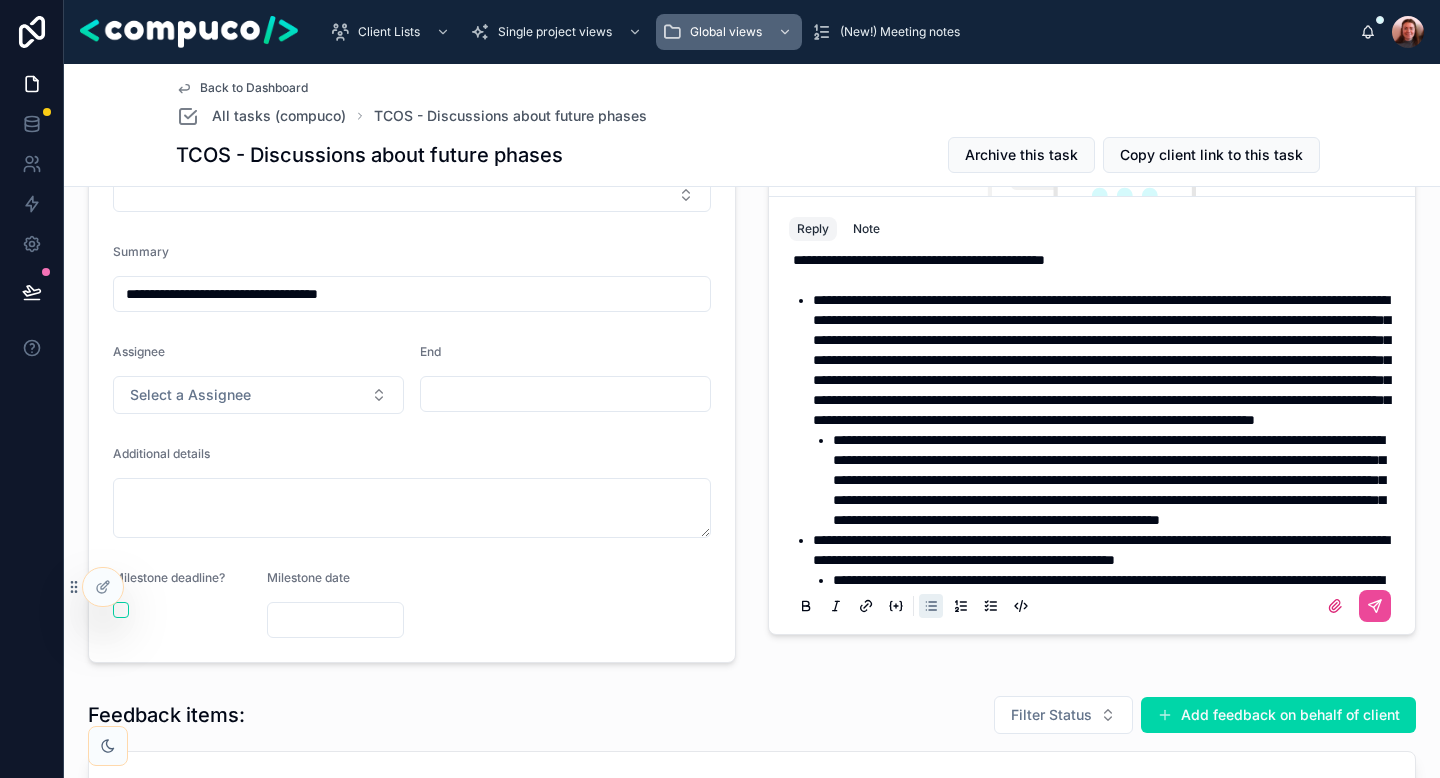 click on "**********" at bounding box center [1101, 360] 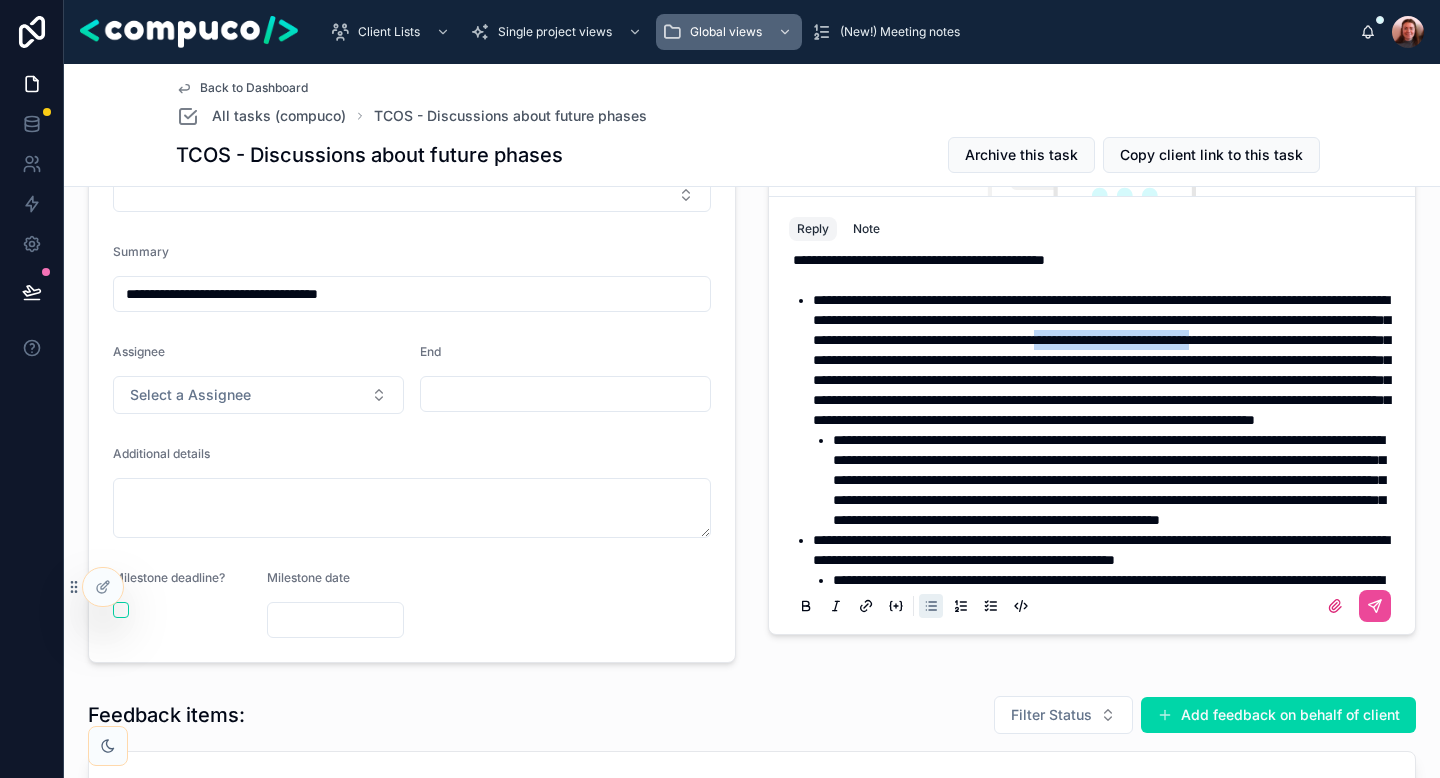 drag, startPoint x: 916, startPoint y: 378, endPoint x: 1113, endPoint y: 371, distance: 197.12433 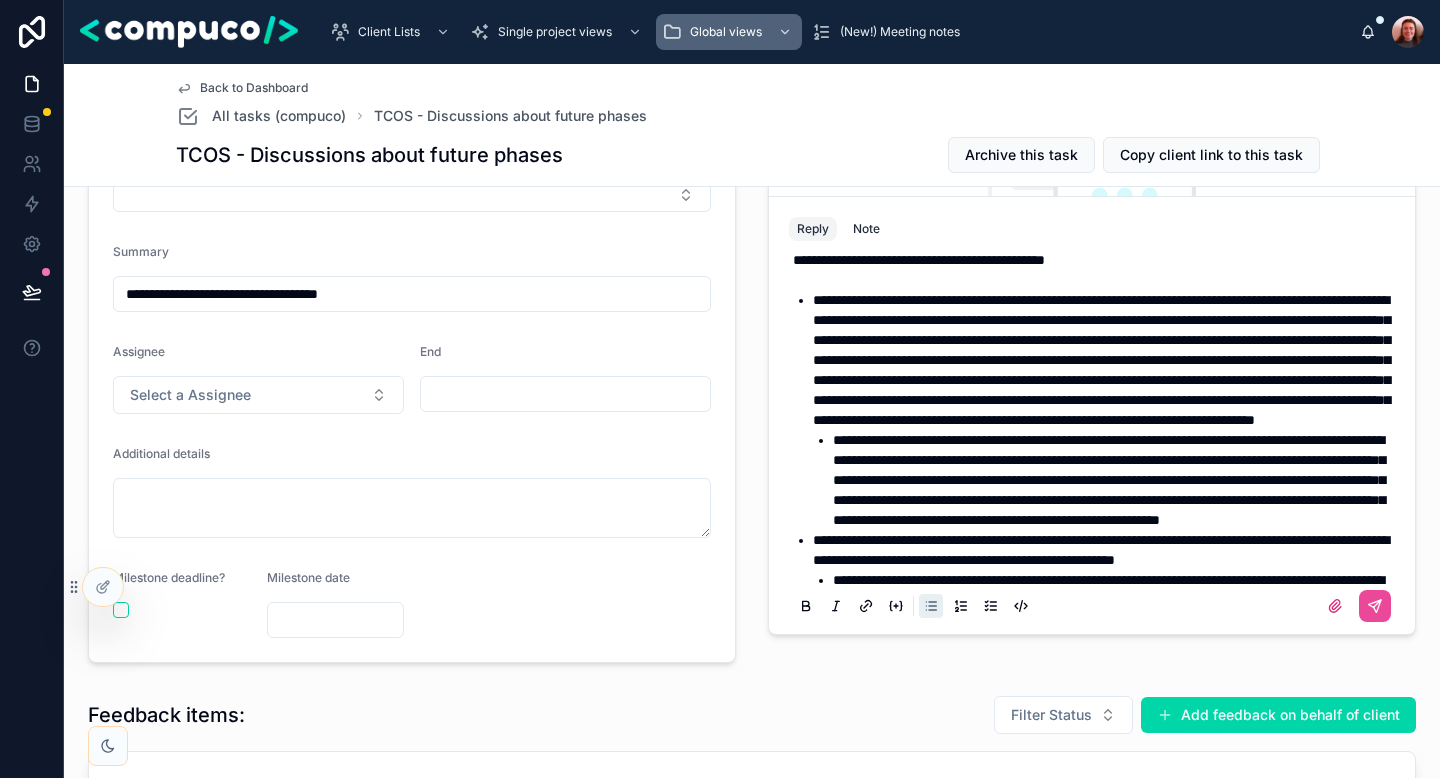 click on "**********" at bounding box center [1106, 360] 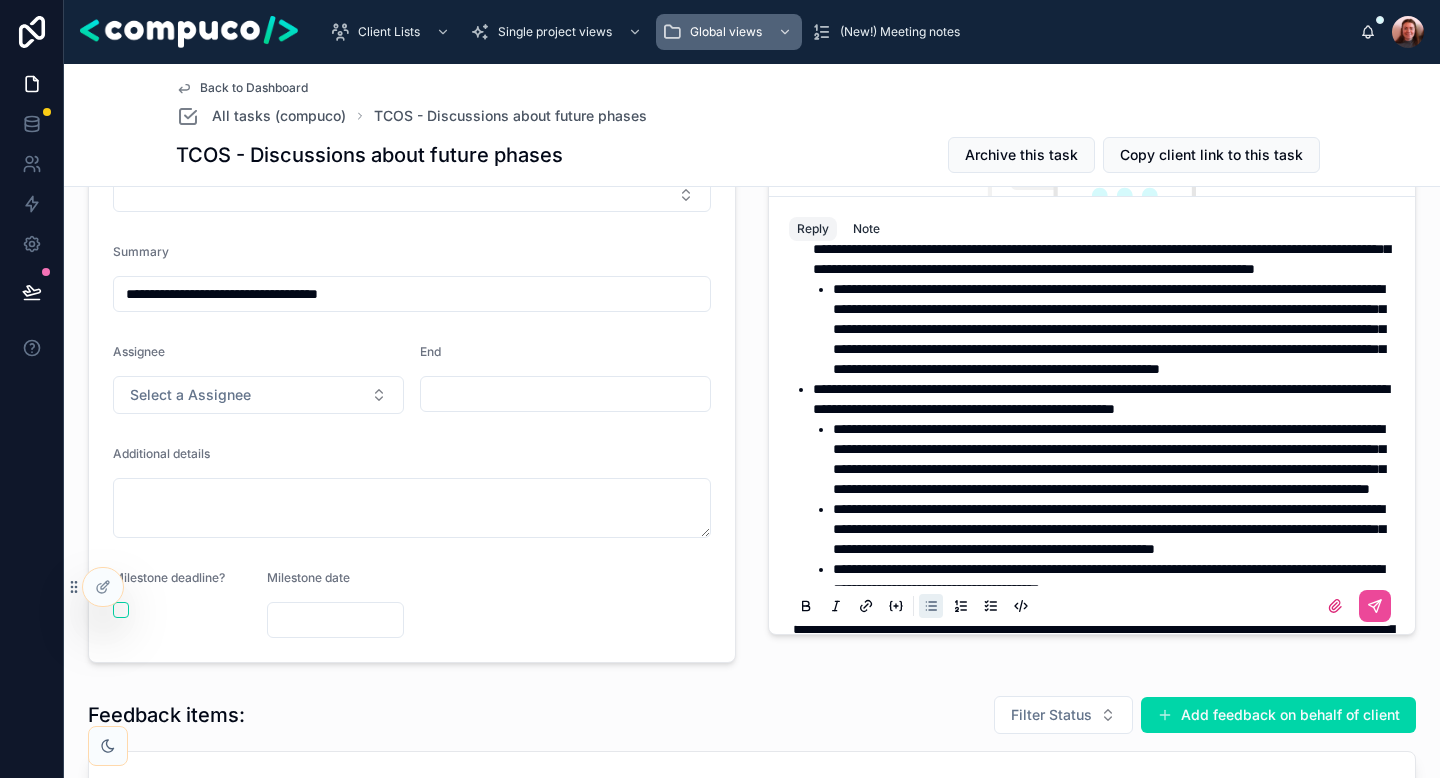 scroll, scrollTop: 352, scrollLeft: 0, axis: vertical 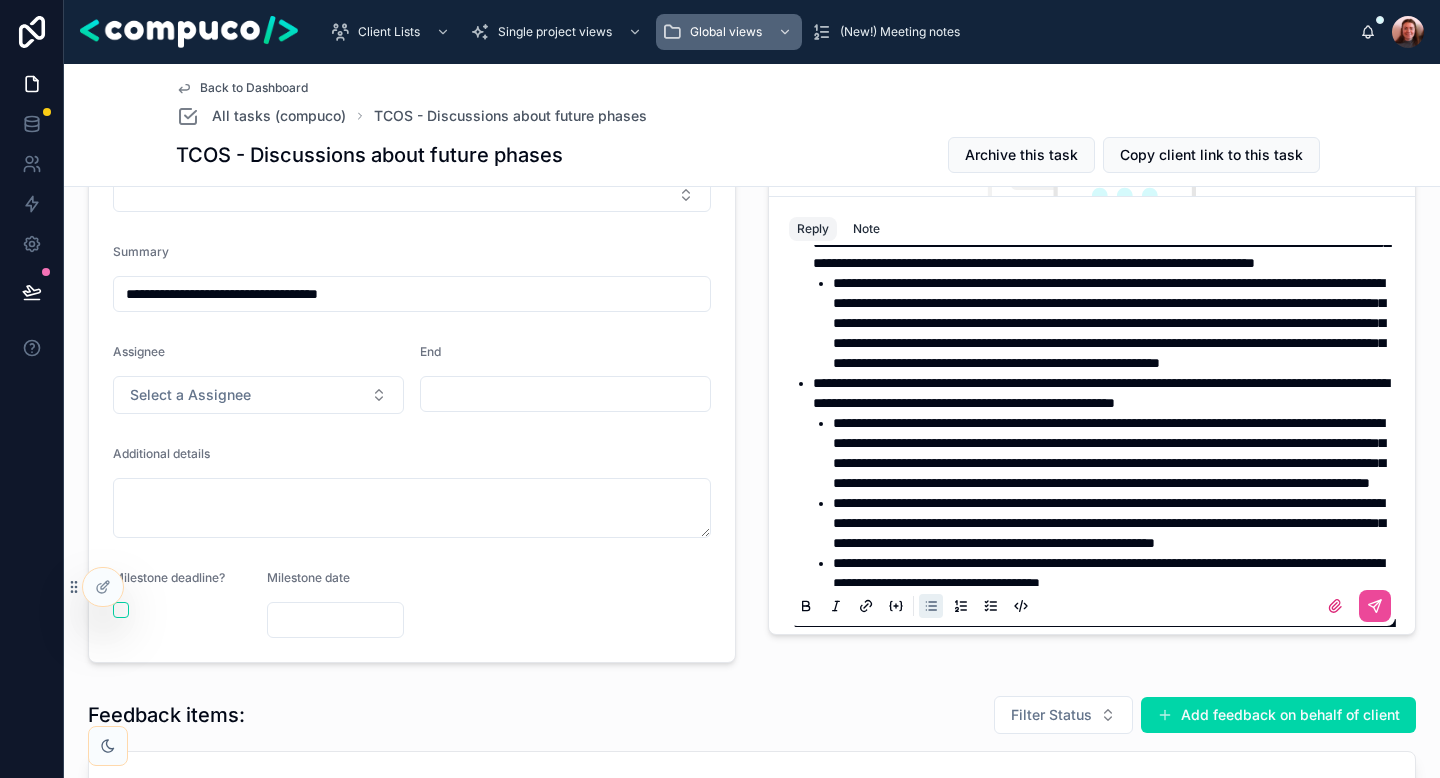 click on "**********" at bounding box center [1101, 203] 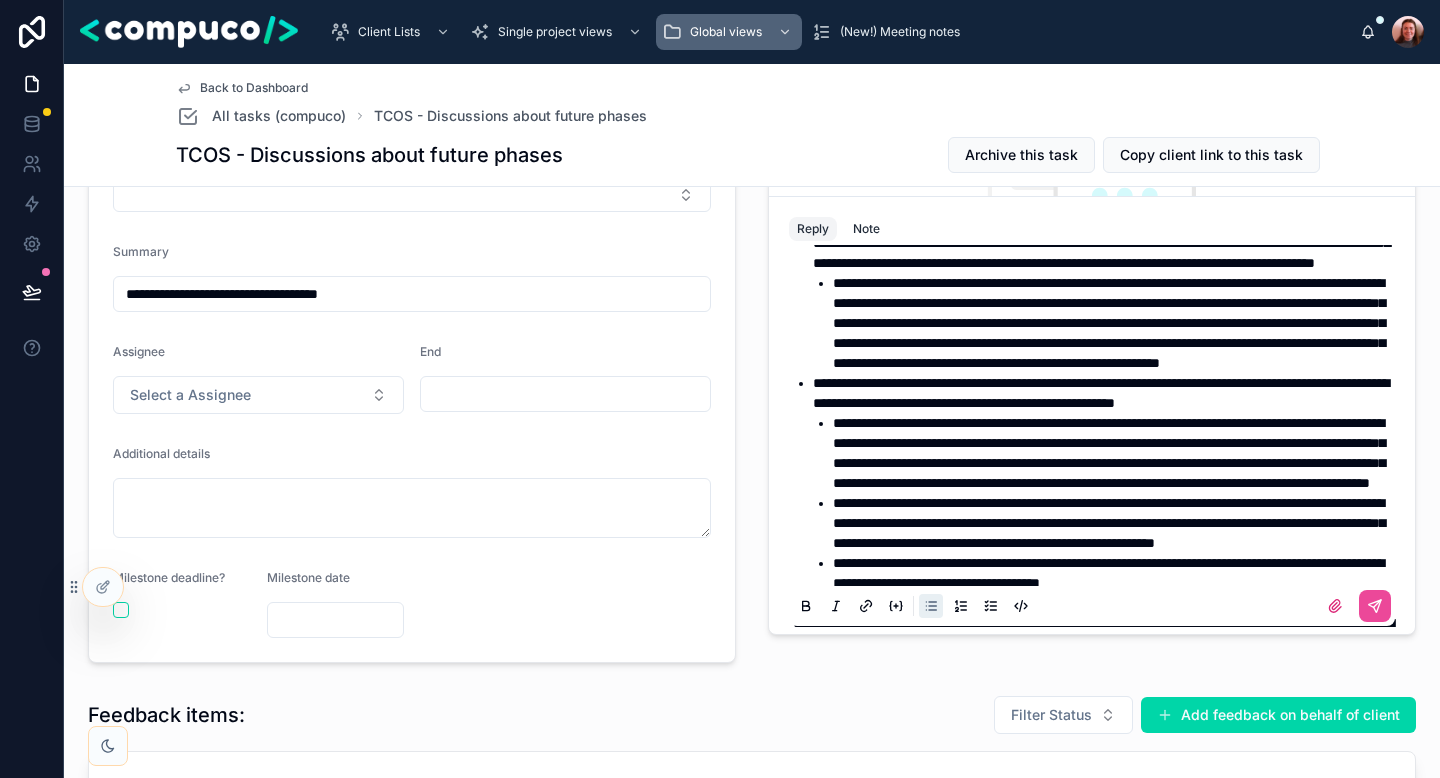 click on "**********" at bounding box center [1106, 203] 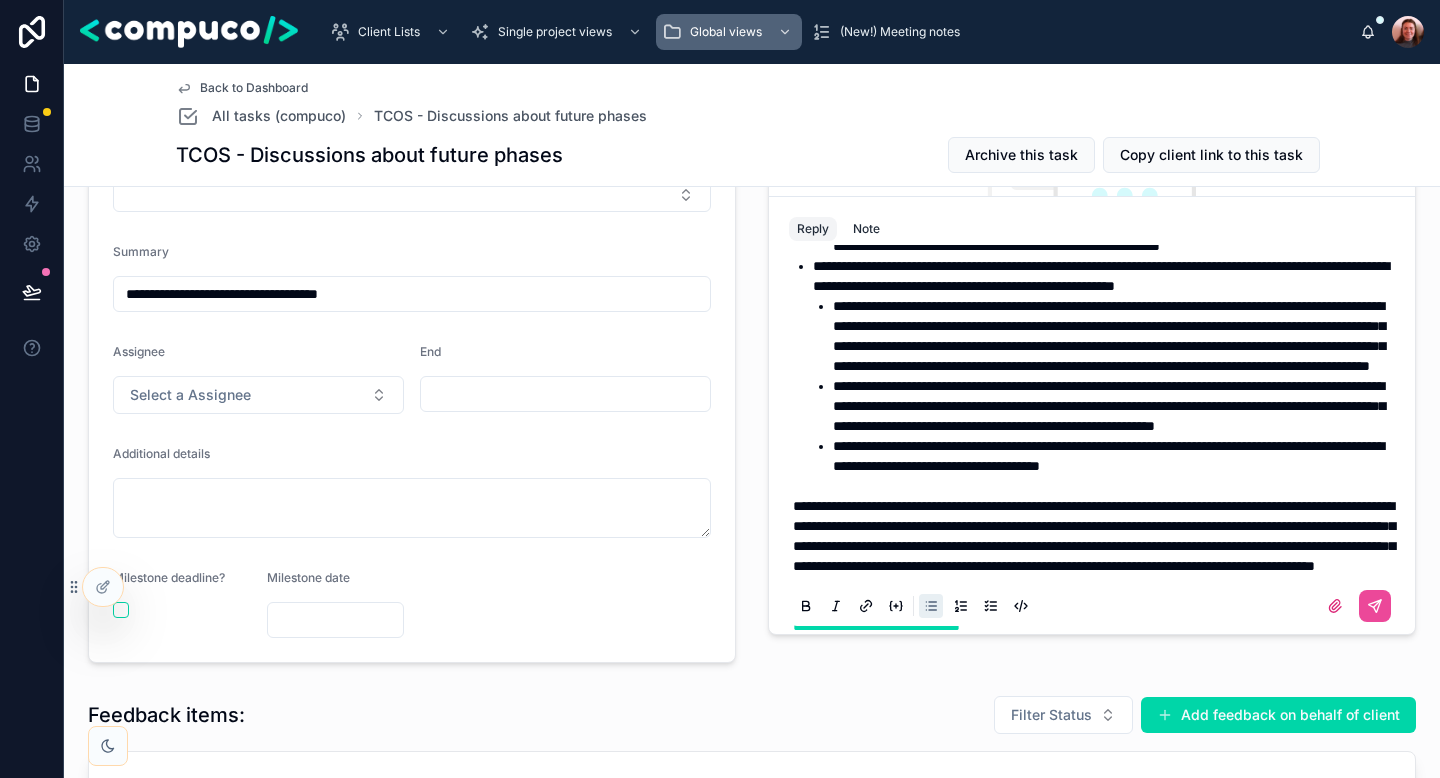 scroll, scrollTop: 465, scrollLeft: 0, axis: vertical 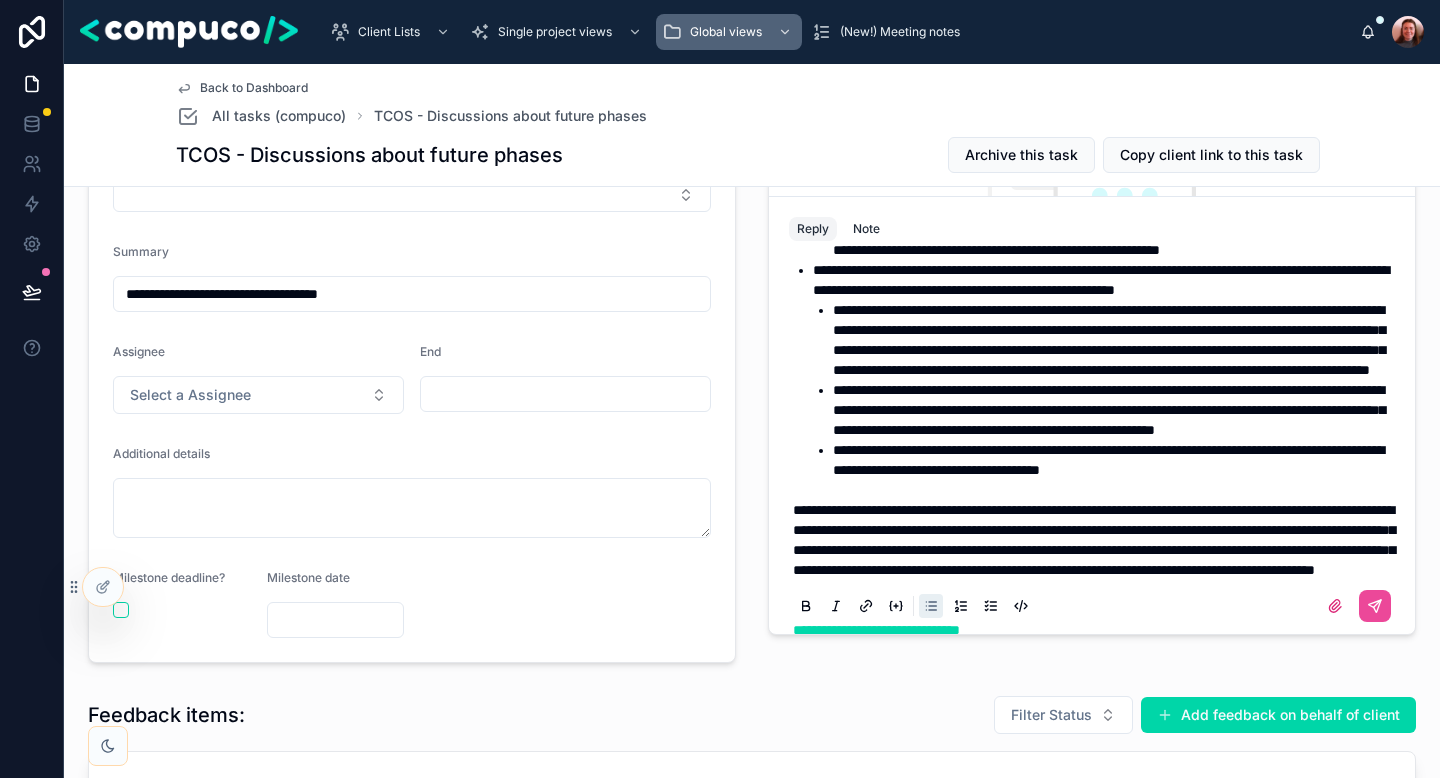 click on "**********" at bounding box center (1109, 210) 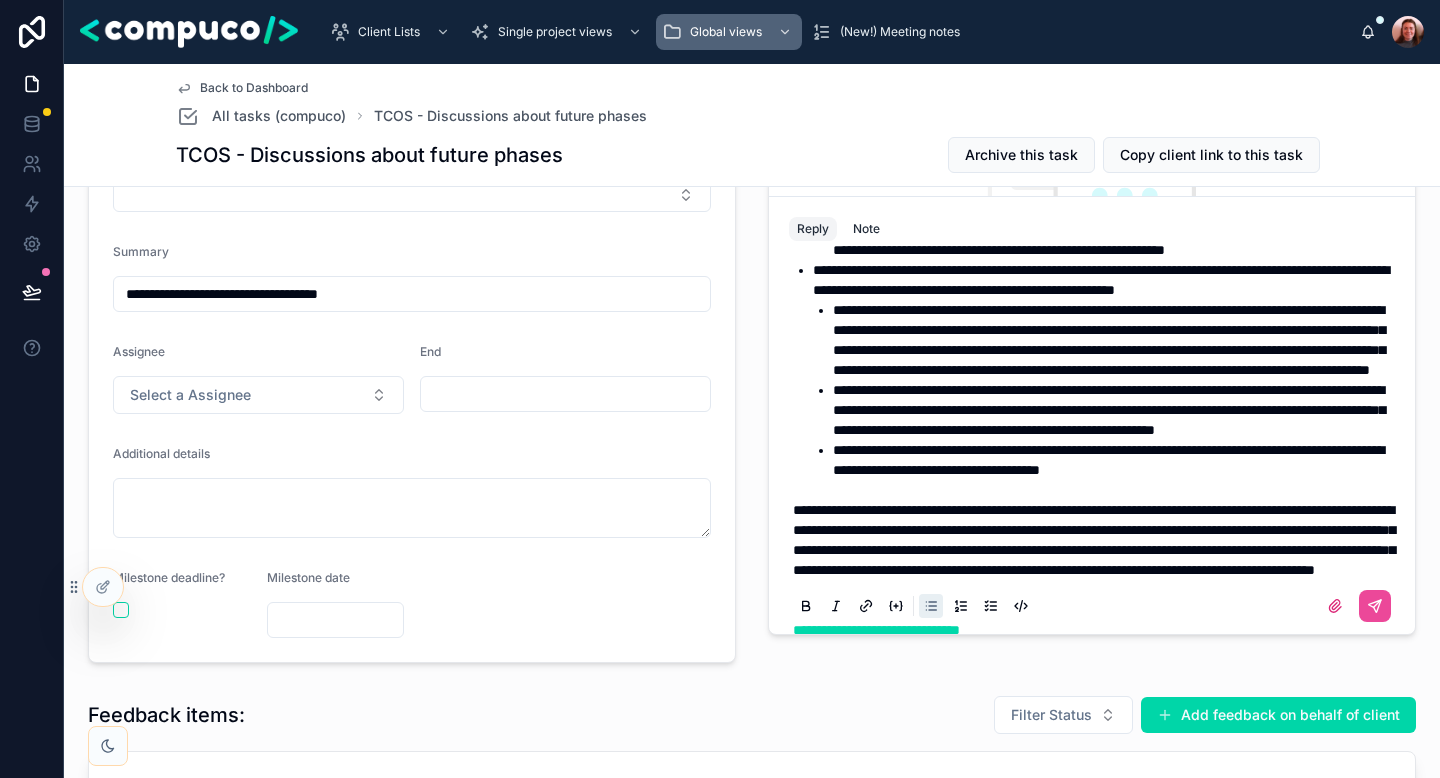 scroll, scrollTop: 461, scrollLeft: 0, axis: vertical 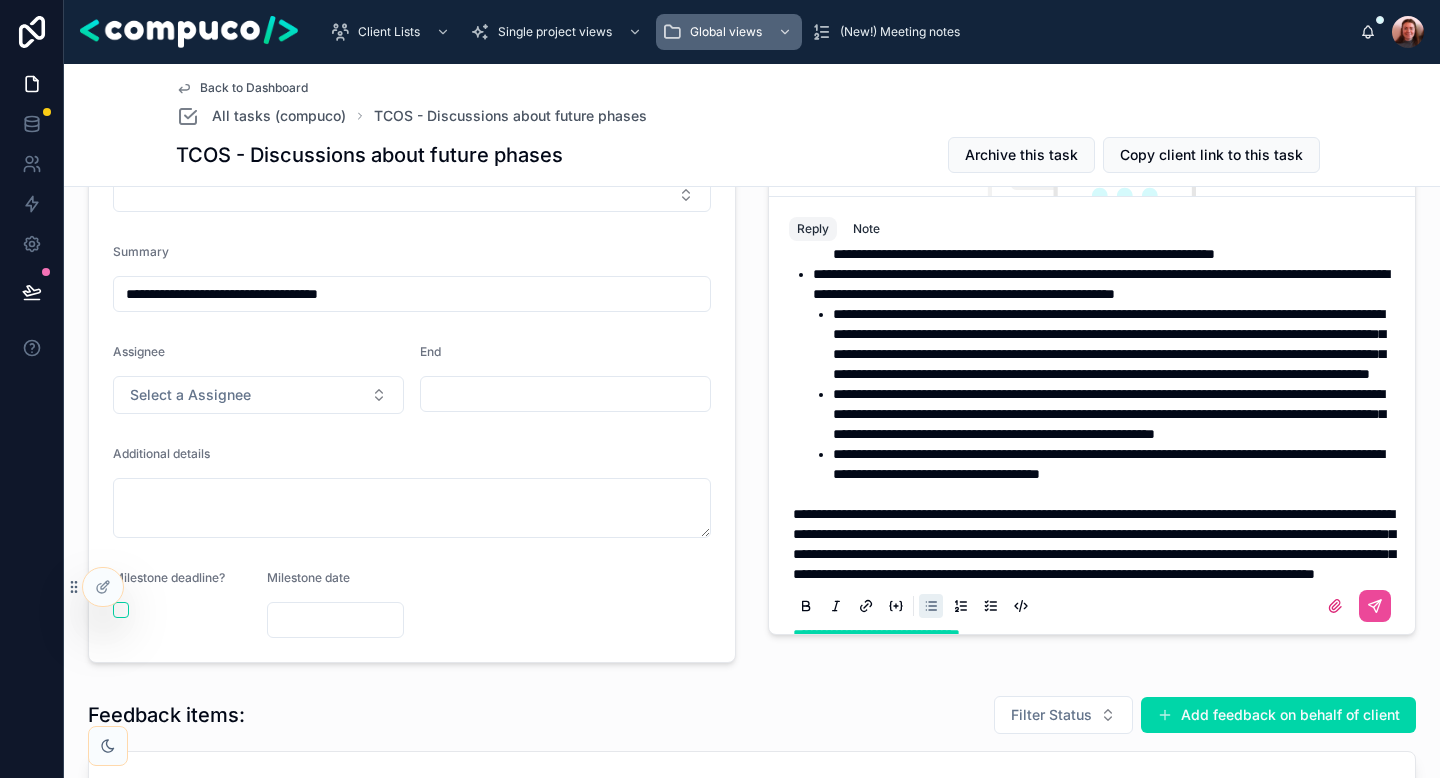 drag, startPoint x: 945, startPoint y: 265, endPoint x: 1140, endPoint y: 263, distance: 195.01025 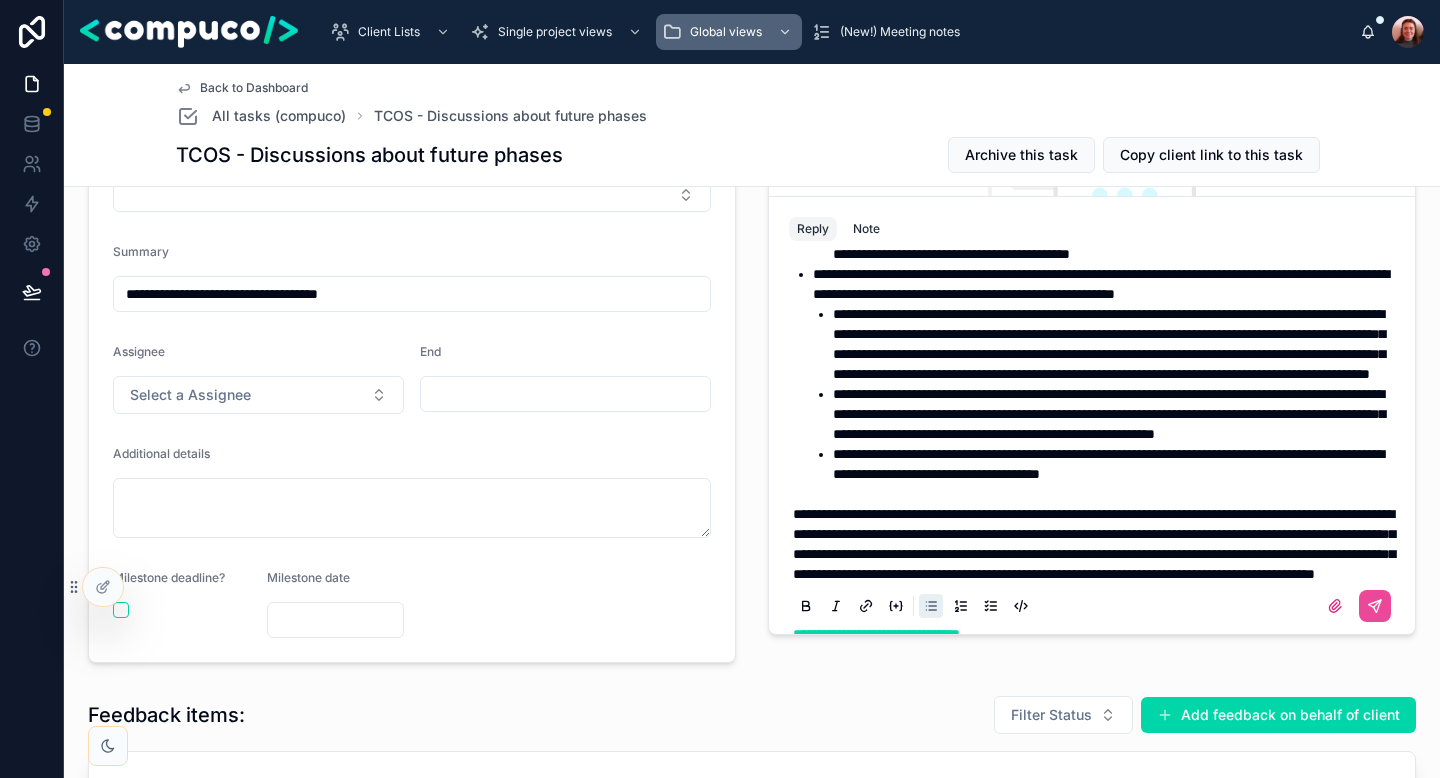 click on "**********" at bounding box center [1109, 214] 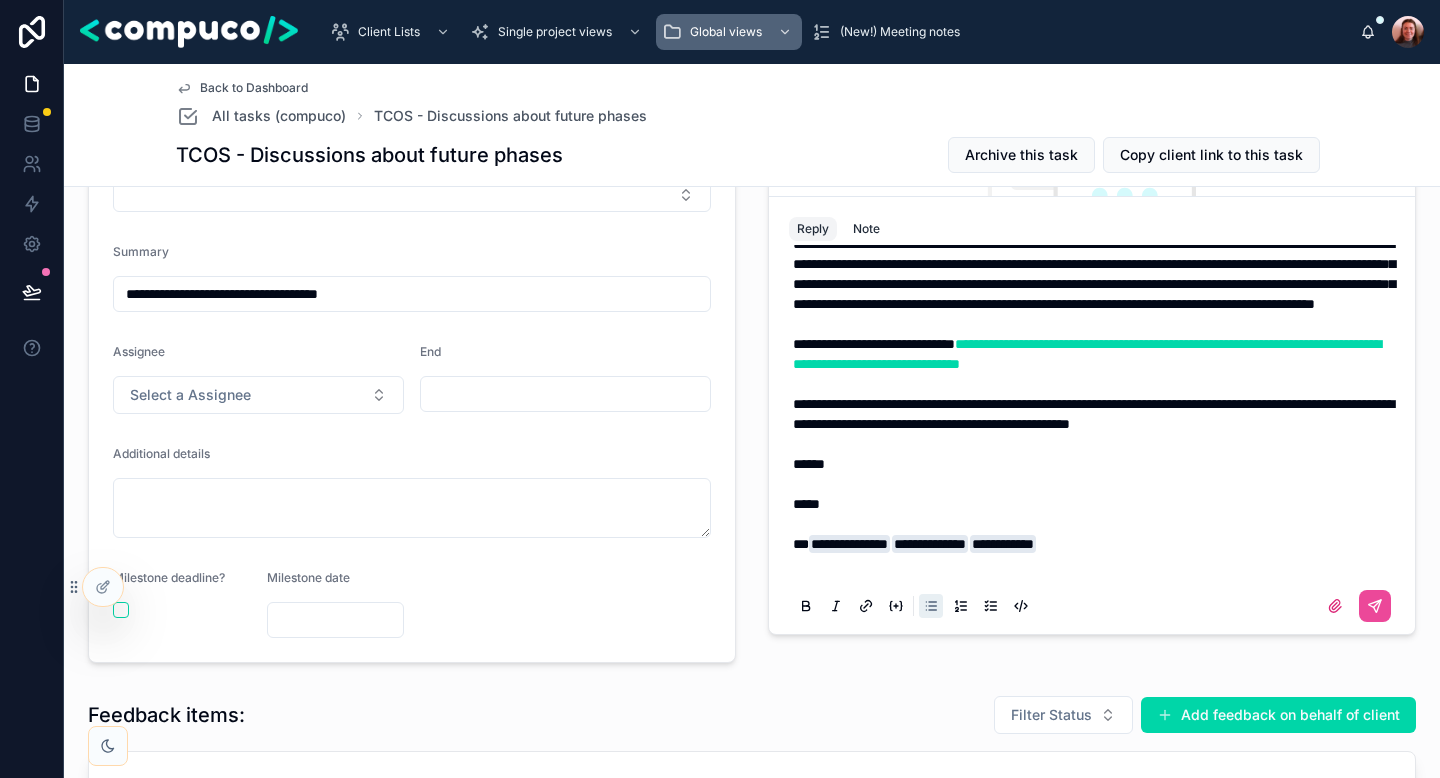scroll, scrollTop: 741, scrollLeft: 0, axis: vertical 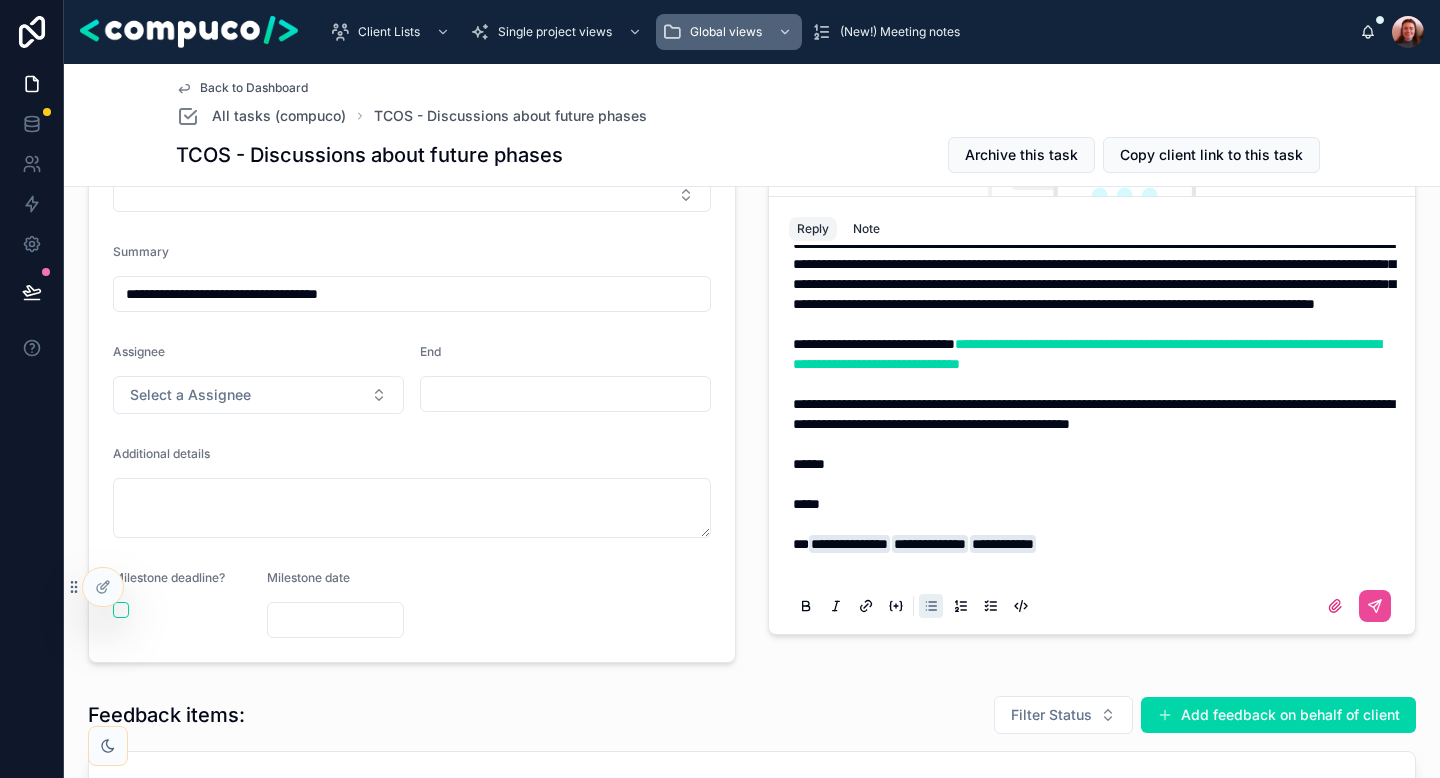 click on "**********" at bounding box center [1108, 194] 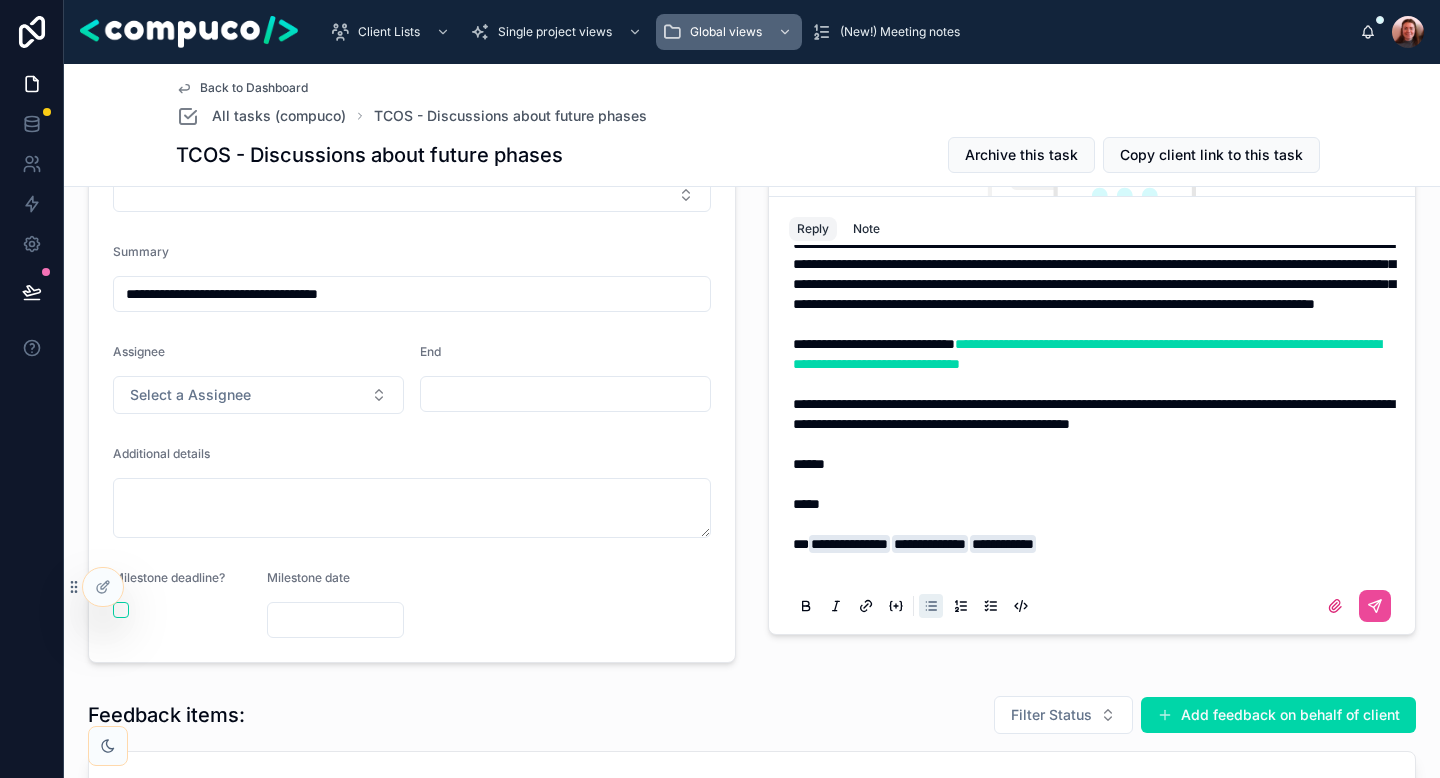 scroll, scrollTop: 754, scrollLeft: 0, axis: vertical 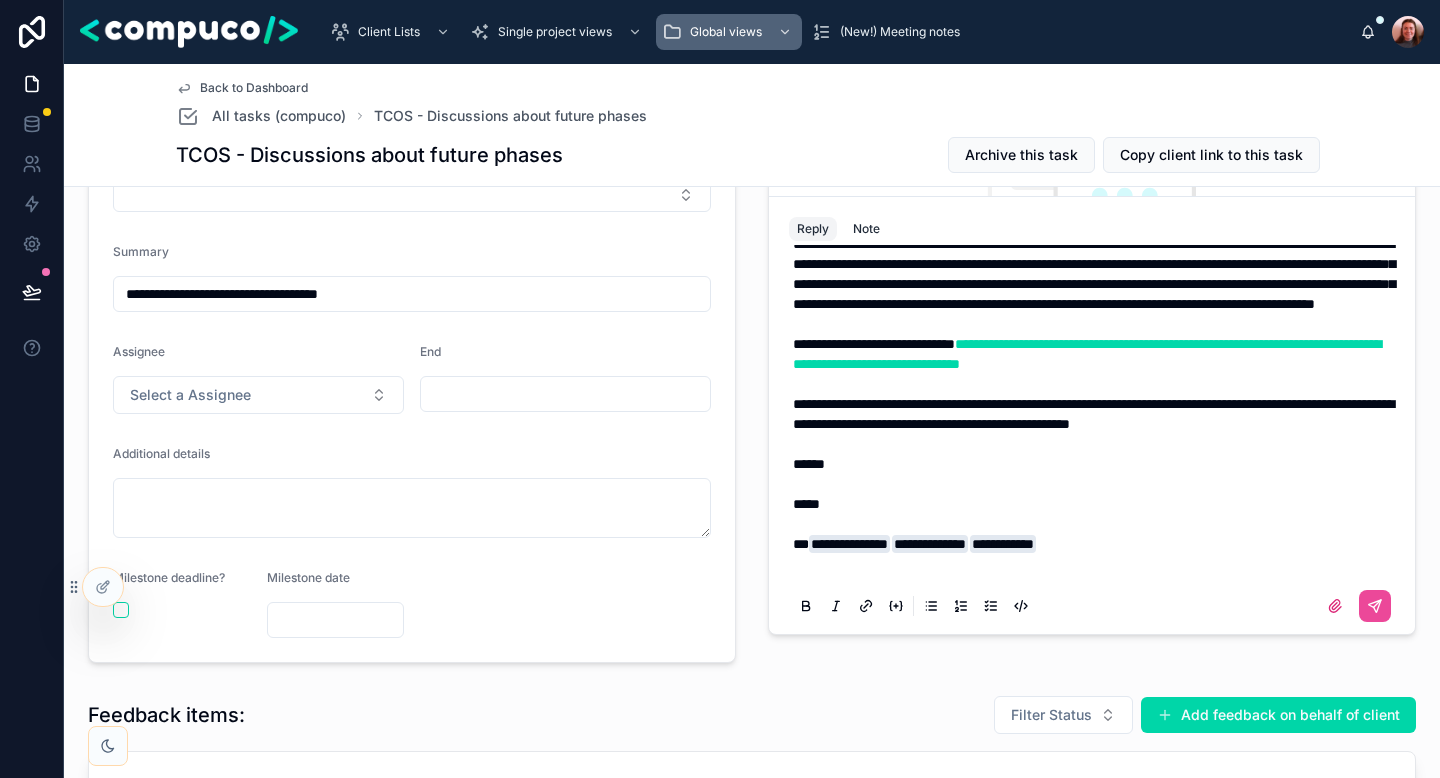 click on "**********" at bounding box center [1094, 274] 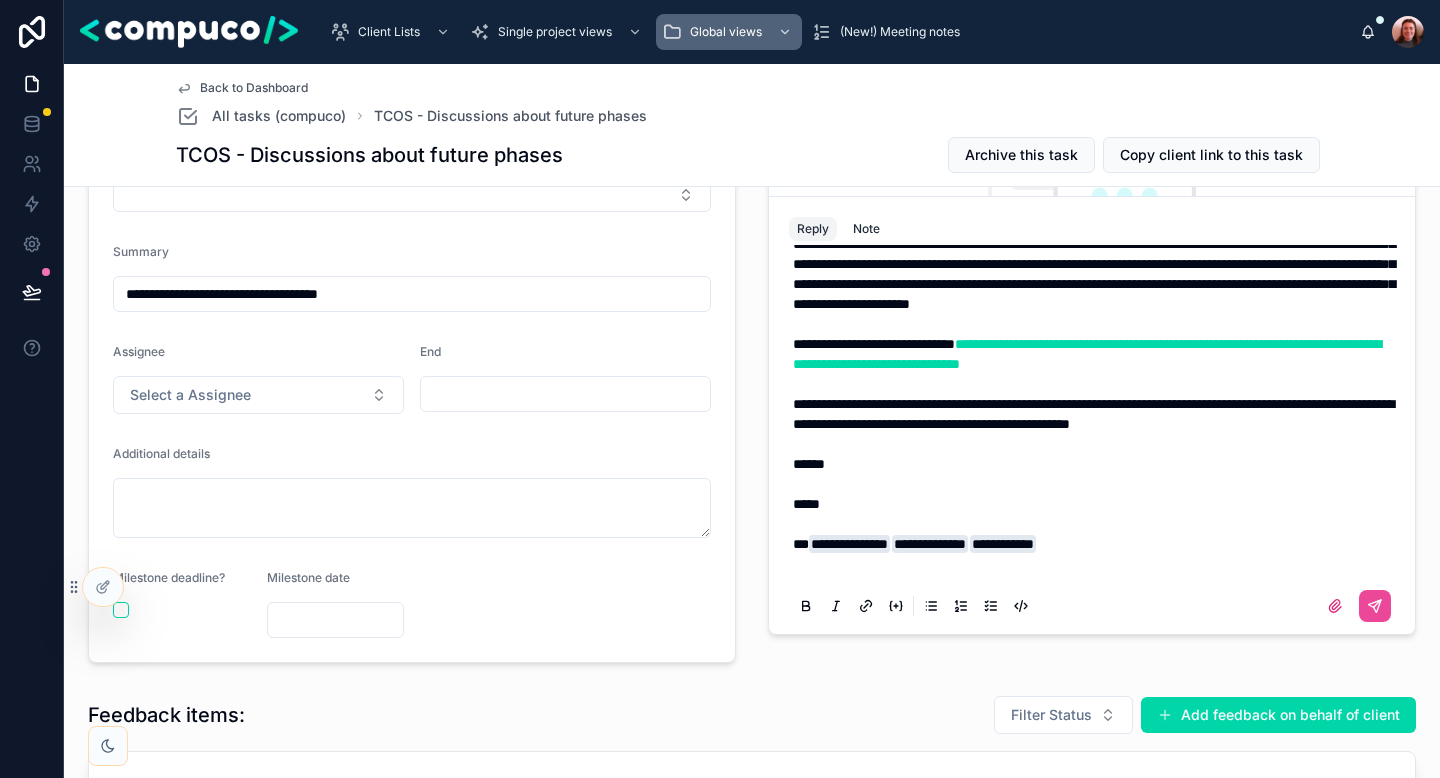 click on "**********" at bounding box center (1094, 264) 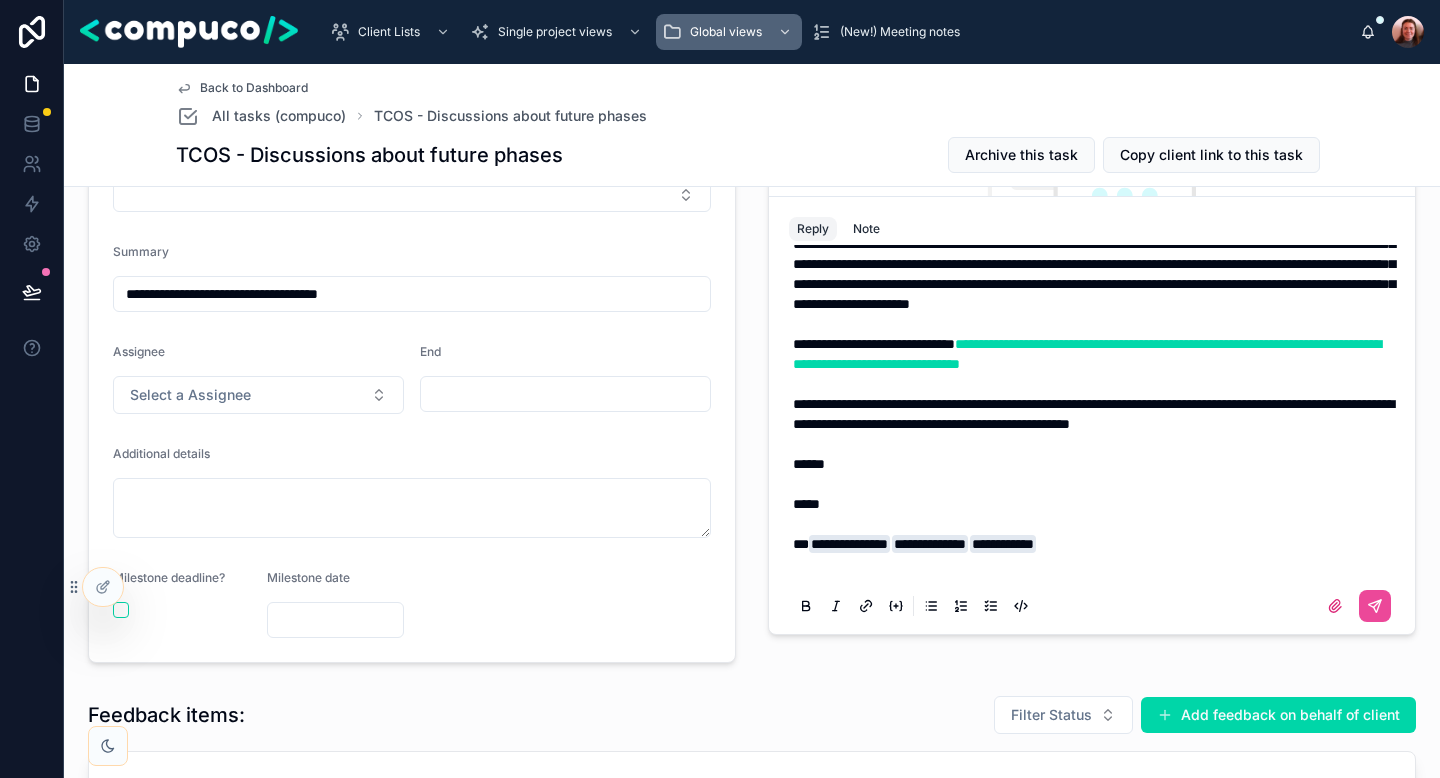 scroll, scrollTop: 778, scrollLeft: 0, axis: vertical 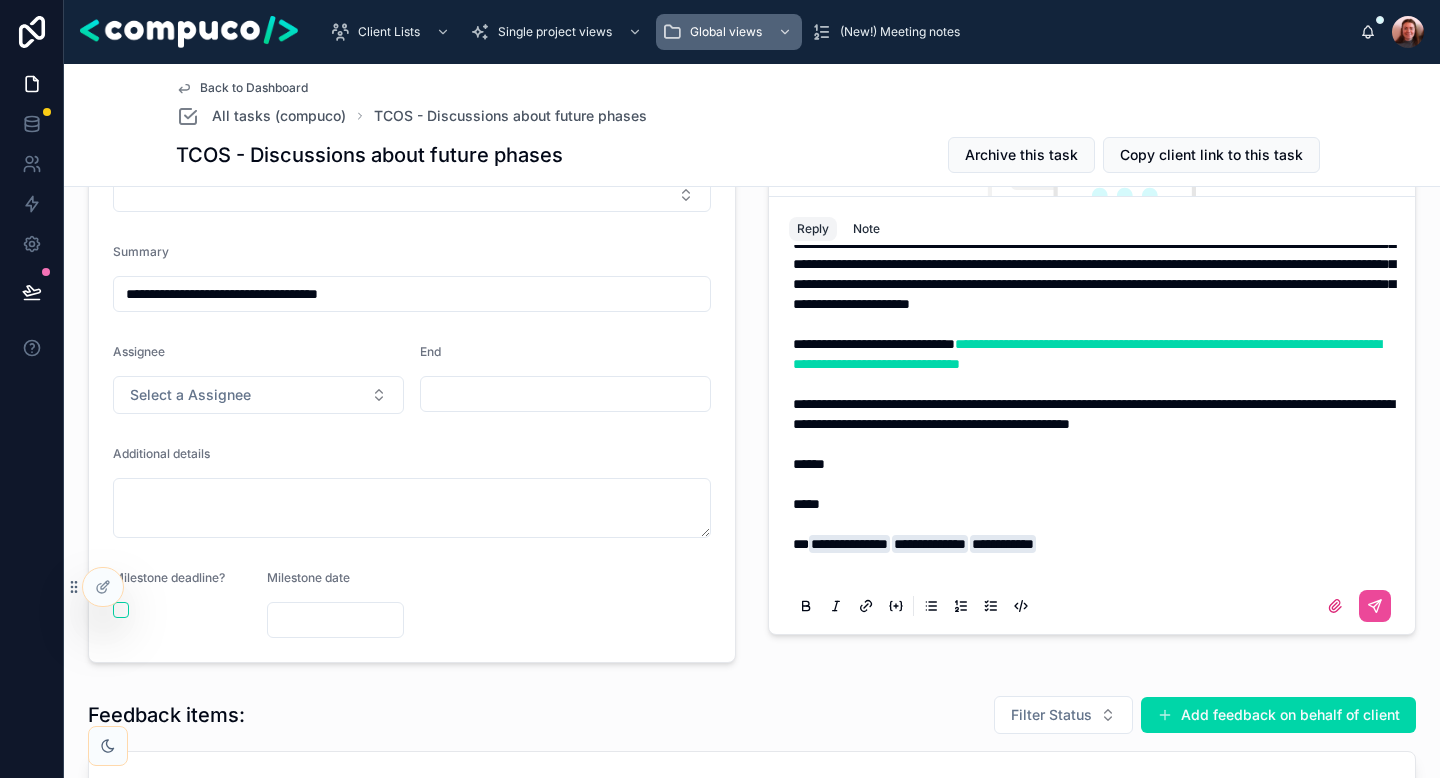 click on "**********" at bounding box center [1096, 264] 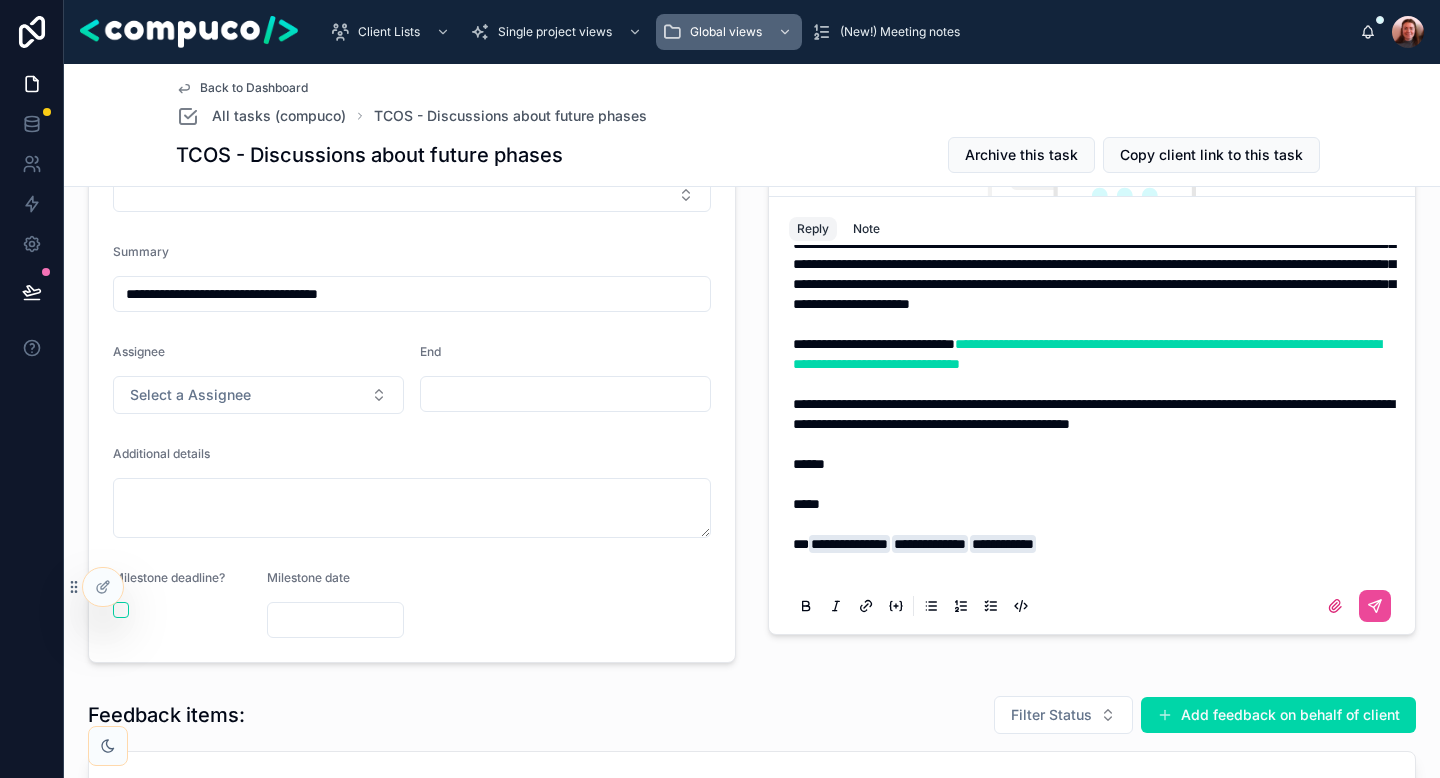 scroll, scrollTop: 932, scrollLeft: 0, axis: vertical 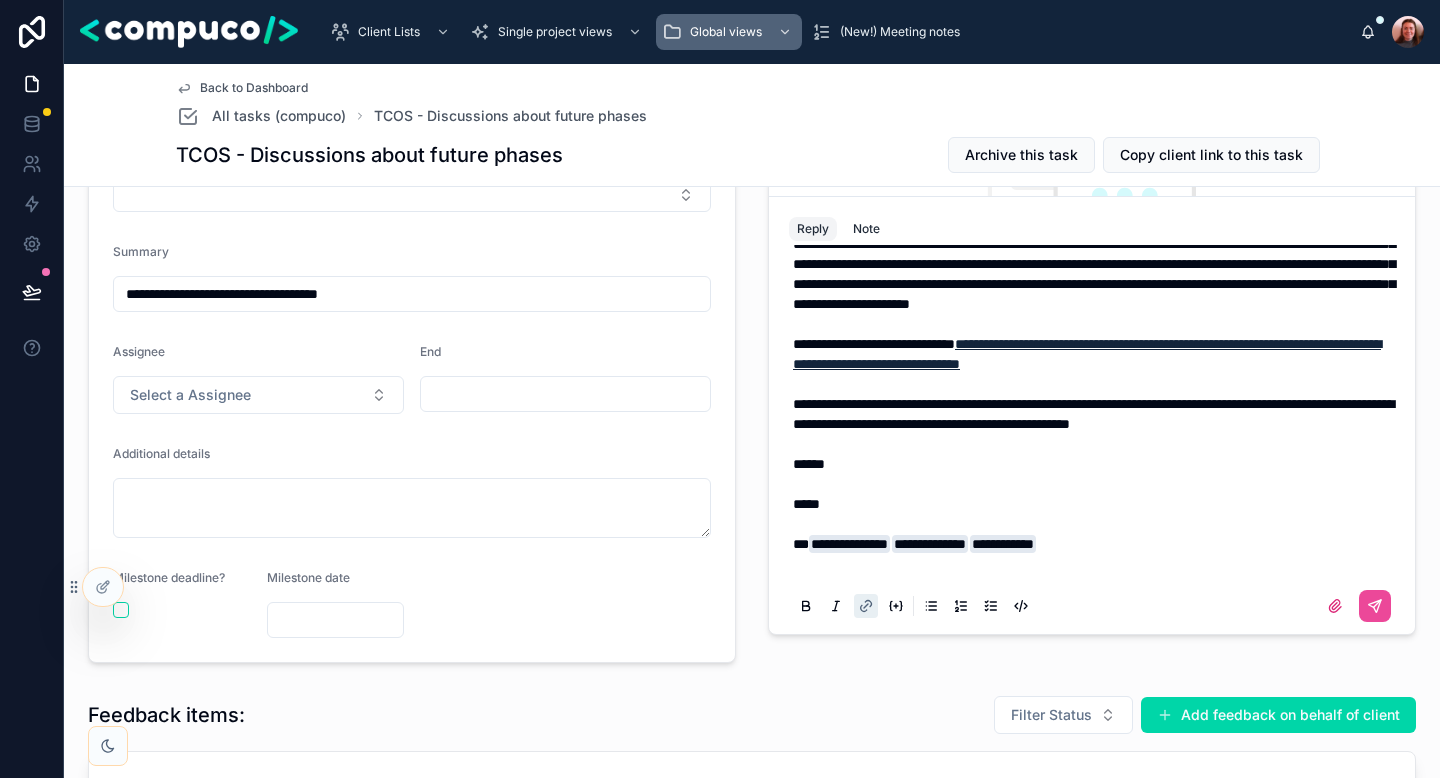 click on "**********" at bounding box center [1087, 354] 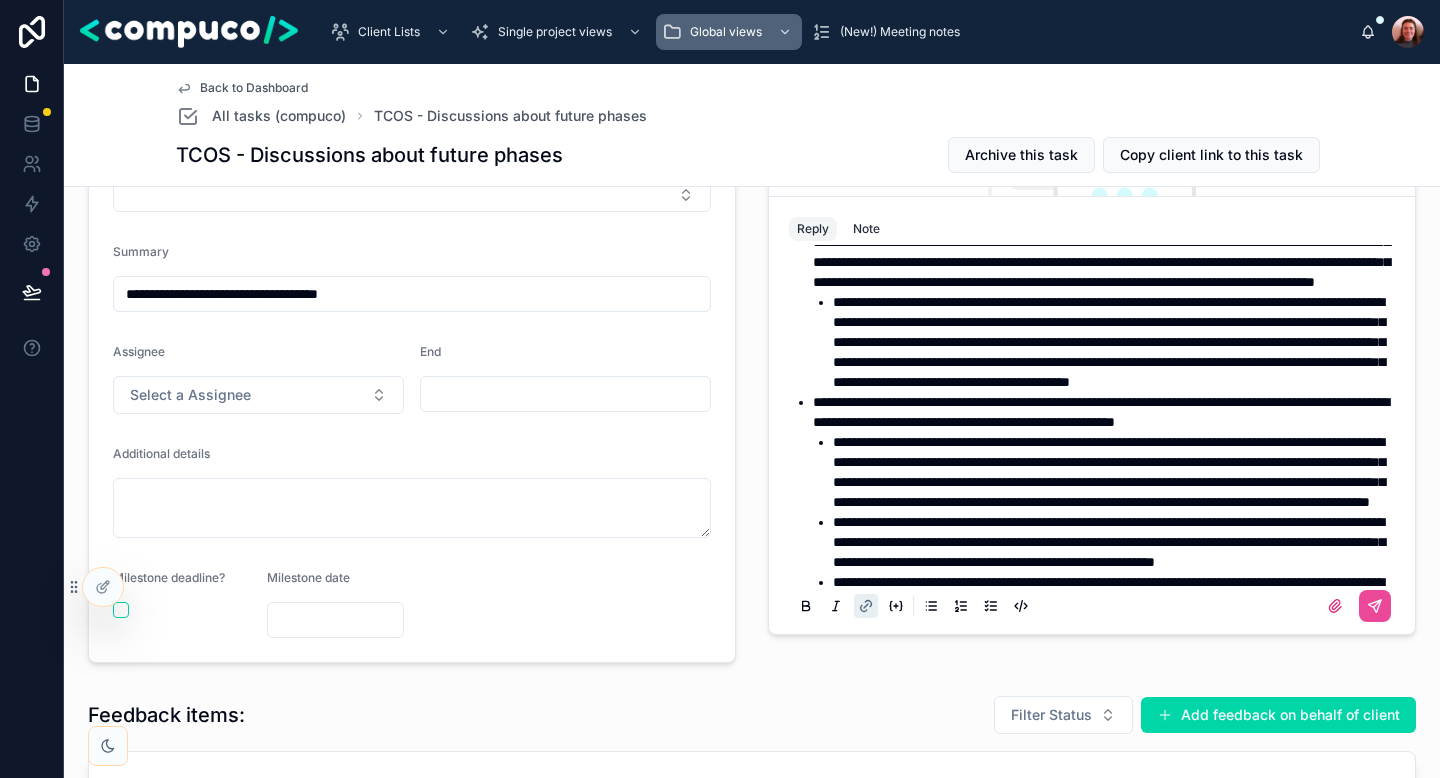 scroll, scrollTop: 362, scrollLeft: 0, axis: vertical 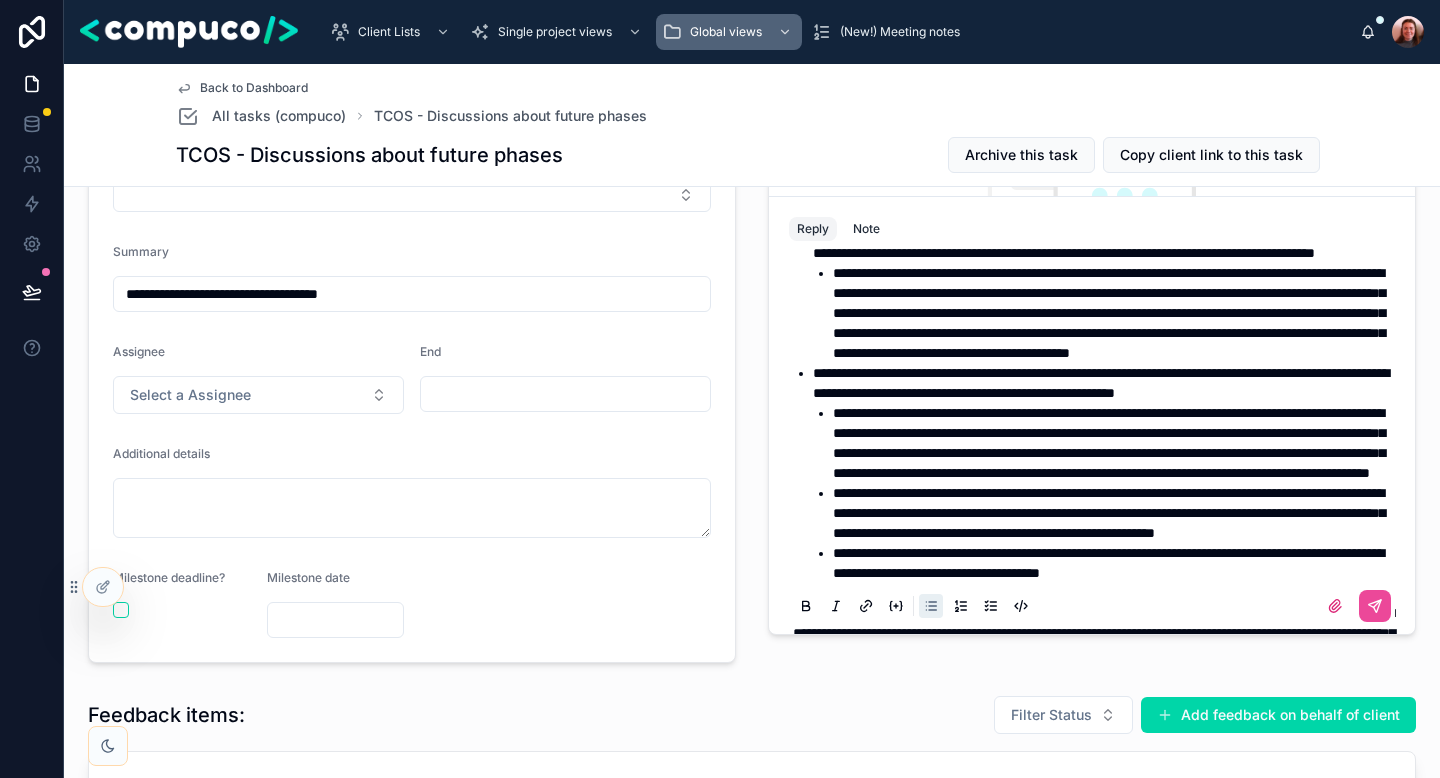 click on "**********" at bounding box center [1109, 313] 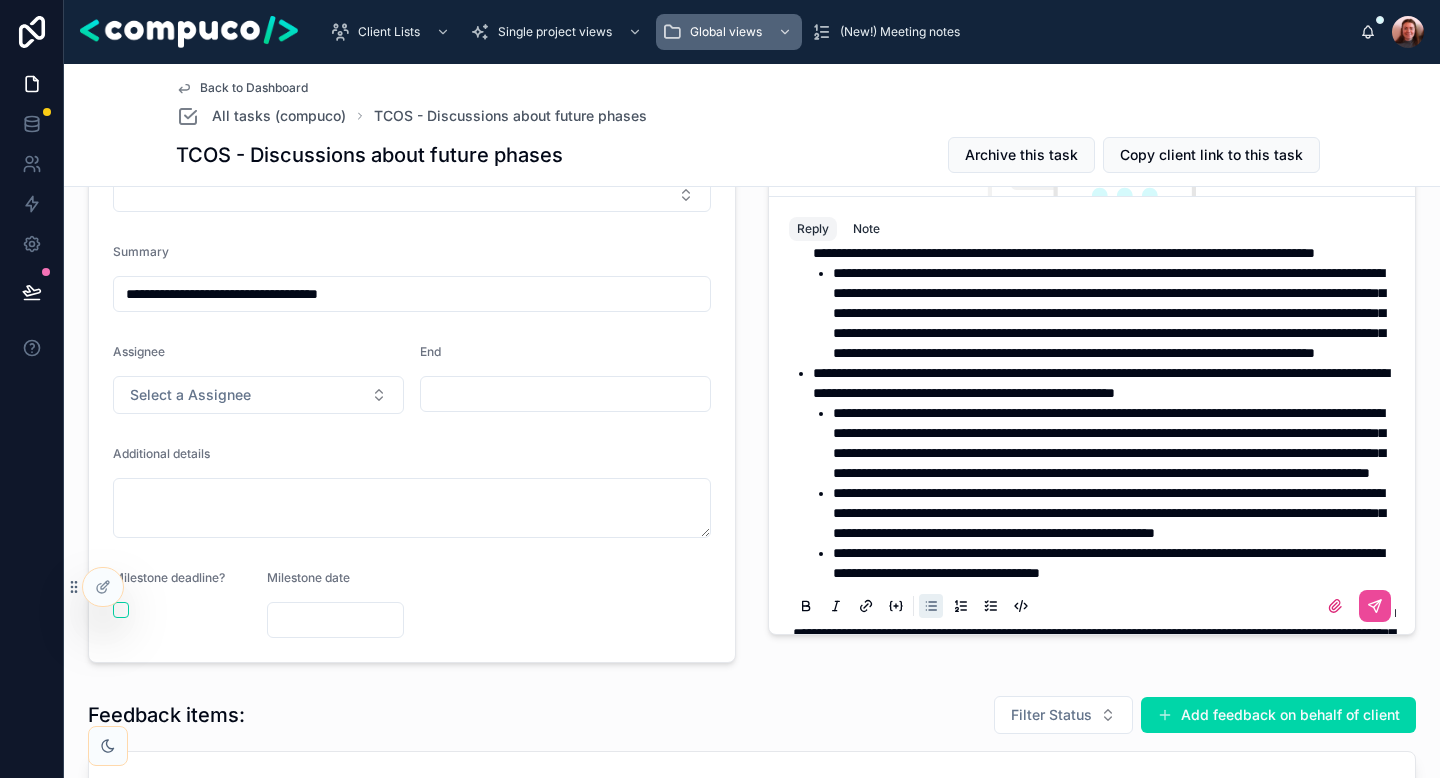 click on "**********" at bounding box center (1109, 313) 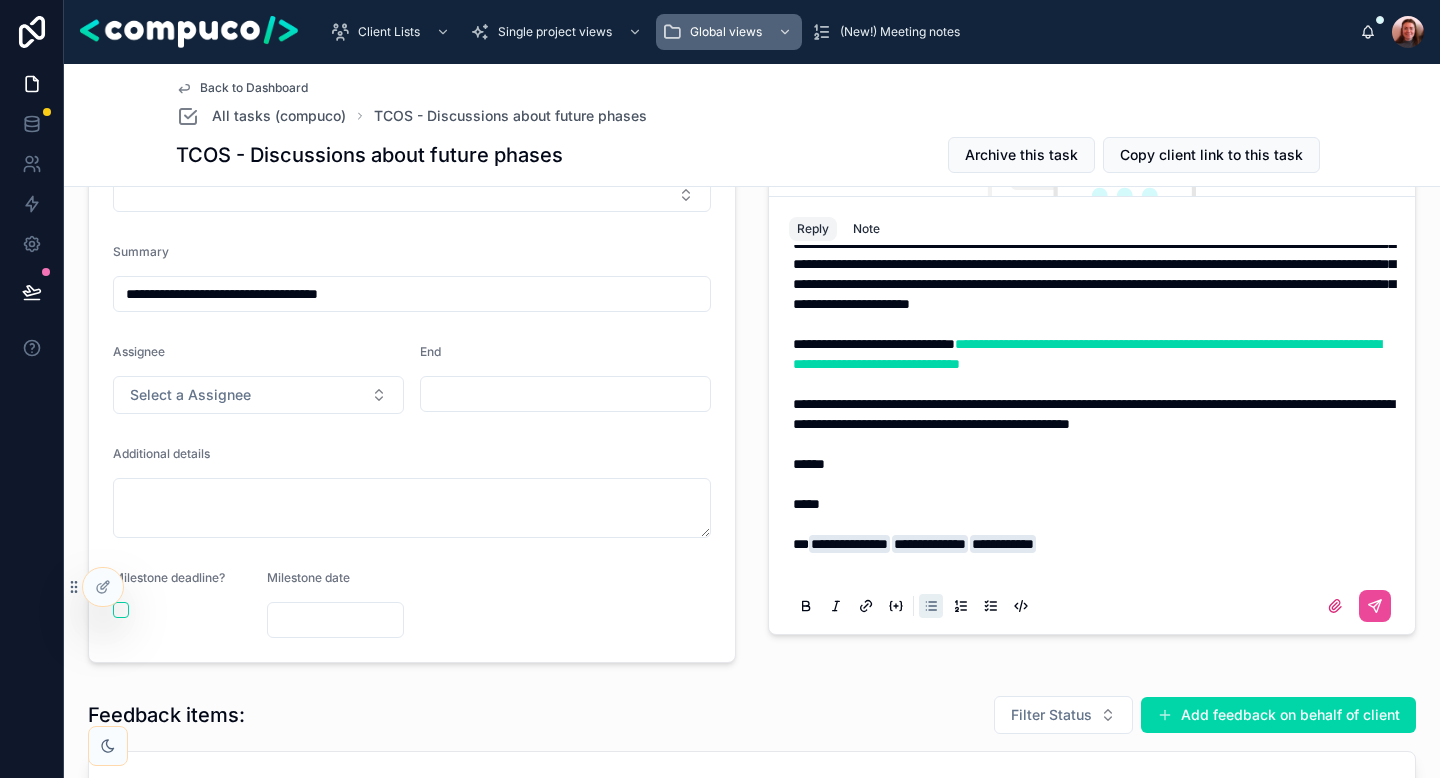scroll, scrollTop: 958, scrollLeft: 0, axis: vertical 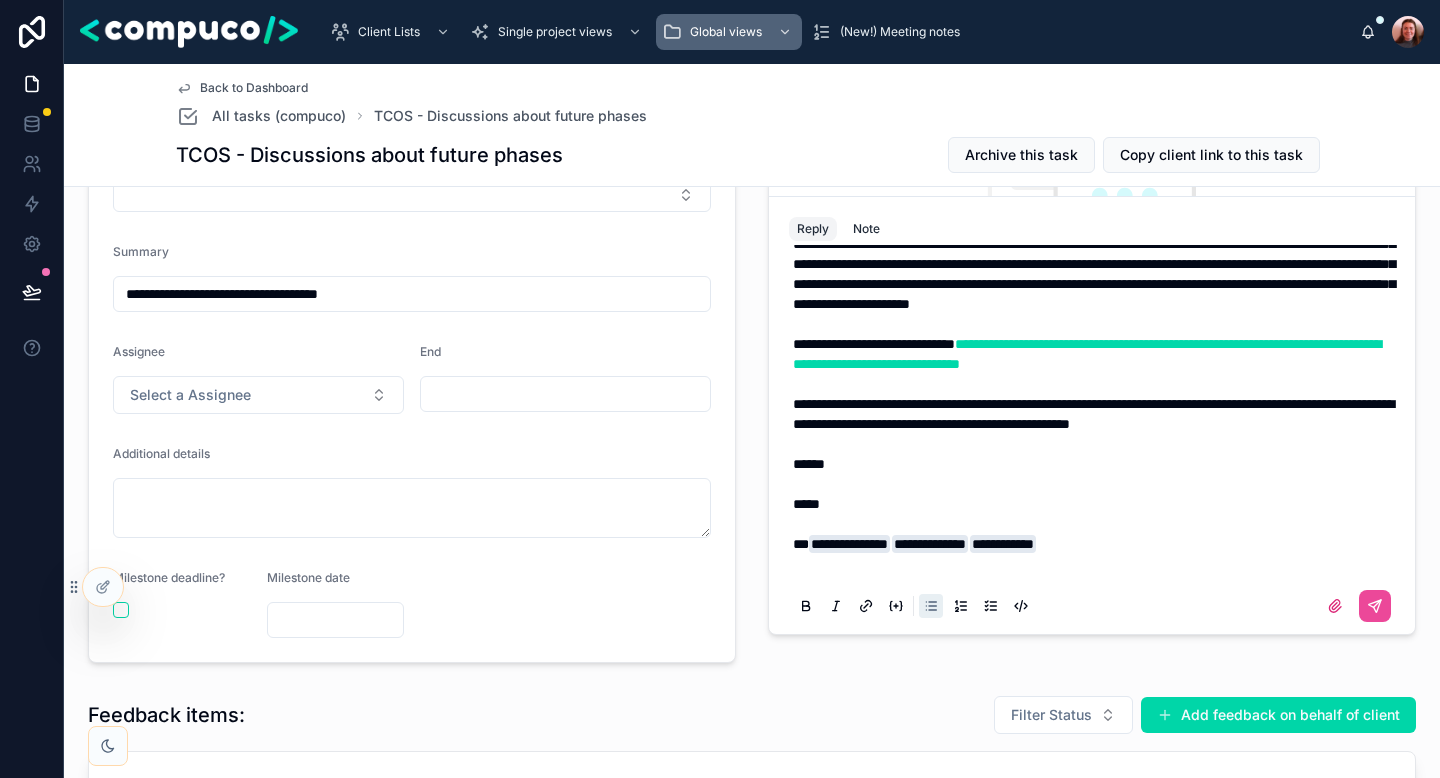 click on "*****" at bounding box center [1096, 464] 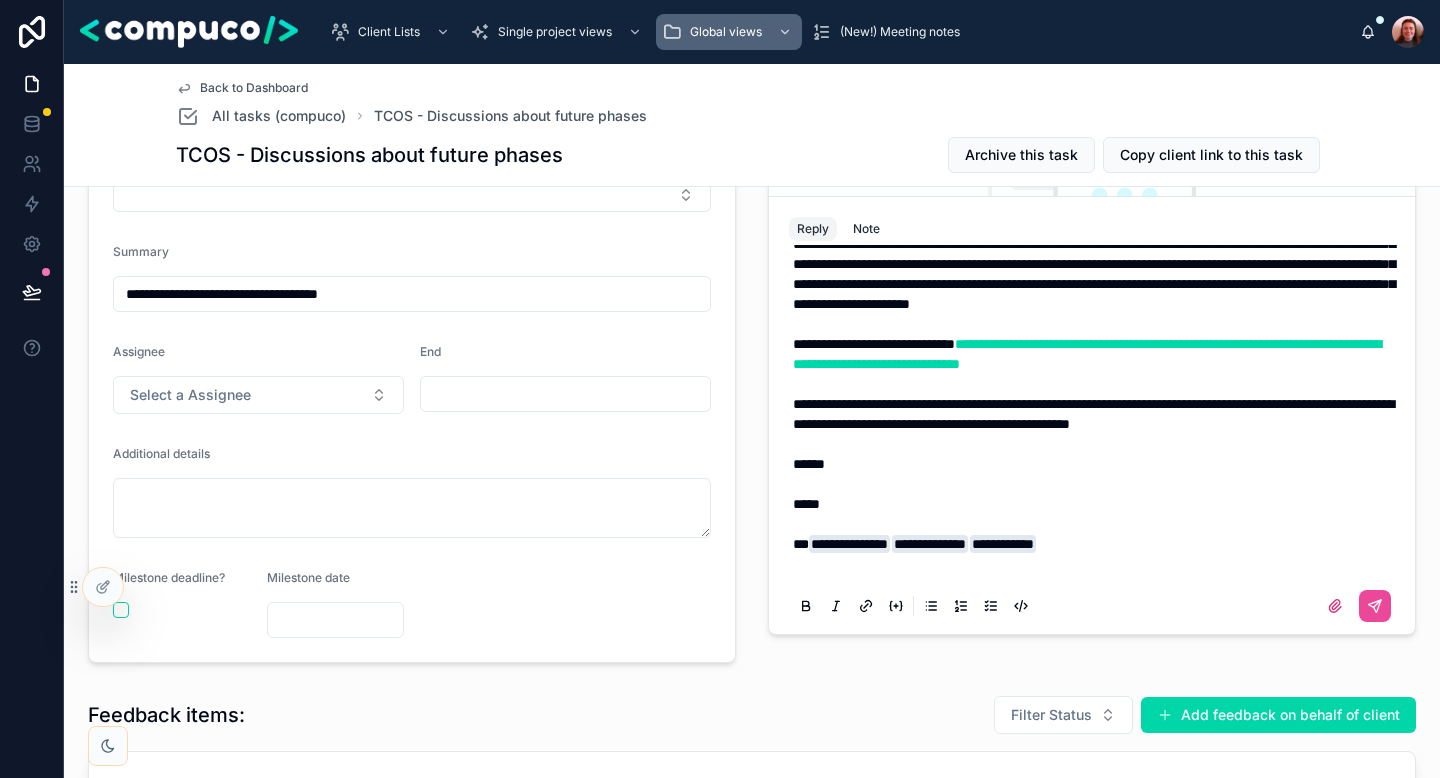 scroll, scrollTop: 823, scrollLeft: 0, axis: vertical 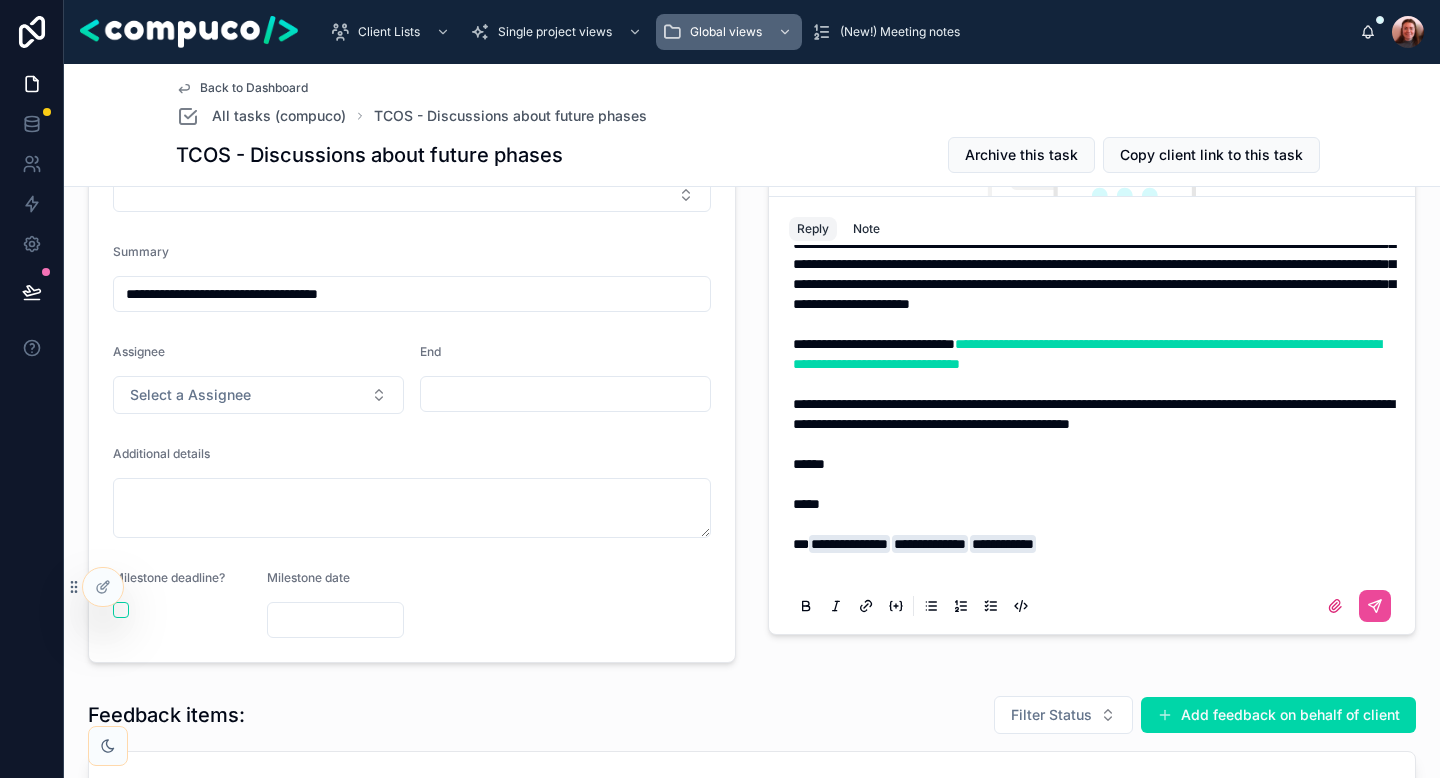 click at bounding box center (1096, 324) 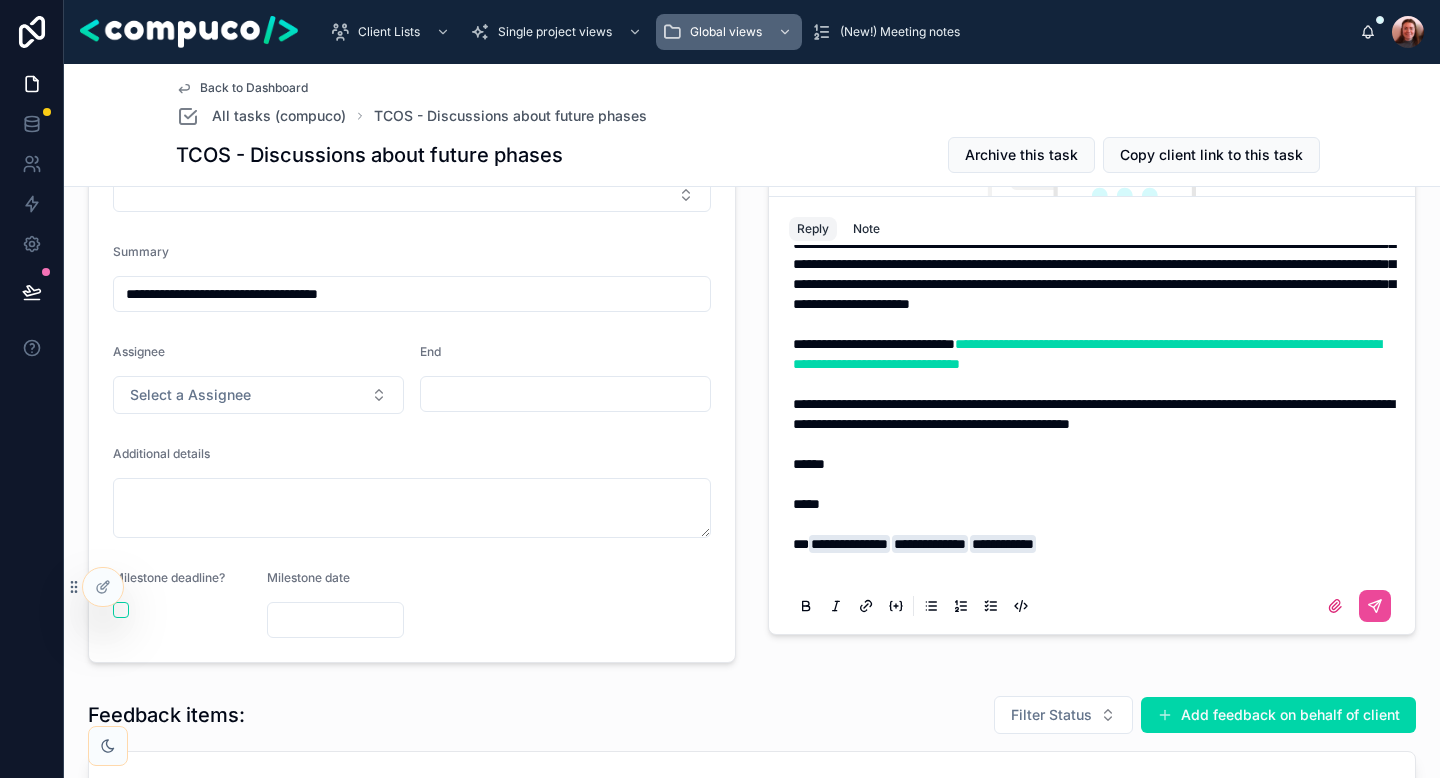 scroll, scrollTop: 878, scrollLeft: 0, axis: vertical 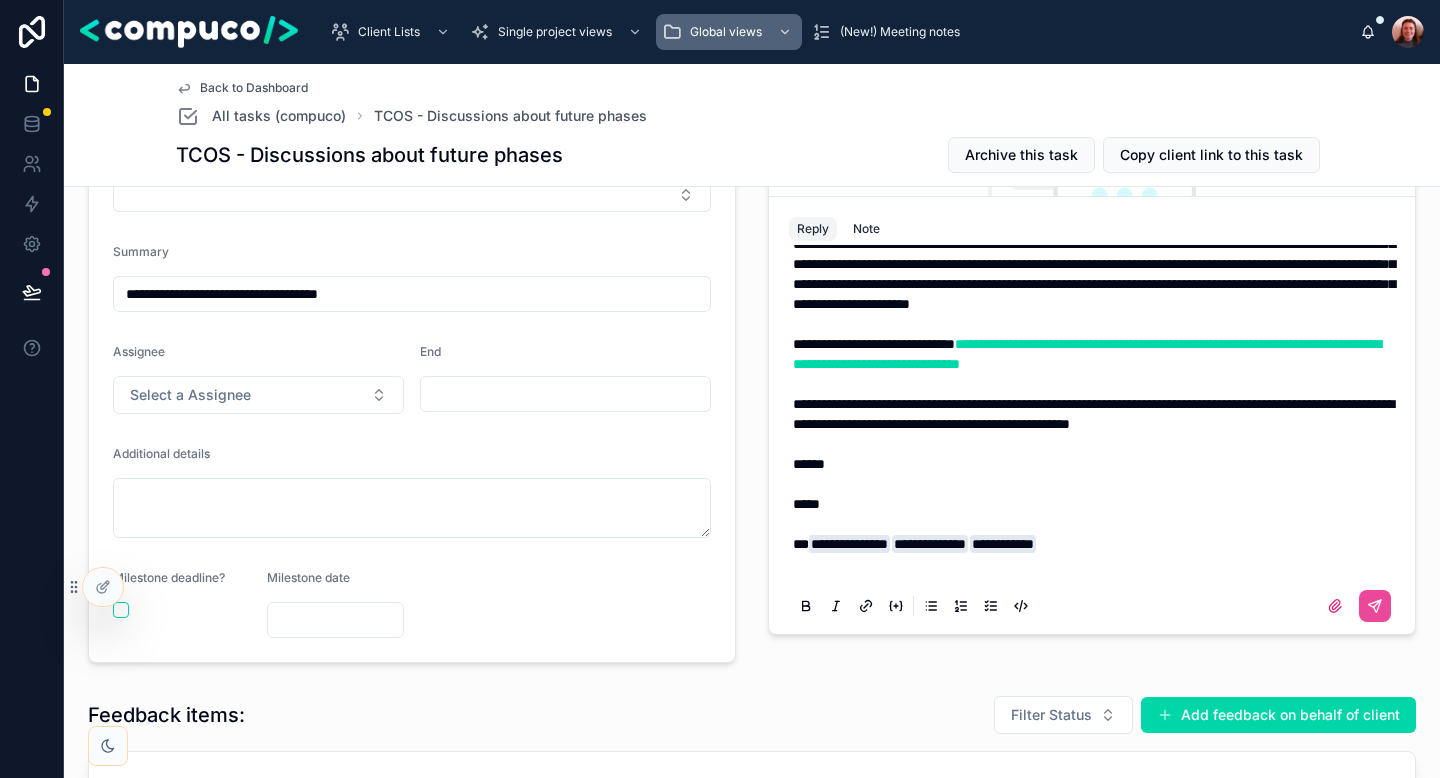 click on "**********" at bounding box center [1093, 414] 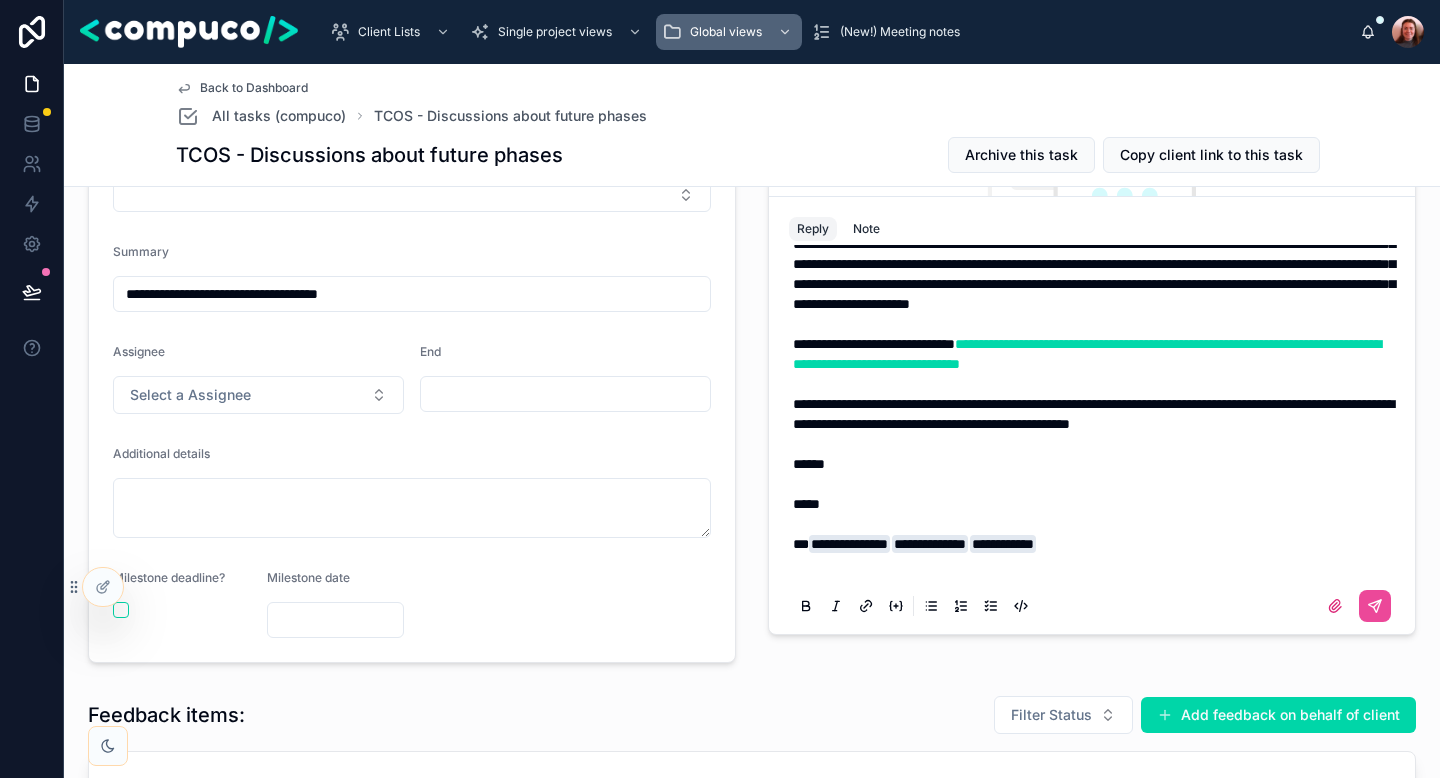 scroll, scrollTop: 971, scrollLeft: 0, axis: vertical 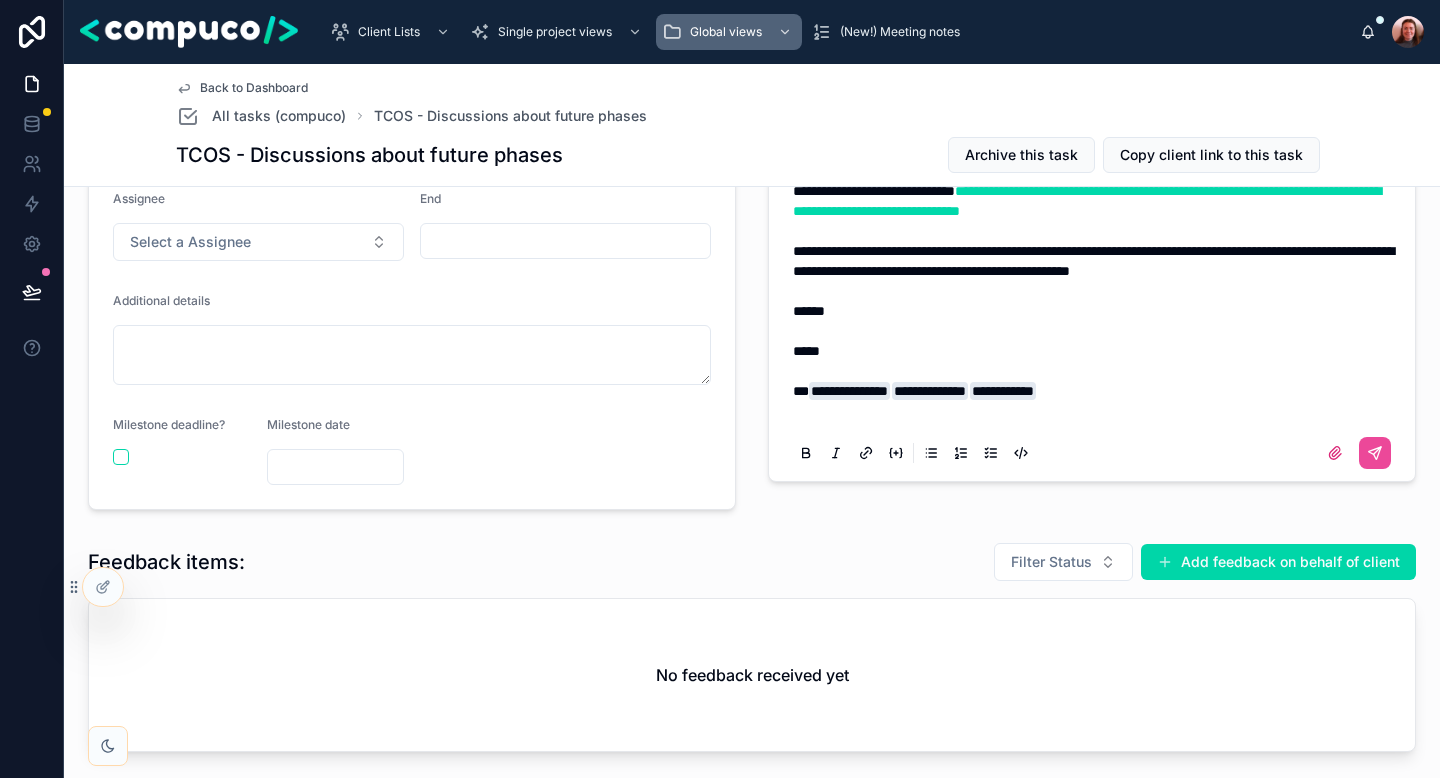 drag, startPoint x: 1373, startPoint y: 458, endPoint x: 1186, endPoint y: 334, distance: 224.37692 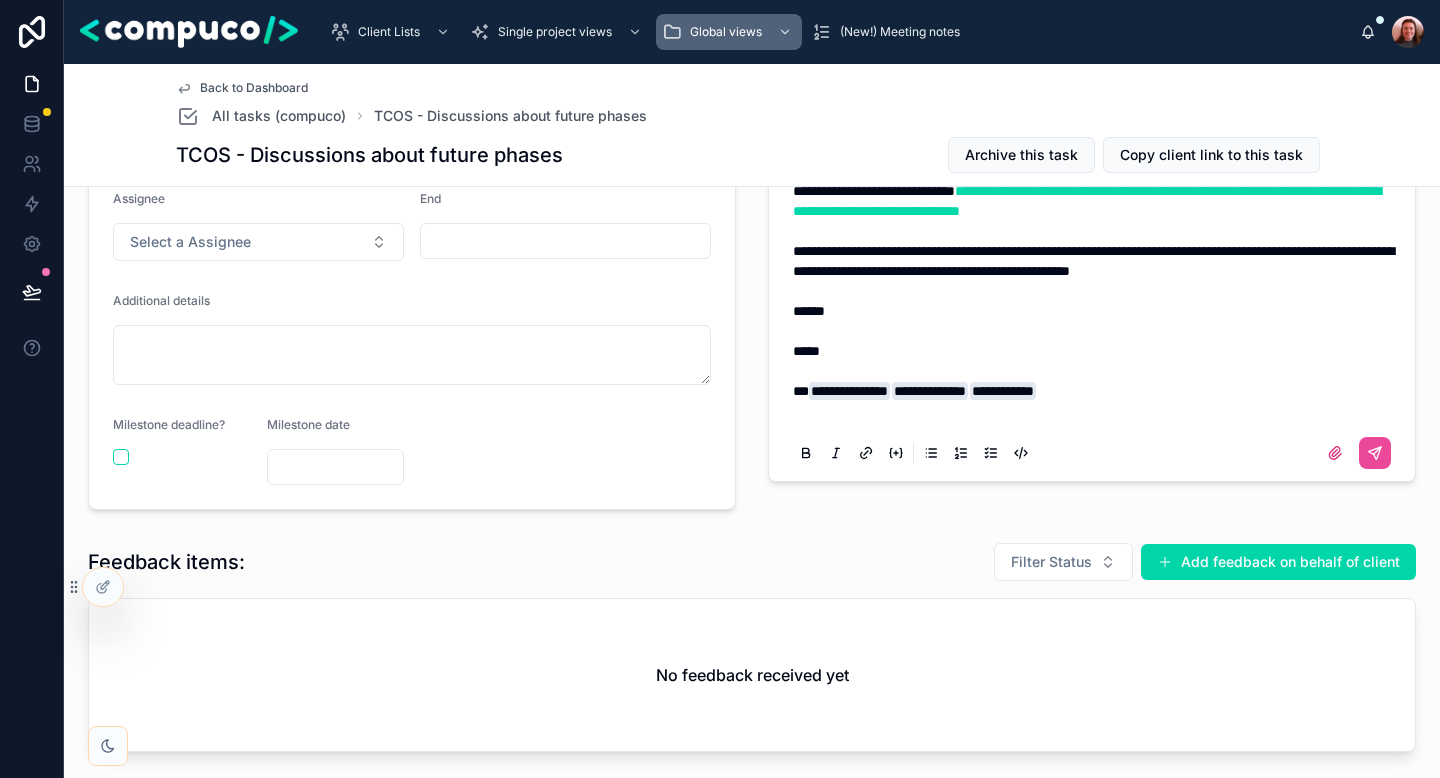 click on "**********" at bounding box center (1092, -89) 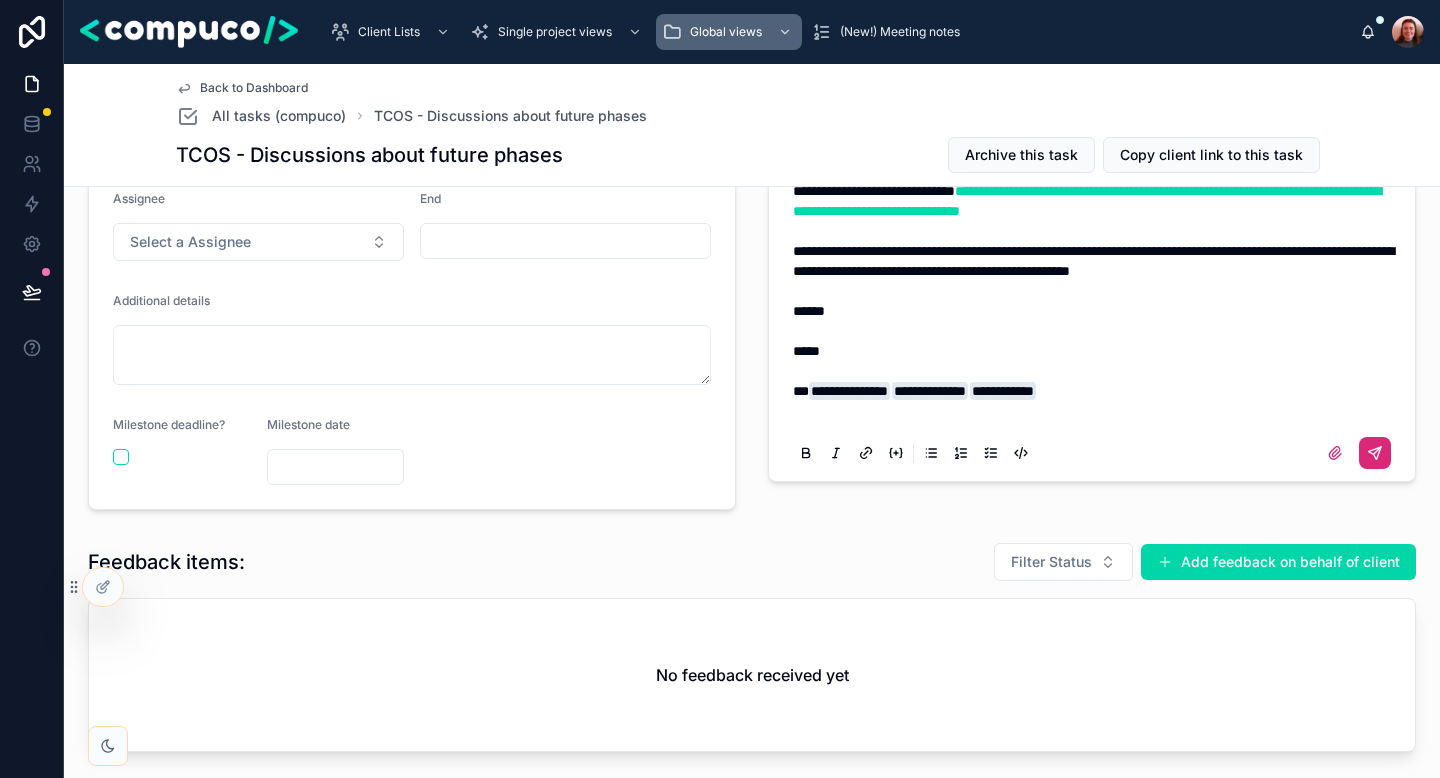 click 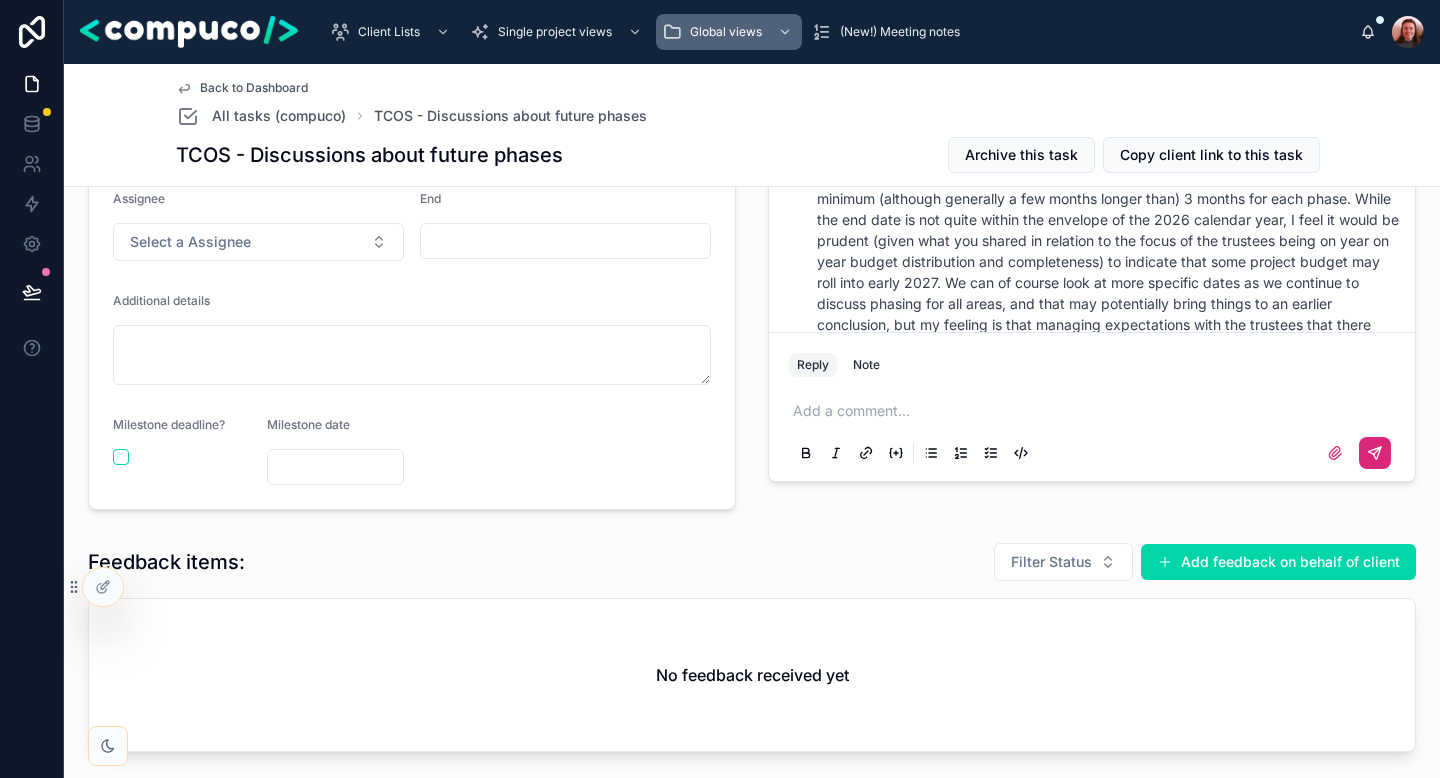 scroll, scrollTop: 0, scrollLeft: 0, axis: both 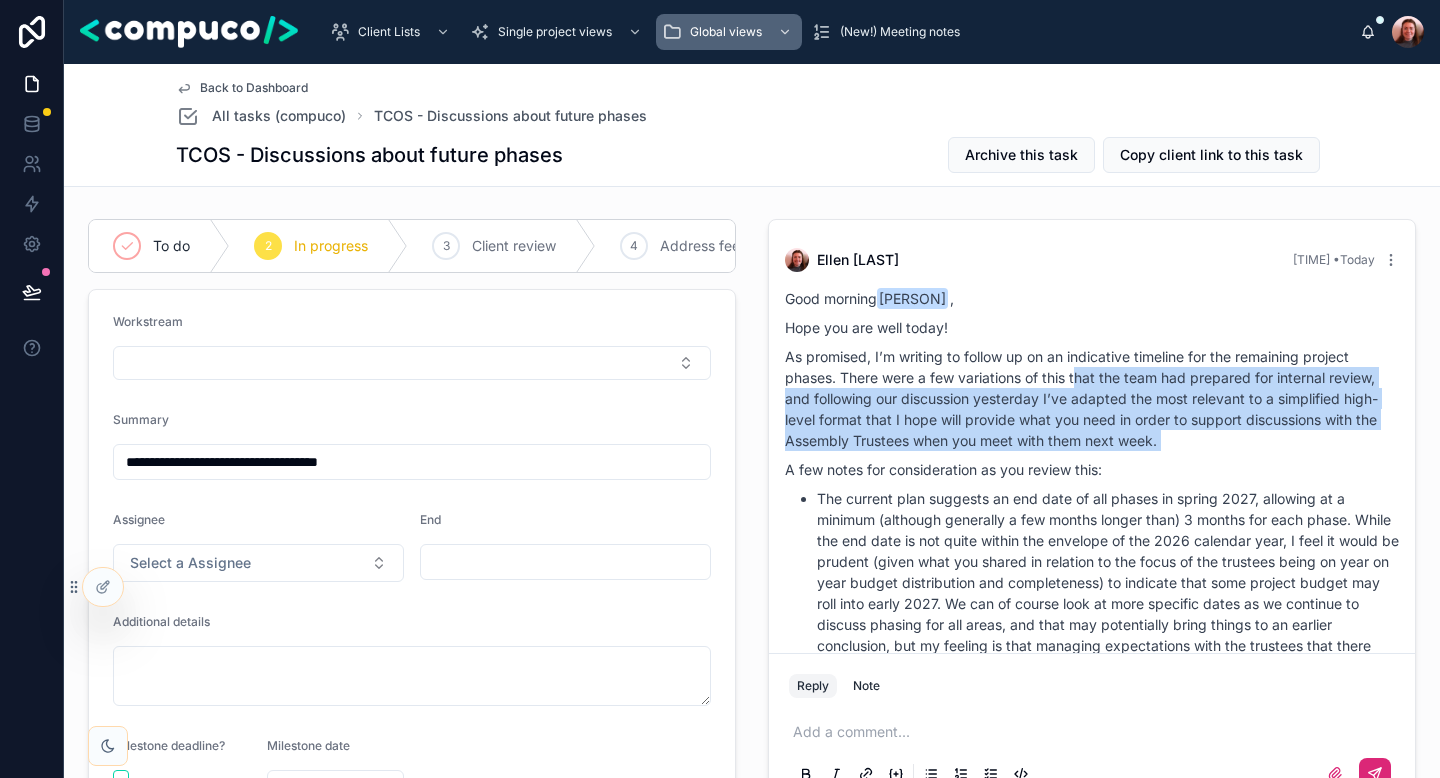 drag, startPoint x: 1190, startPoint y: 454, endPoint x: 1074, endPoint y: 384, distance: 135.48431 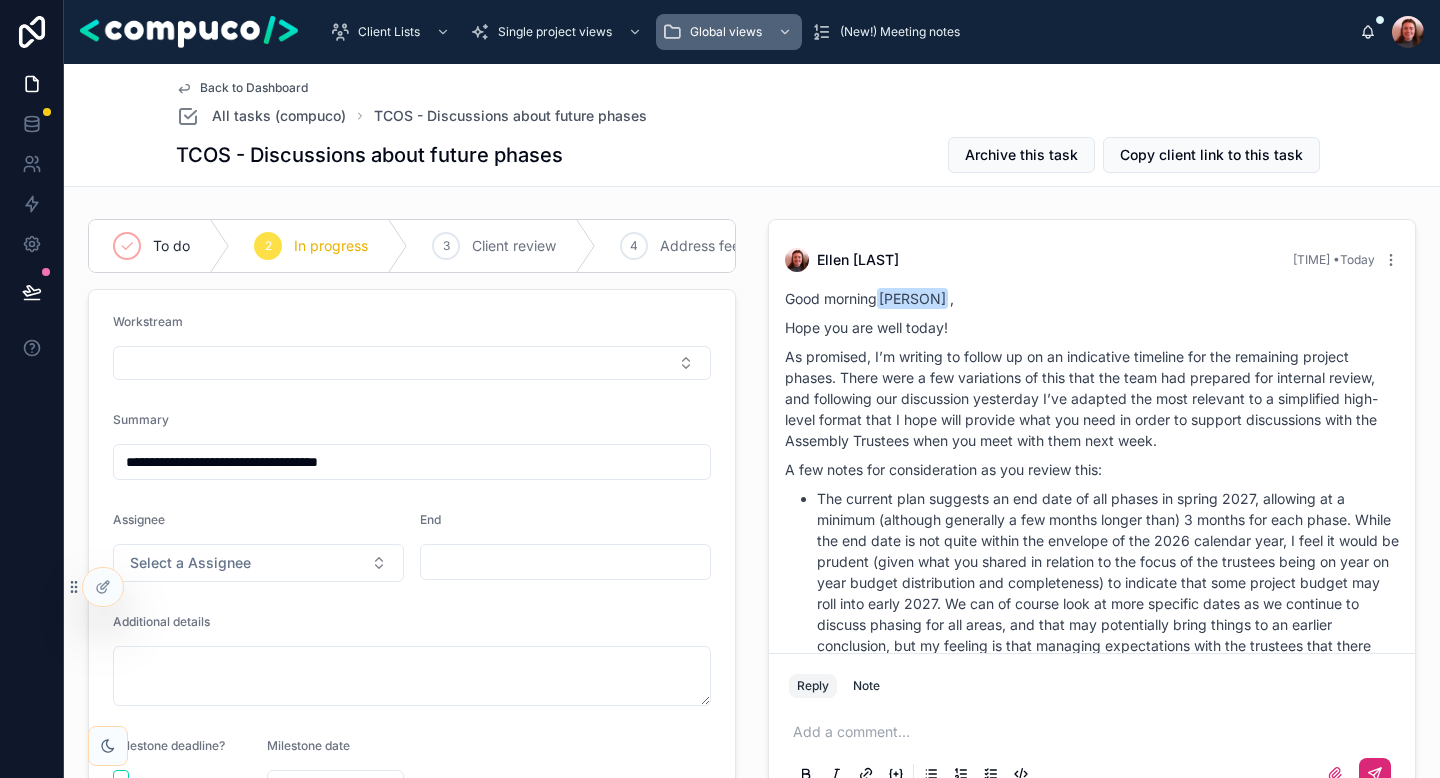 click on "The current plan suggests an end date of all phases in spring 2027, allowing at a minimum (although generally a few months longer than) 3 months for each phase. While the end date is not quite within the envelope of the 2026 calendar year, I feel it would be prudent (given what you shared in relation to the focus of the trustees being on year on year budget distribution and completeness) to indicate that some project budget may roll into early 2027. We can of course look at more specific dates as we continue to discuss phasing for all areas, and that may potentially bring things to an earlier conclusion, but my feeling is that managing expectations with the trustees that there may be some budget still in situ early in 2027 allows some collective contingency in timeline planning." at bounding box center [1108, 593] 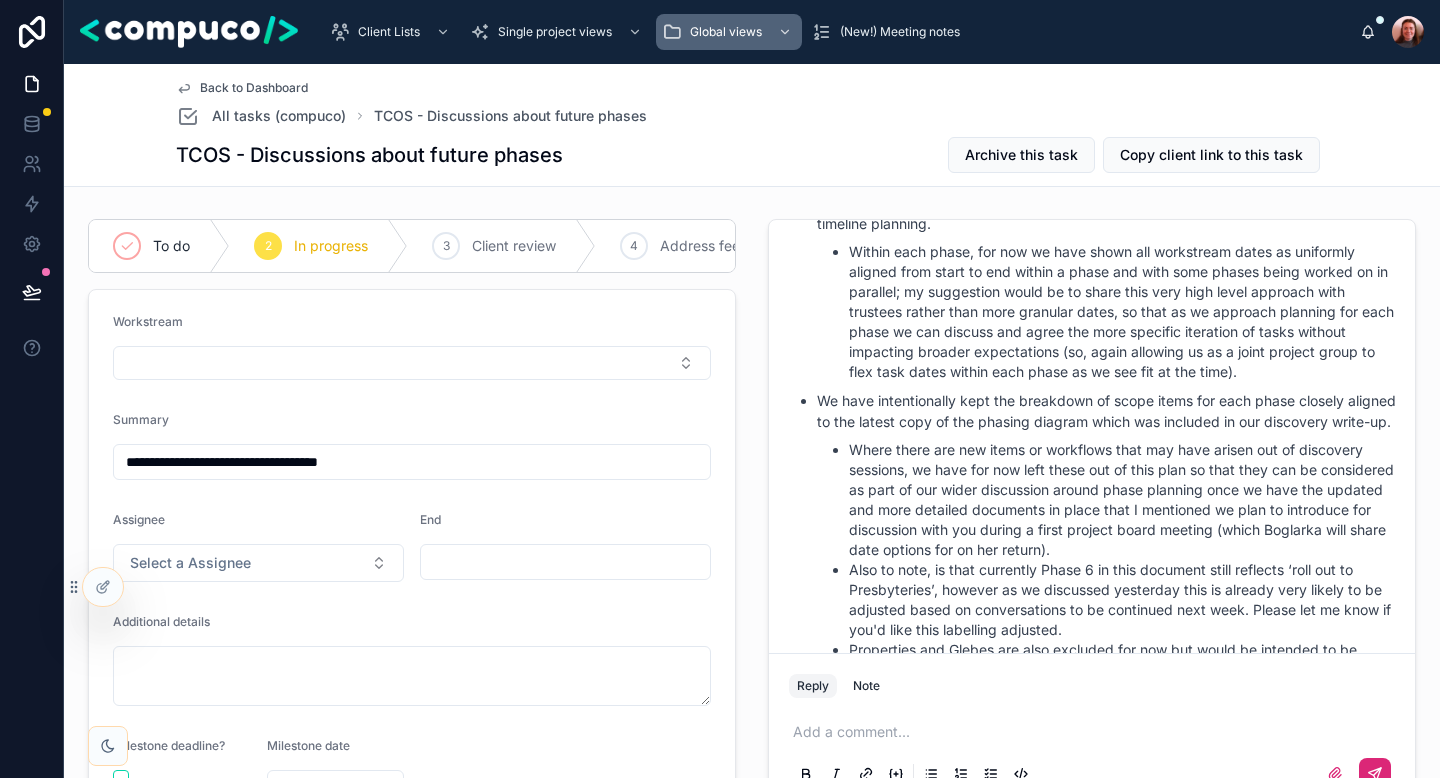 scroll, scrollTop: 869, scrollLeft: 0, axis: vertical 